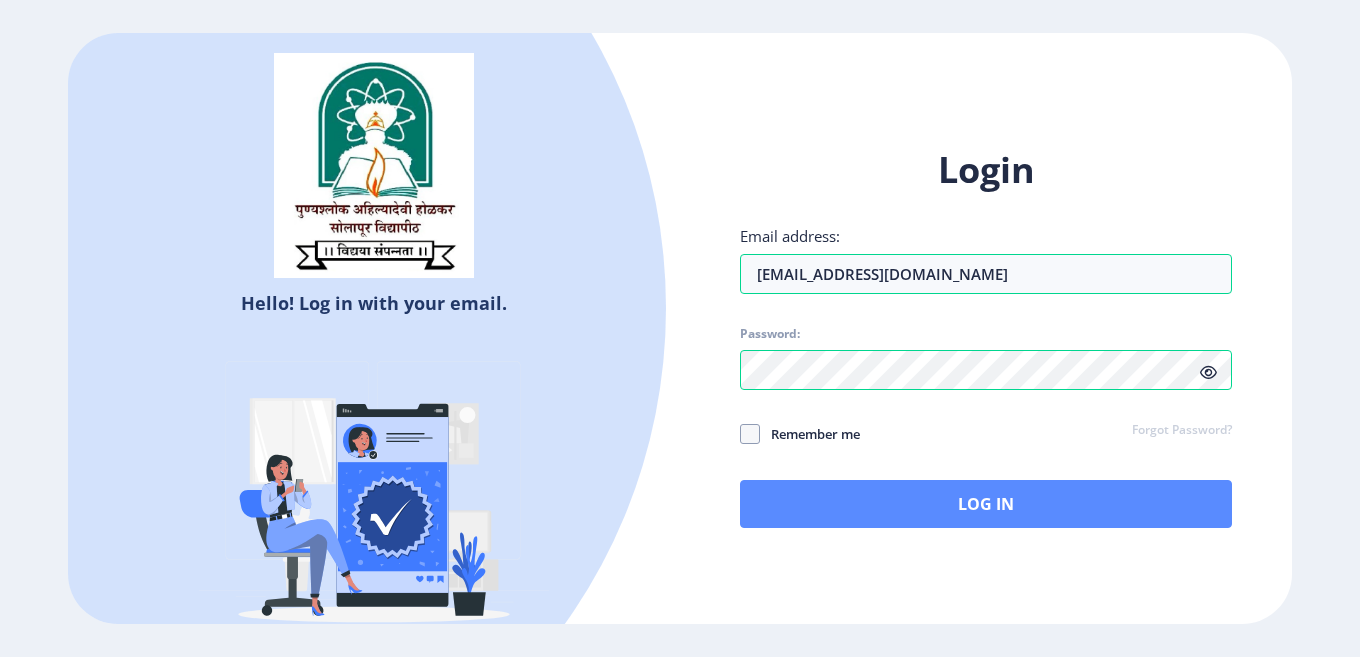 scroll, scrollTop: 0, scrollLeft: 0, axis: both 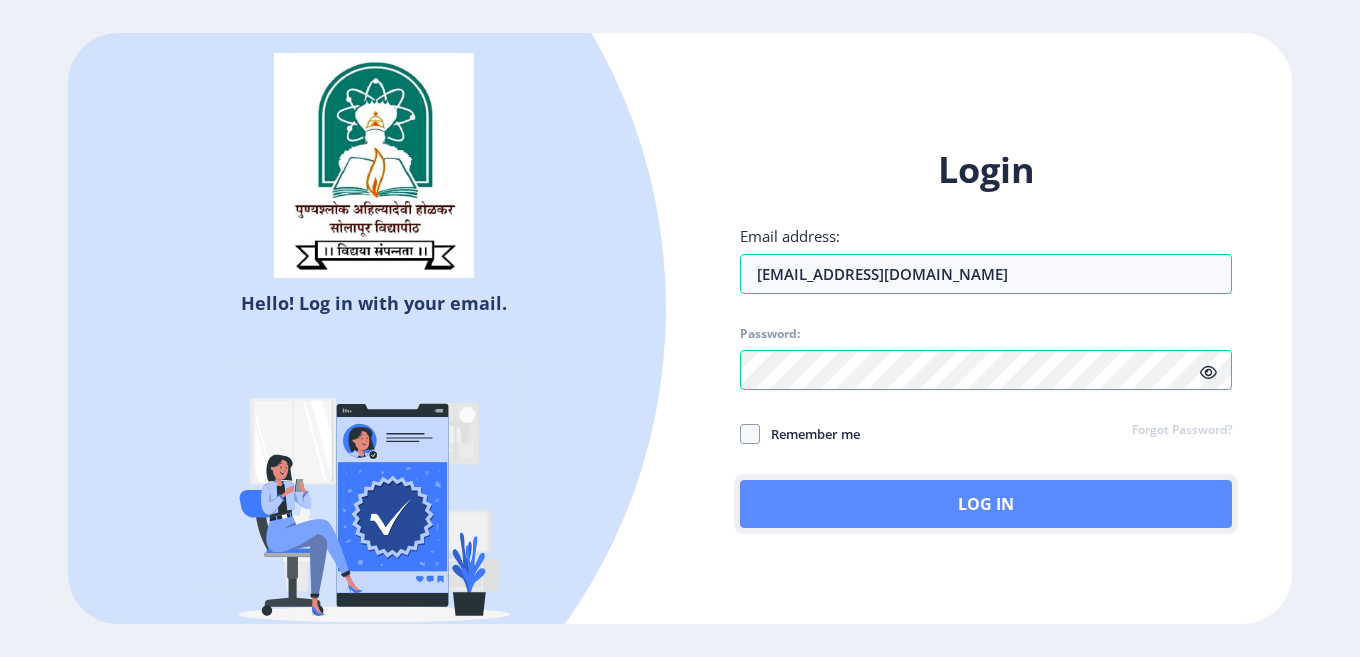 click on "Log In" 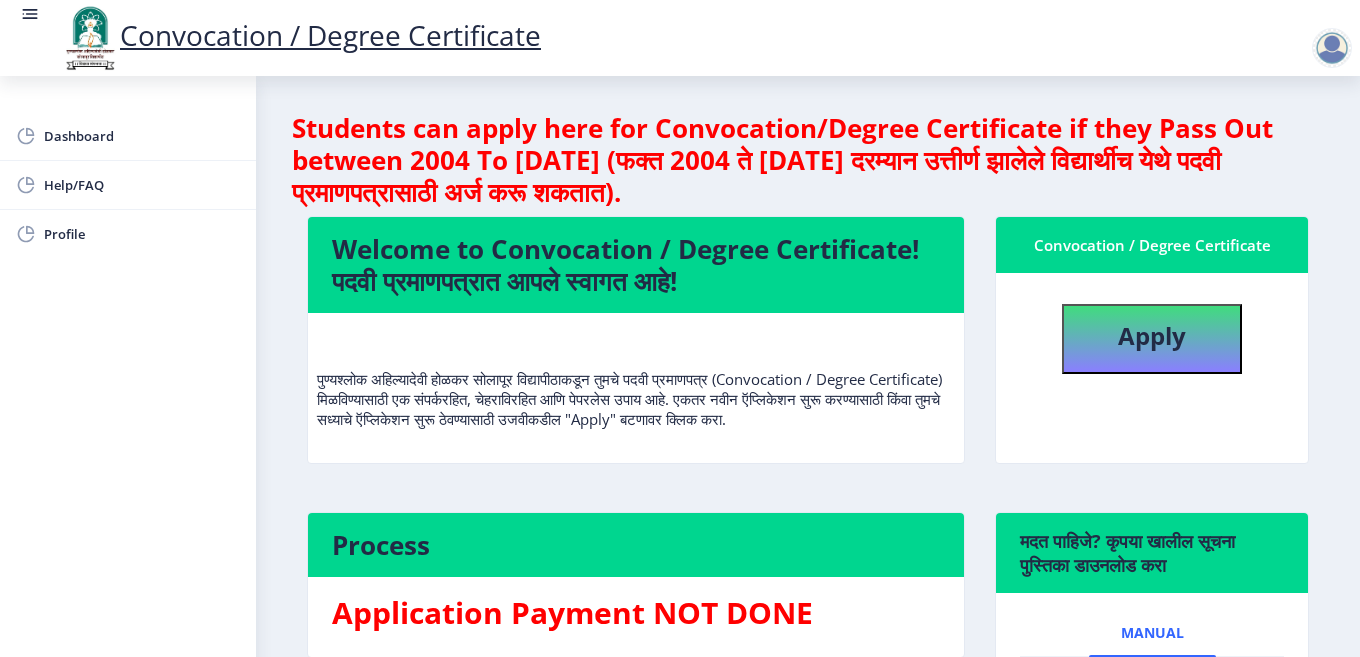 drag, startPoint x: 1340, startPoint y: 206, endPoint x: 1348, endPoint y: 310, distance: 104.307236 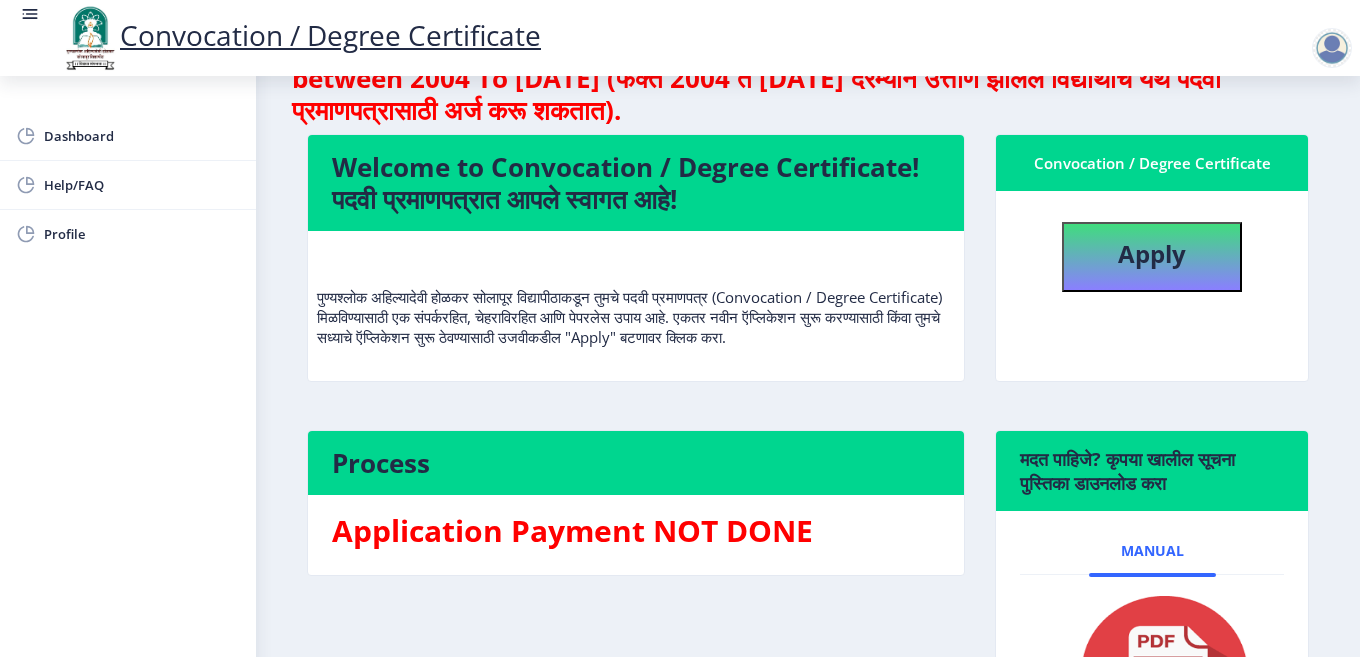scroll, scrollTop: 0, scrollLeft: 0, axis: both 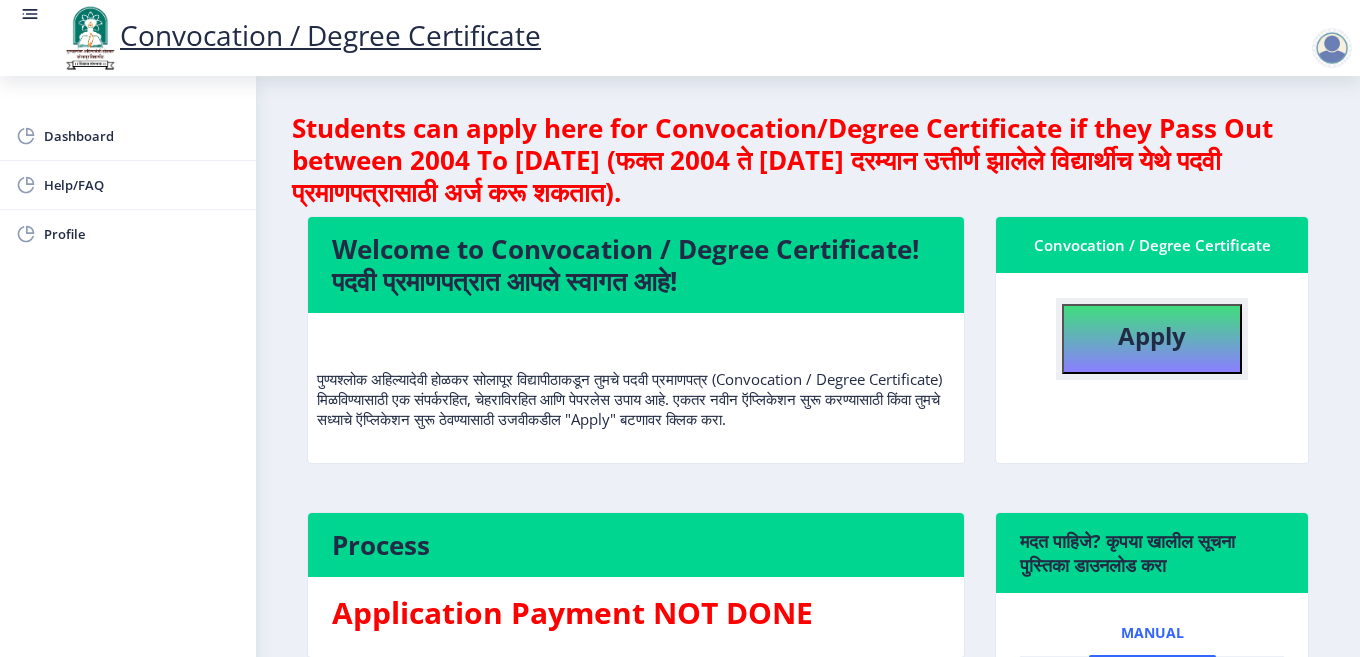 click on "Apply" 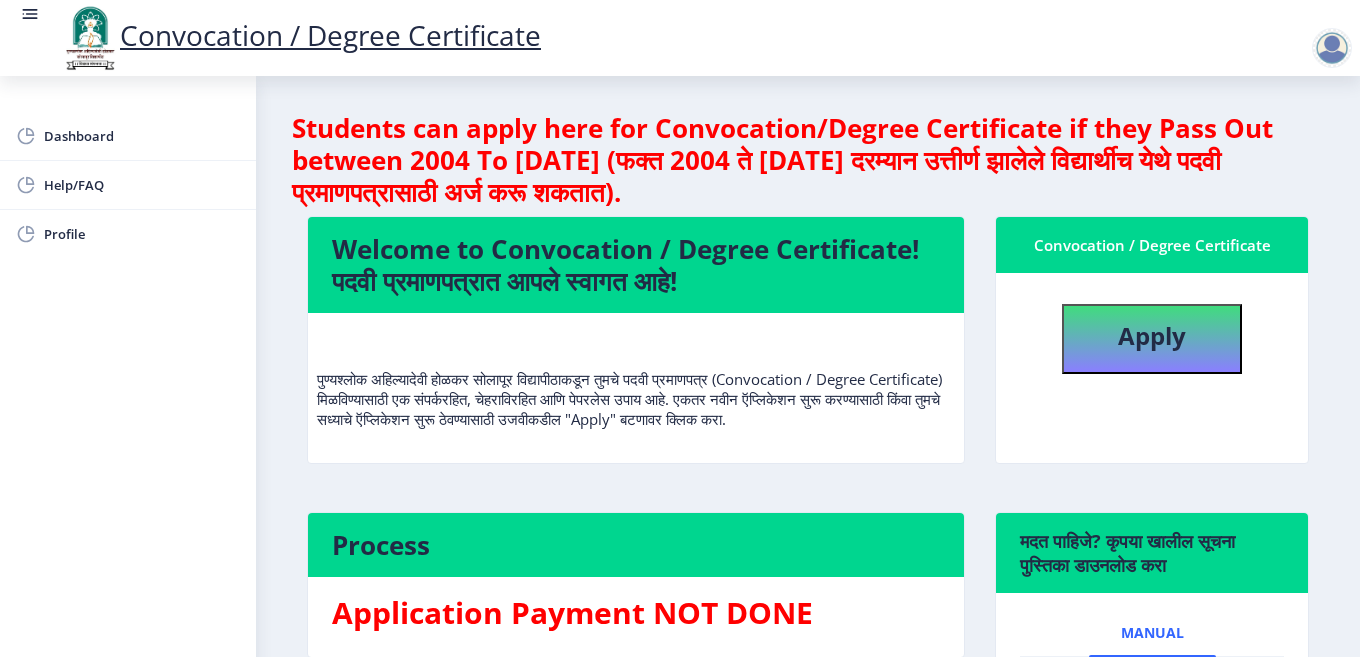 select 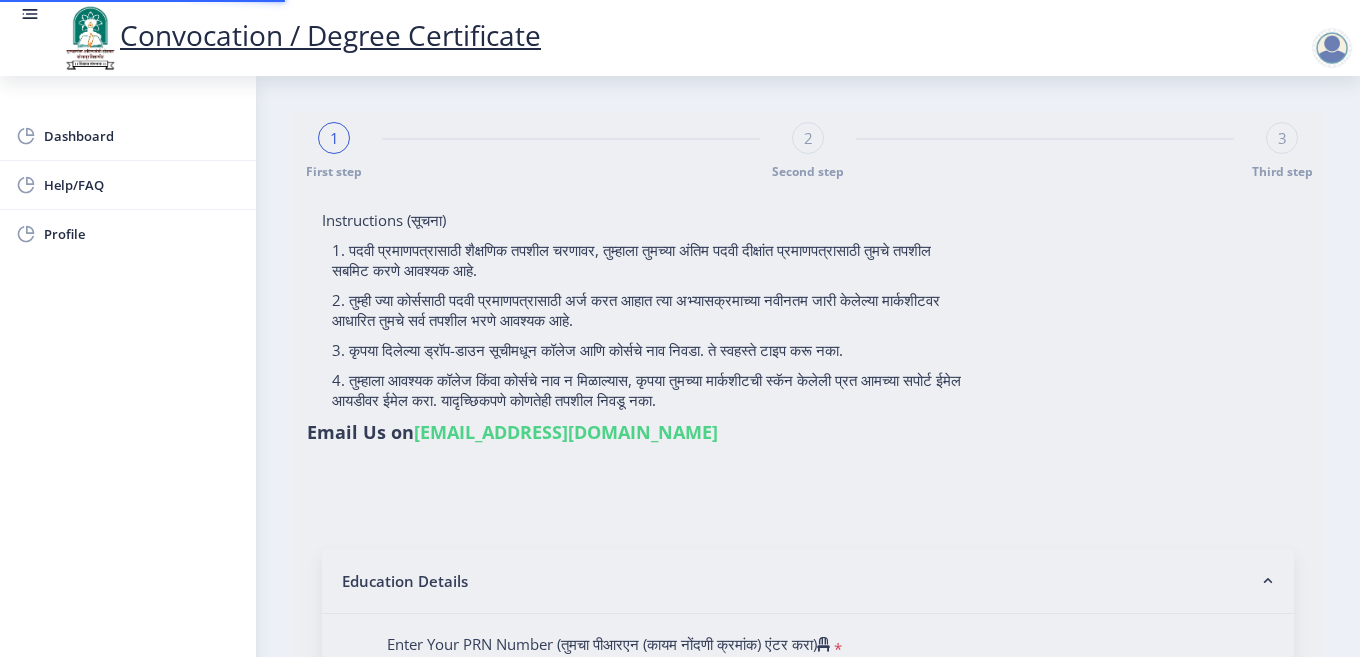 type on "[PERSON_NAME] [DEMOGRAPHIC_DATA]" 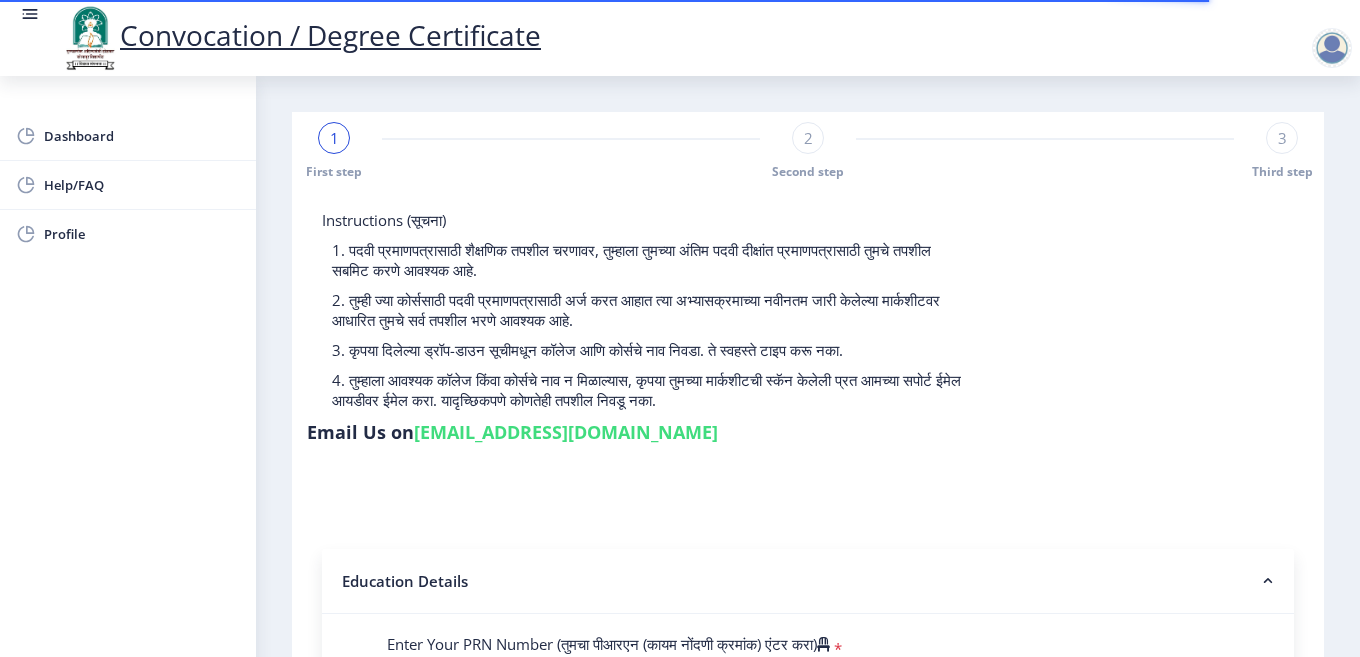 click on "Instructions (सूचना) 1. पदवी प्रमाणपत्रासाठी शैक्षणिक तपशील चरणावर, तुम्हाला तुमच्या अंतिम पदवी दीक्षांत प्रमाणपत्रासाठी तुमचे तपशील सबमिट करणे आवश्यक आहे.   2. तुम्ही ज्या कोर्ससाठी पदवी प्रमाणपत्रासाठी अर्ज करत आहात त्या अभ्यासक्रमाच्या नवीनतम जारी केलेल्या मार्कशीटवर आधारित तुमचे सर्व तपशील भरणे आवश्यक आहे.  Email Us on   [EMAIL_ADDRESS][DOMAIN_NAME]" 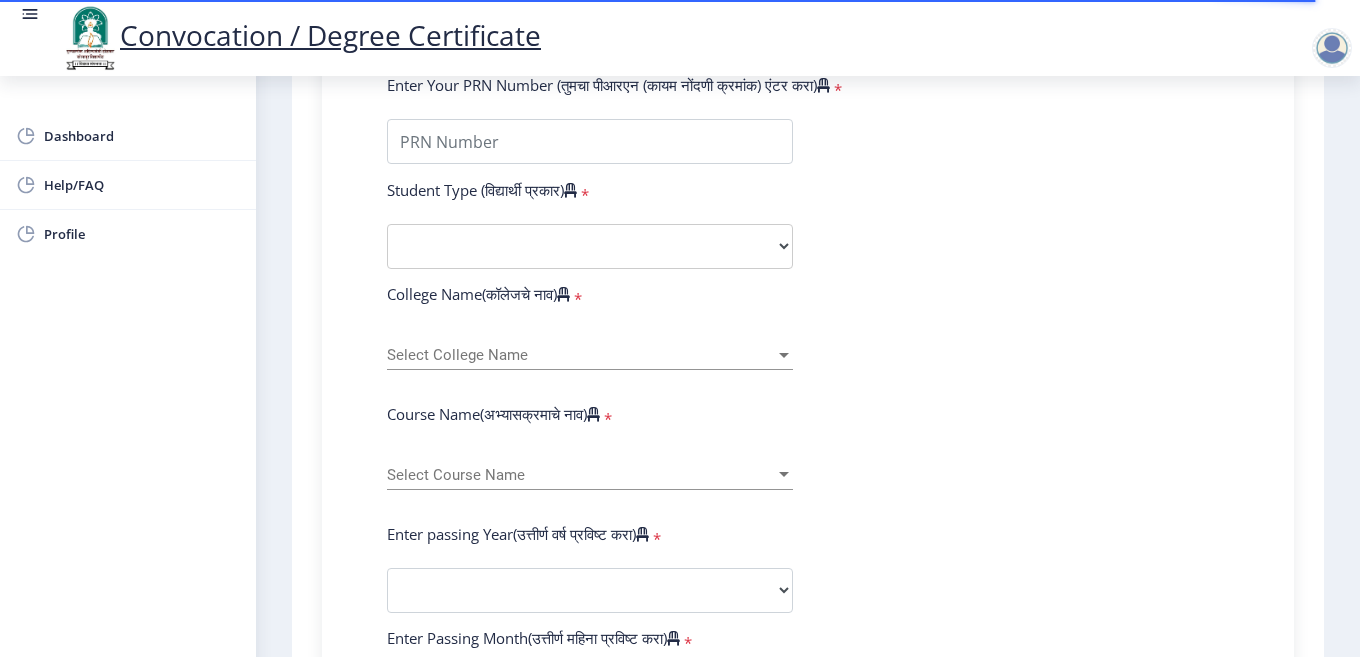 scroll, scrollTop: 560, scrollLeft: 0, axis: vertical 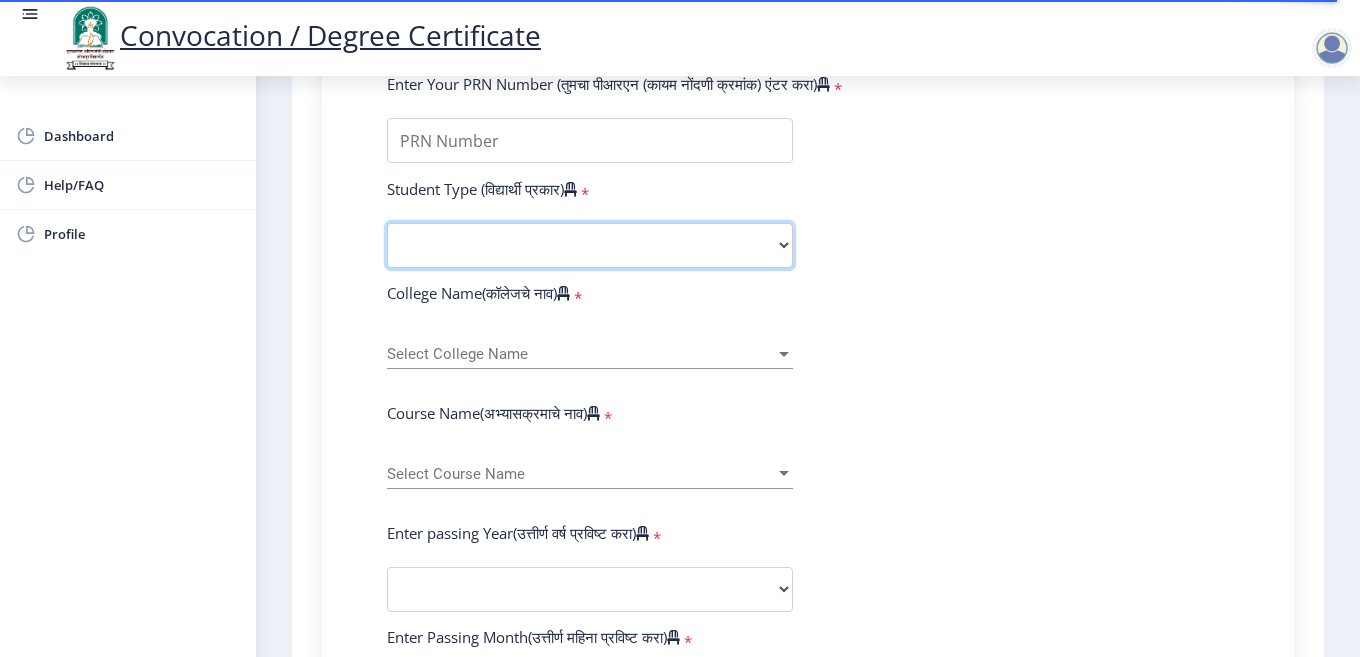 click on "Select Student Type Regular External" at bounding box center (590, 245) 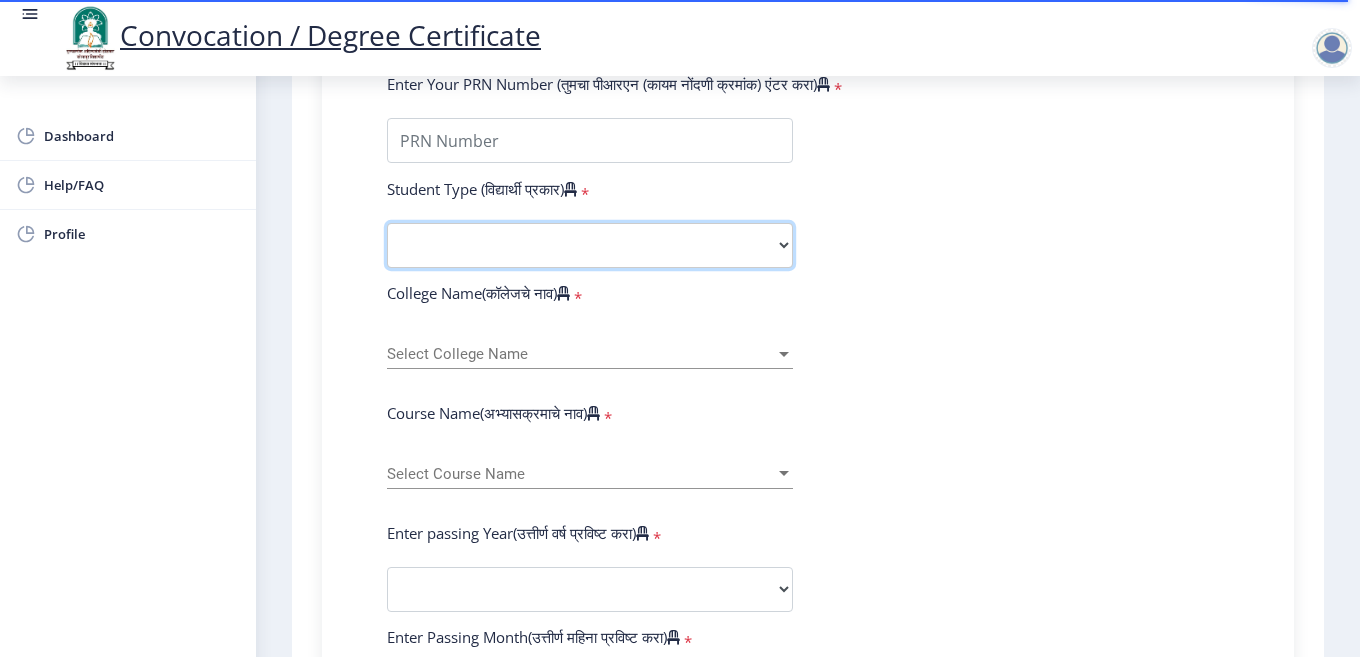 select on "Regular" 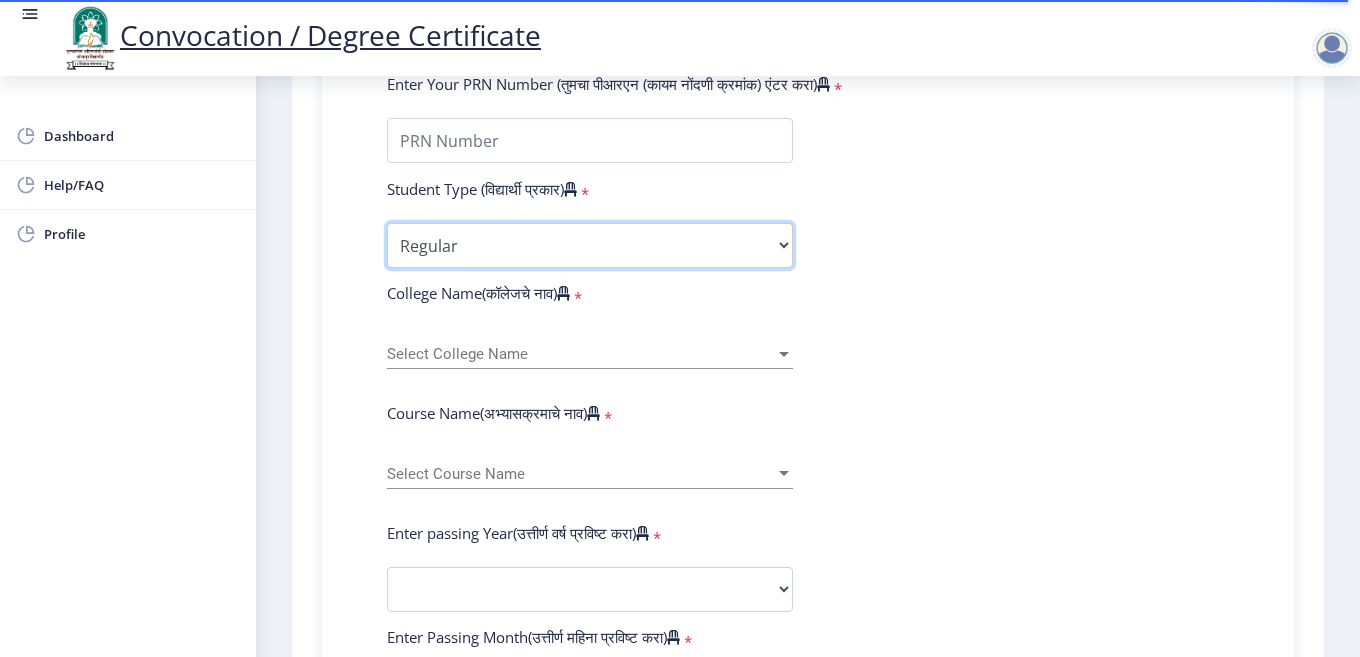 click on "Select Student Type Regular External" at bounding box center [590, 245] 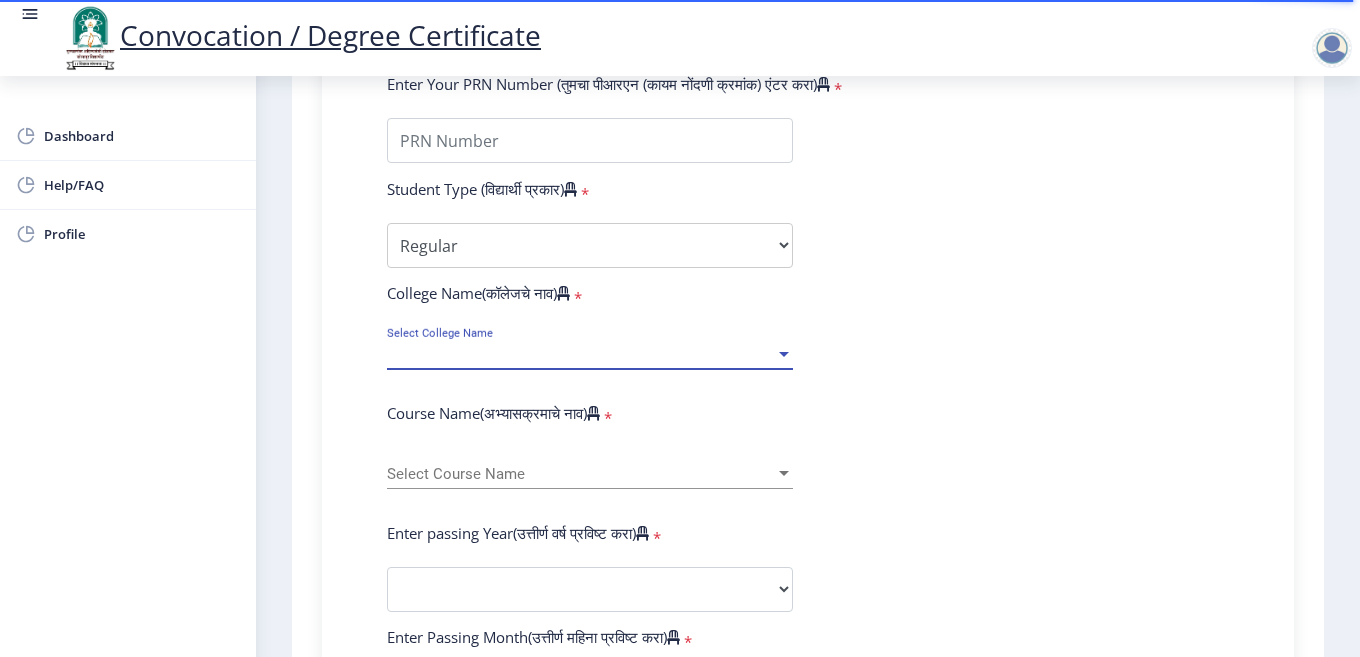 click on "Select College Name" at bounding box center (581, 354) 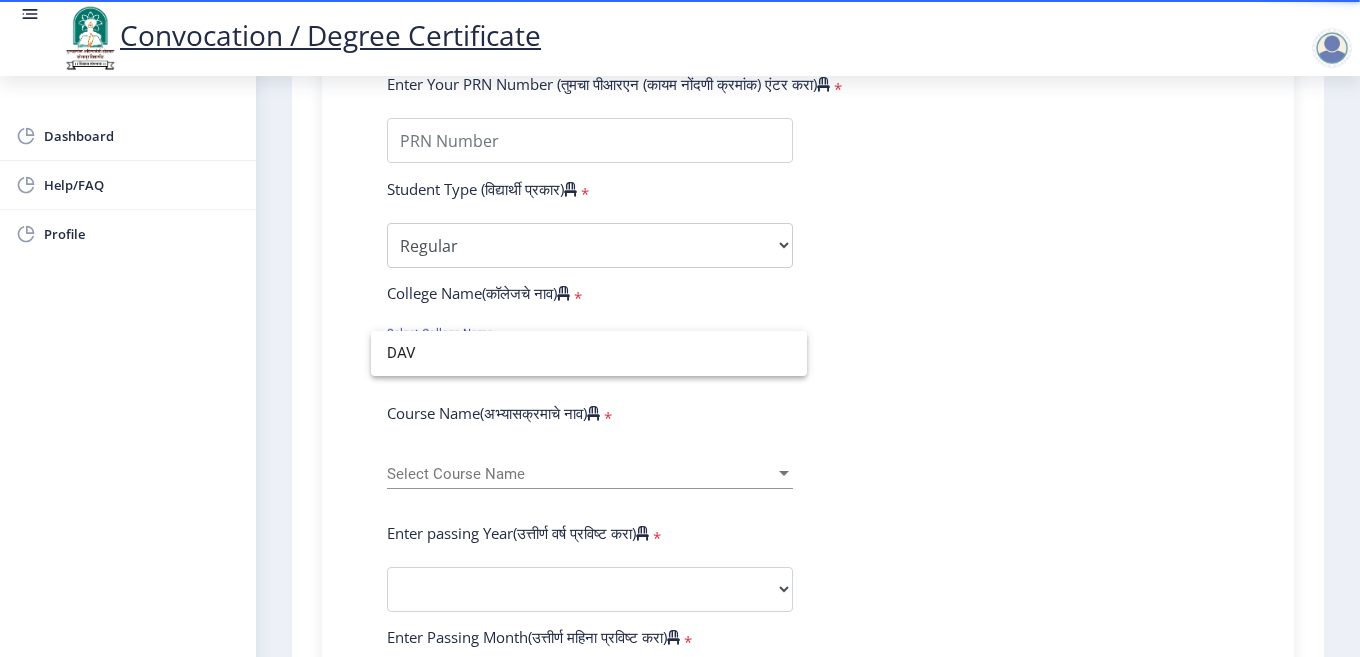 scroll, scrollTop: 0, scrollLeft: 0, axis: both 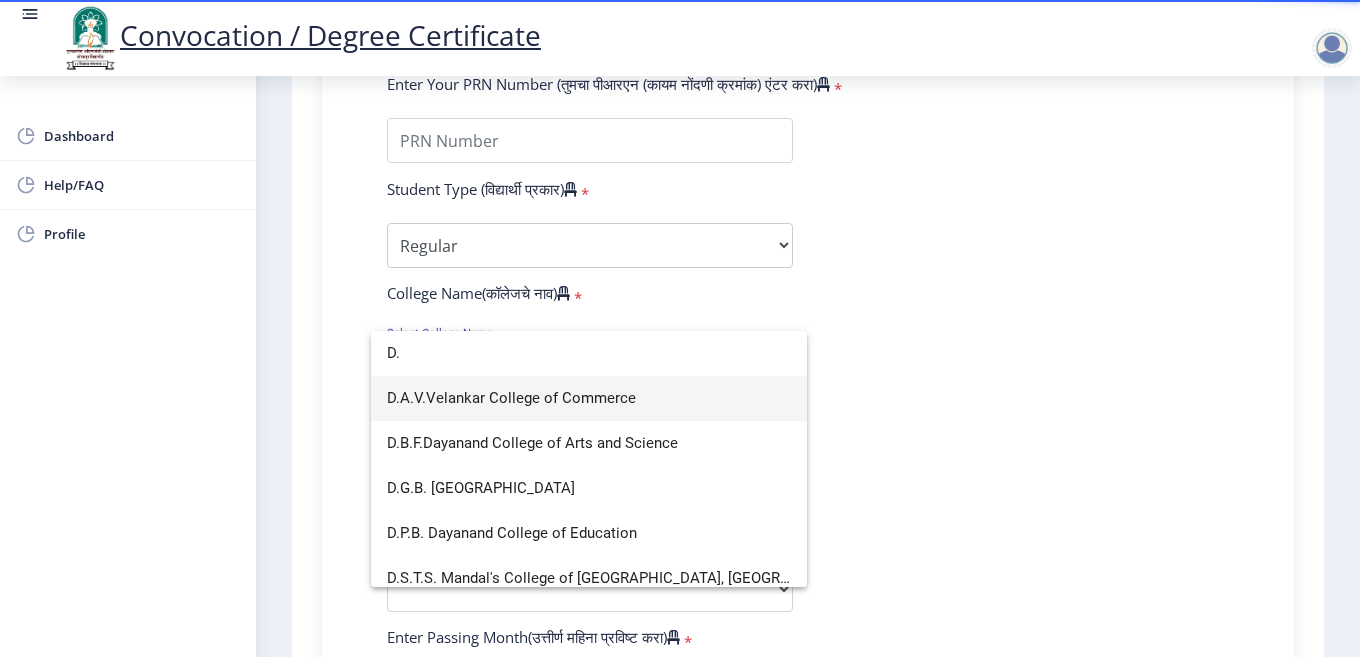 type on "D." 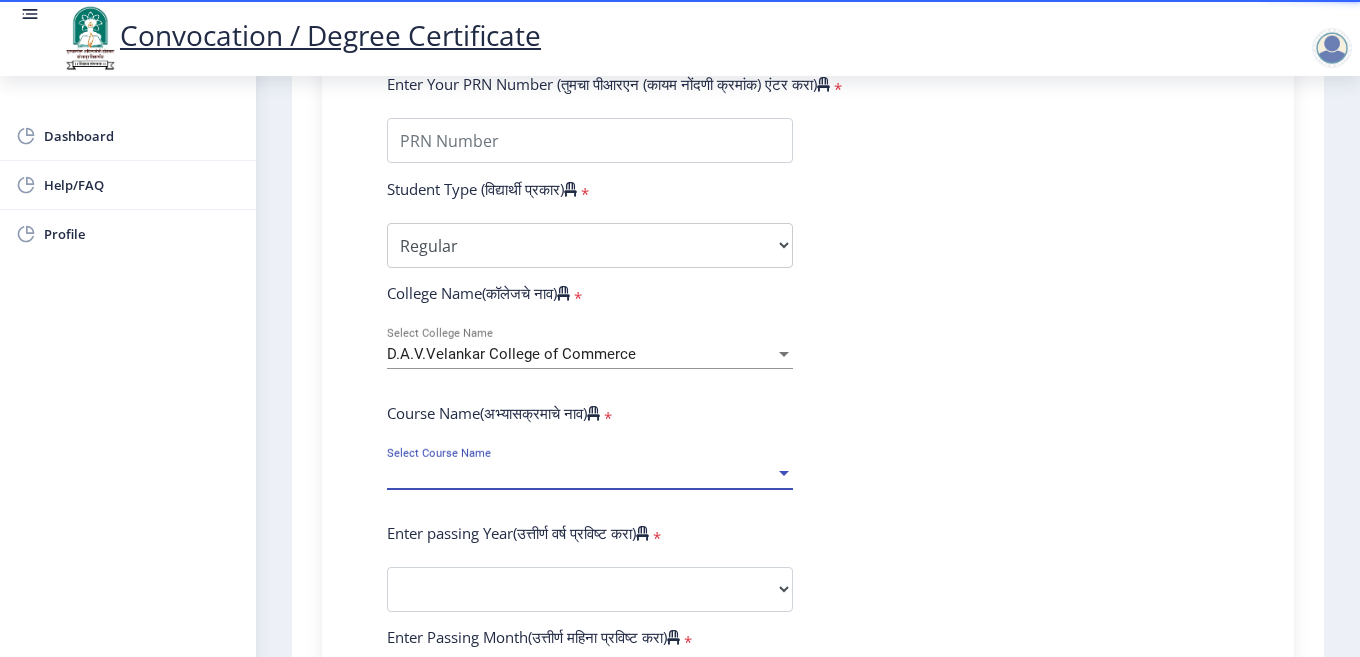 click on "Select Course Name" at bounding box center [581, 474] 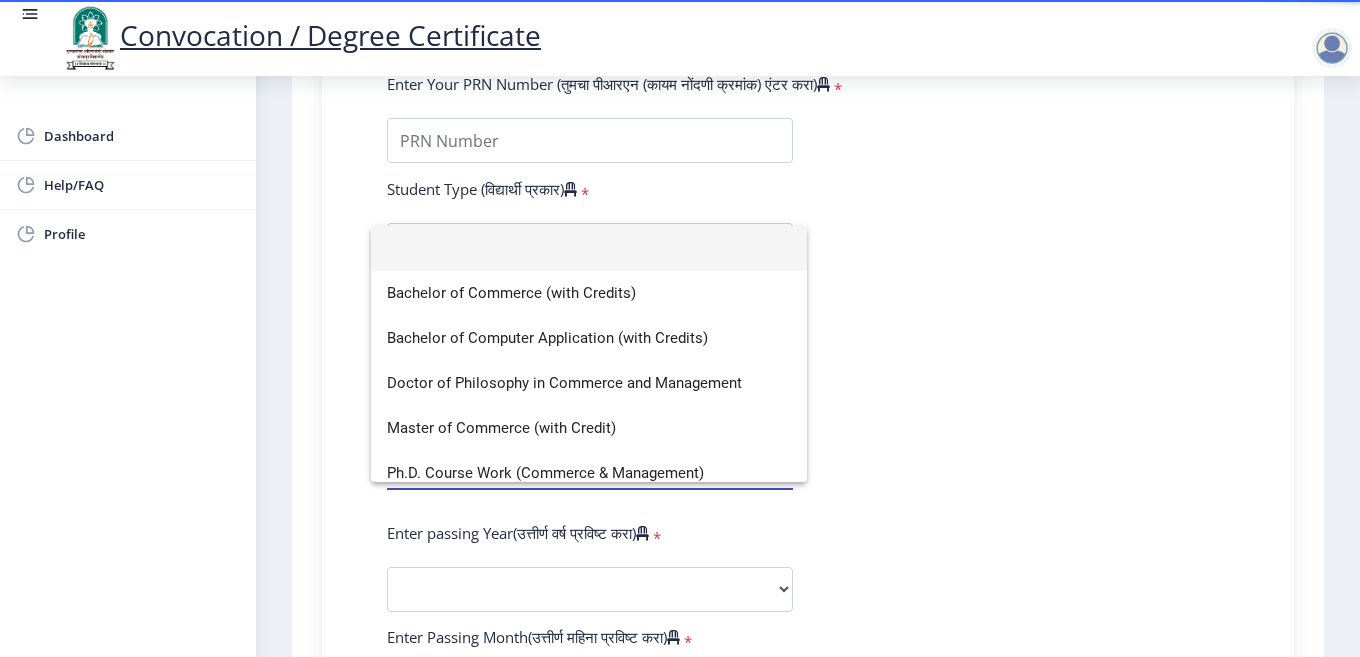 scroll, scrollTop: 14, scrollLeft: 0, axis: vertical 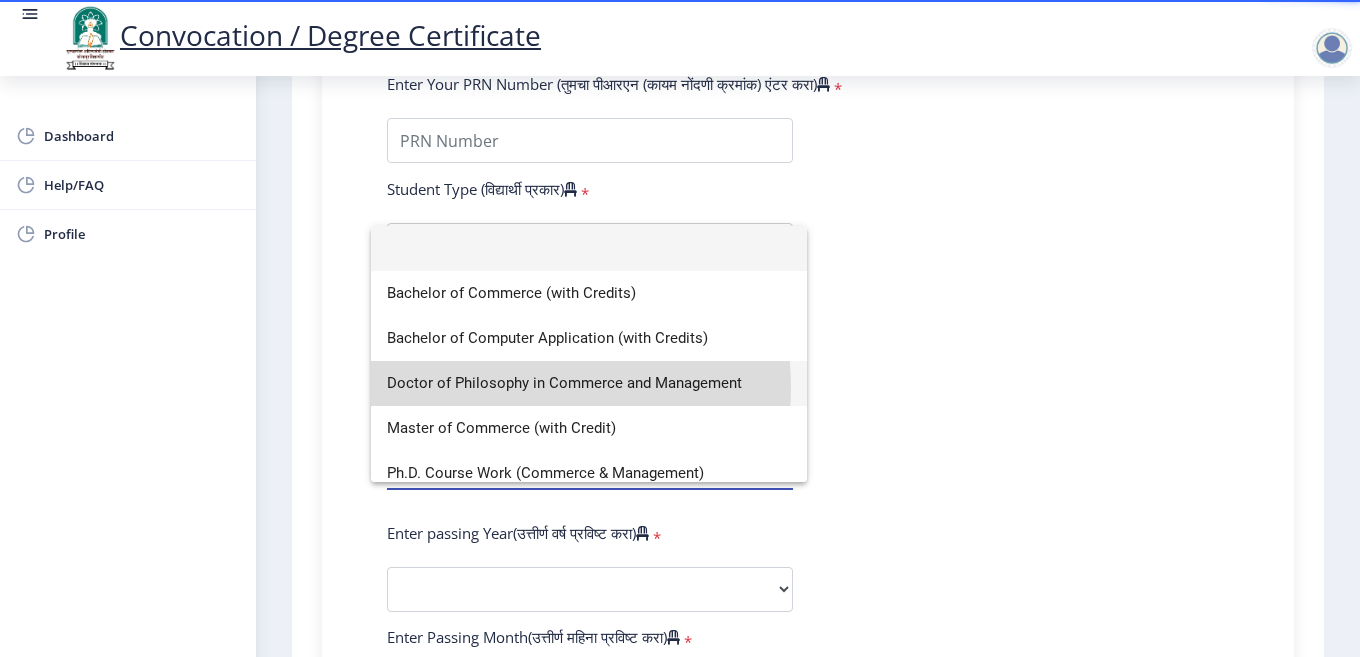 click on "Doctor of Philosophy in Commerce and Management" at bounding box center (589, 383) 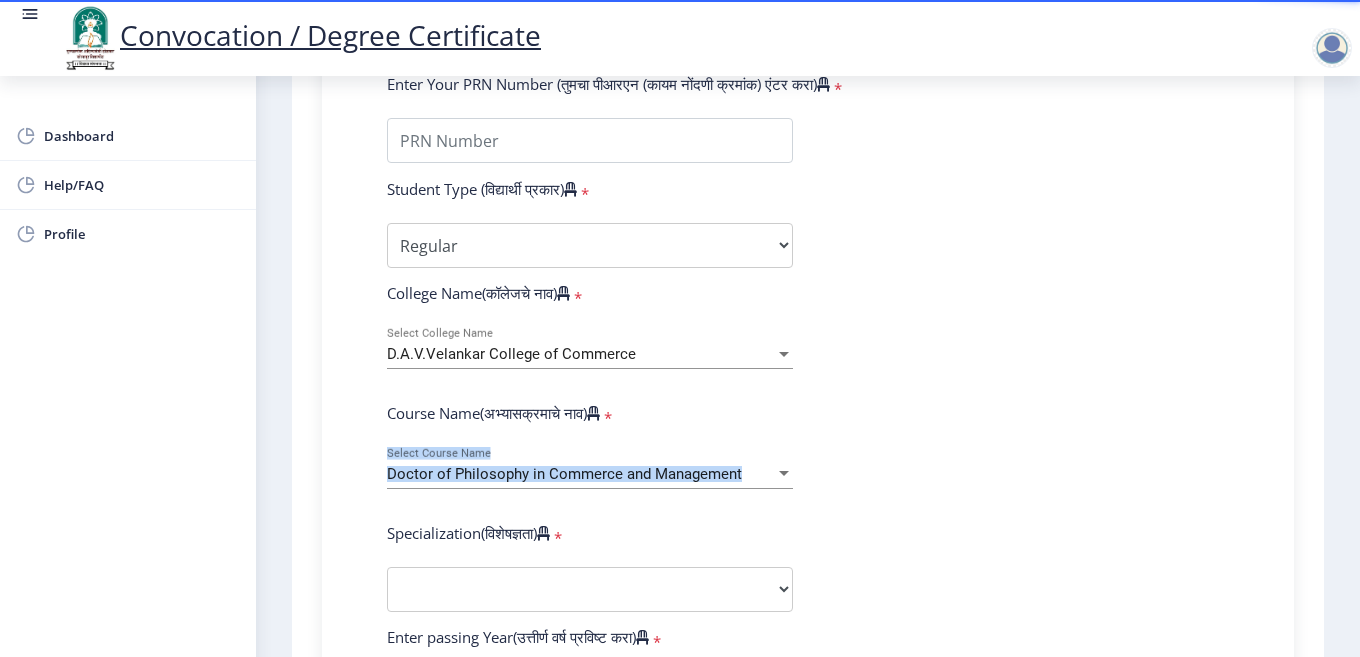 drag, startPoint x: 1314, startPoint y: 429, endPoint x: 1316, endPoint y: 504, distance: 75.026665 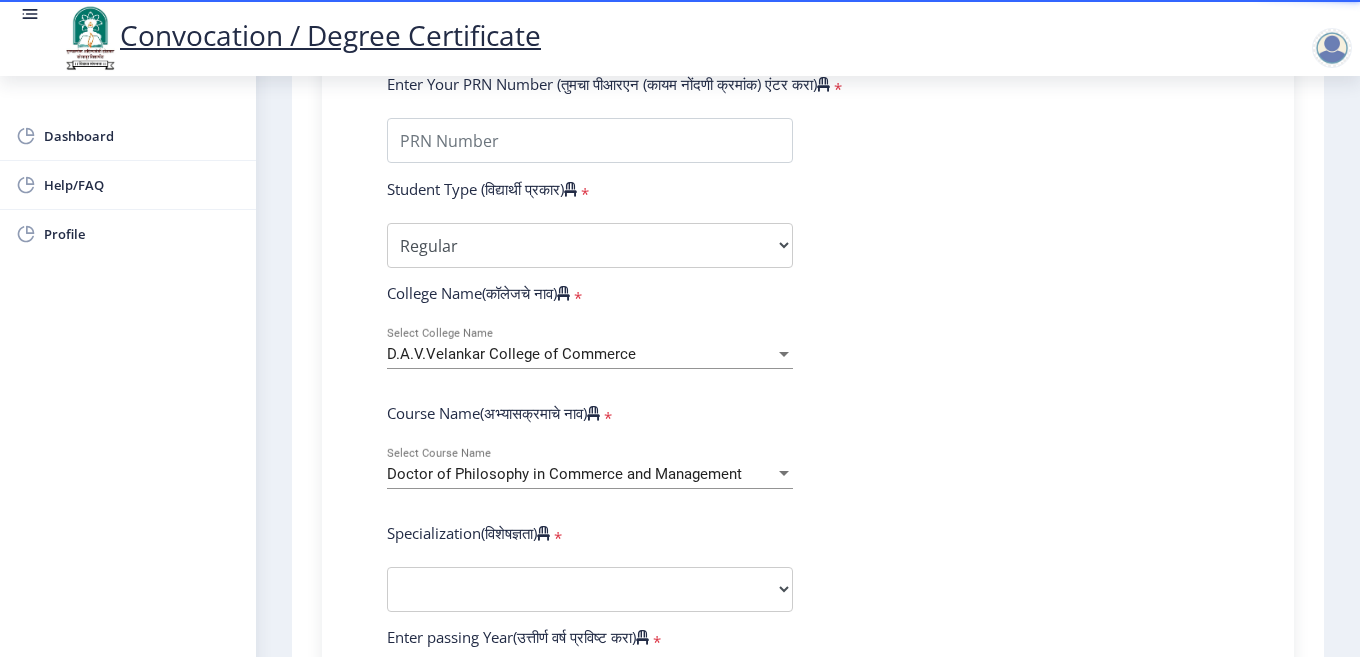 click on "Enter Your PRN Number (तुमचा पीआरएन (कायम नोंदणी क्रमांक) एंटर करा)   * Student Type (विद्यार्थी प्रकार)    * Select Student Type Regular External College Name(कॉलेजचे नाव)   * [PERSON_NAME] College of Commerce Select College Name Course Name(अभ्यासक्रमाचे नाव)   * Doctor of Philosophy in Commerce and Management Select Course Name  Specialization(विशेषज्ञता)   * Specialization Accountancy Commerce Management Other Enter passing Year(उत्तीर्ण वर्ष प्रविष्ट करा)   *  2025   2024   2023   2022   2021   2020   2019   2018   2017   2016   2015   2014   2013   2012   2011   2010   2009   2008   2007   2006   2005   2004   2003   2002   2001   2000   1999   1998   1997   1996   1995   1994   1993   1992   1991   1990   1989   1988   1987   1986   1985   1984   1983   1982   1981   1980" 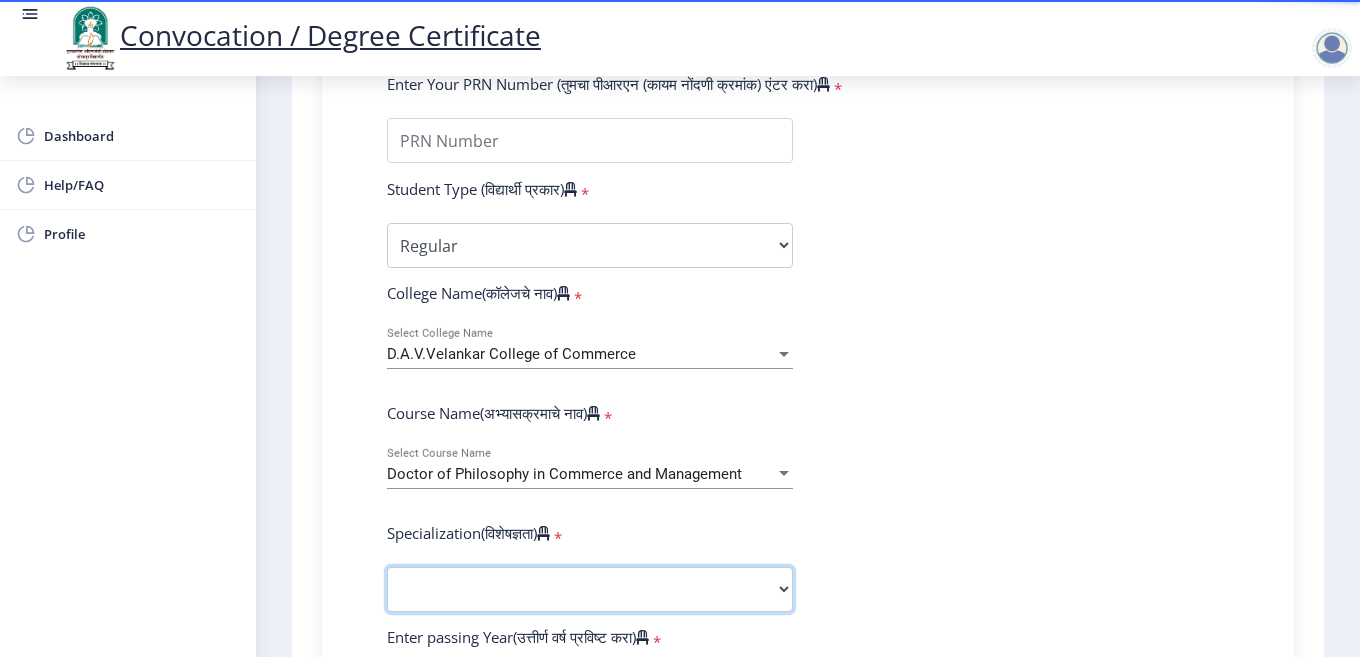 click on "Specialization Accountancy Commerce Management Other" at bounding box center (590, 589) 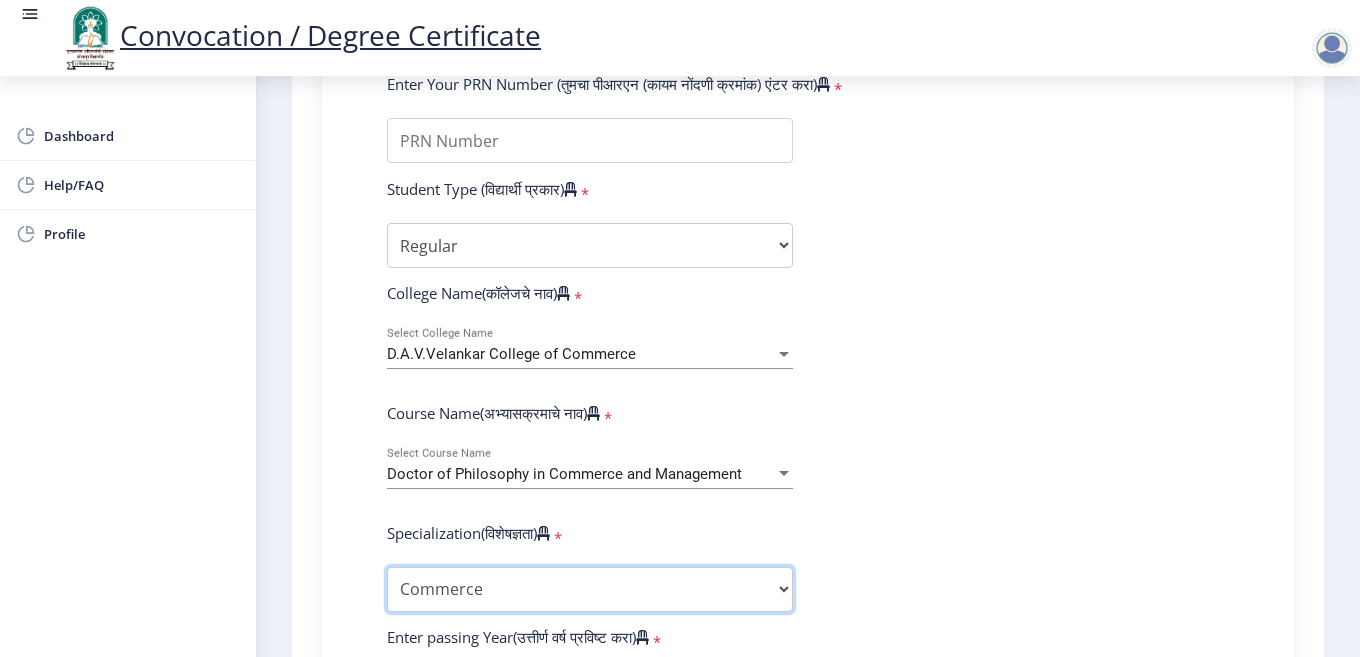click on "Specialization Accountancy Commerce Management Other" at bounding box center (590, 589) 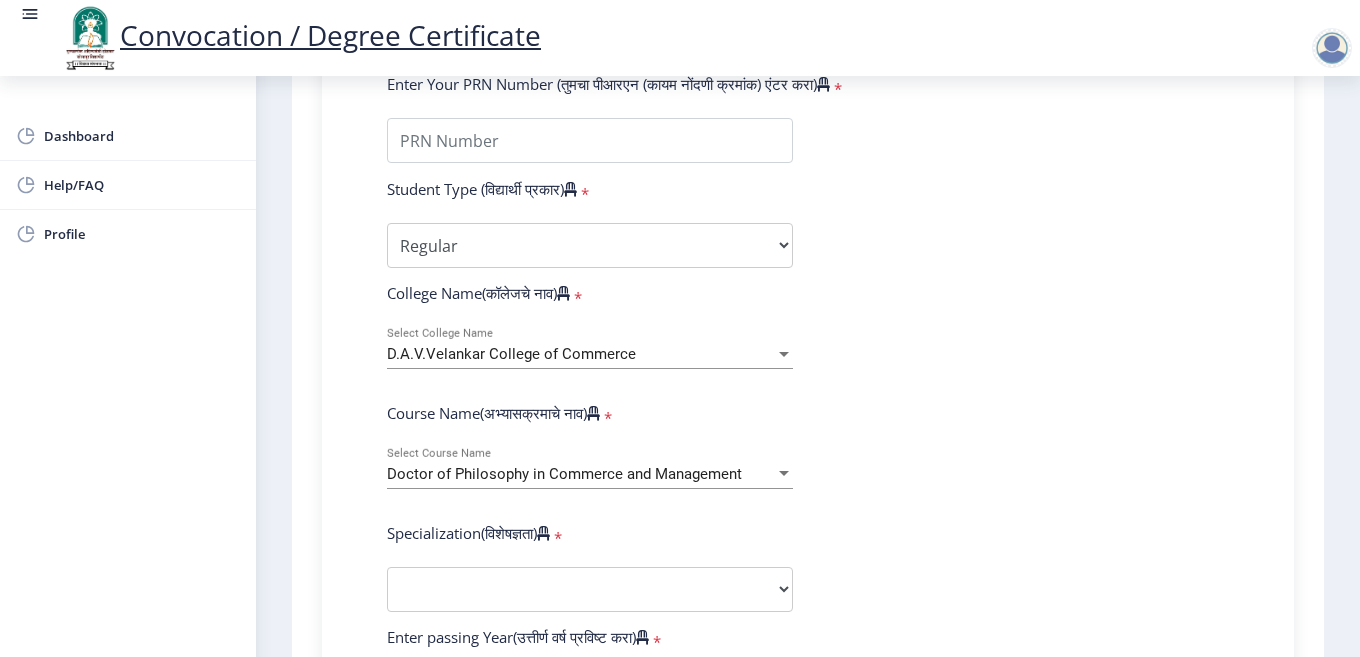 select 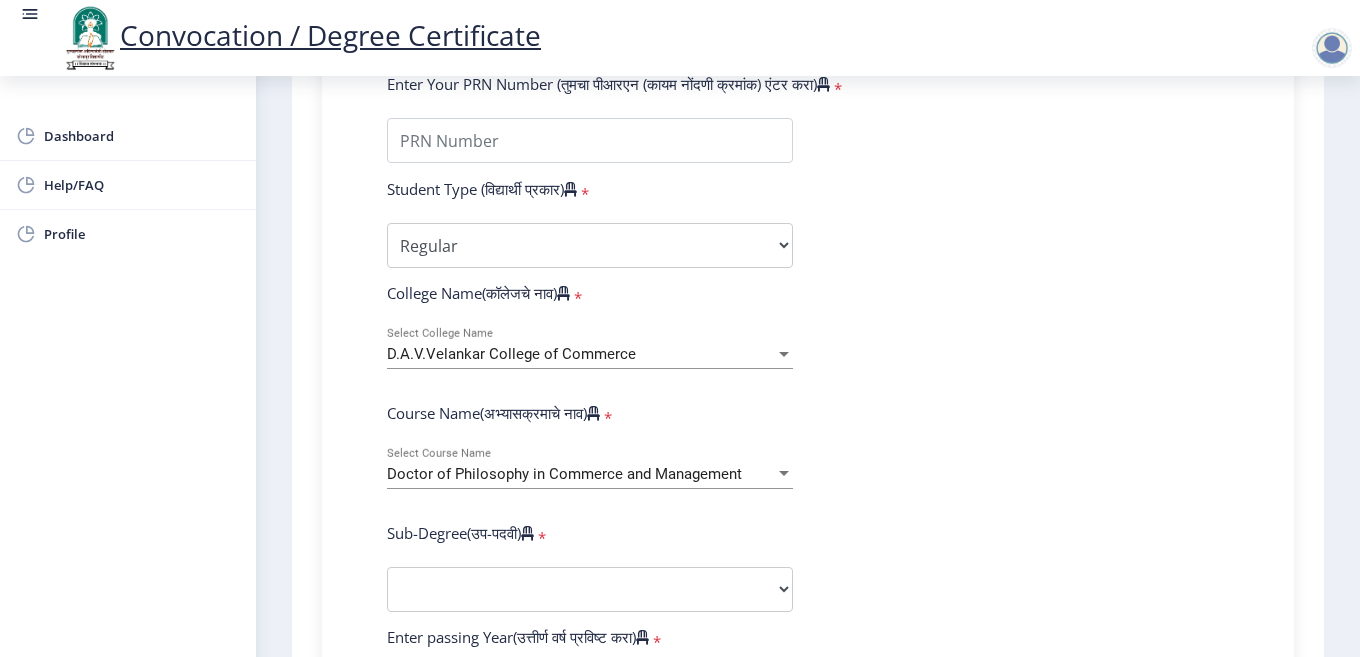 click on "Enter Your PRN Number (तुमचा पीआरएन (कायम नोंदणी क्रमांक) एंटर करा)   * Student Type (विद्यार्थी प्रकार)    * Select Student Type Regular External College Name(कॉलेजचे नाव)   * [PERSON_NAME] College of Commerce Select College Name Course Name(अभ्यासक्रमाचे नाव)   * Doctor of Philosophy in Commerce and Management Select Course Name  Sub-Degree(उप-पदवी)   * Sub-Degree Other Enter passing Year(उत्तीर्ण वर्ष प्रविष्ट करा)   *  2025   2024   2023   2022   2021   2020   2019   2018   2017   2016   2015   2014   2013   2012   2011   2010   2009   2008   2007   2006   2005   2004   2003   2002   2001   2000   1999   1998   1997   1996   1995   1994   1993   1992   1991   1990   1989   1988   1987   1986   1985   1984   1983   1982   1981   1980   1979   1978   1977   1976  * Enter Passing Month" 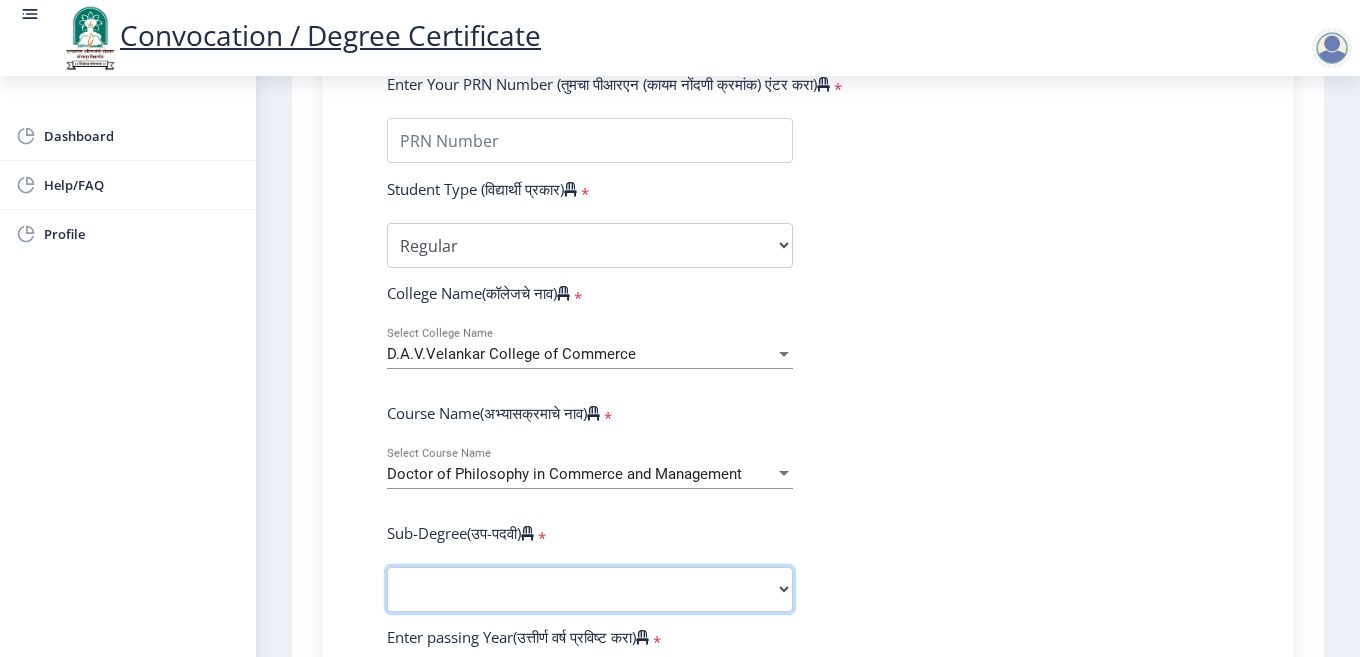 click on "Sub-Degree Other" at bounding box center (590, 589) 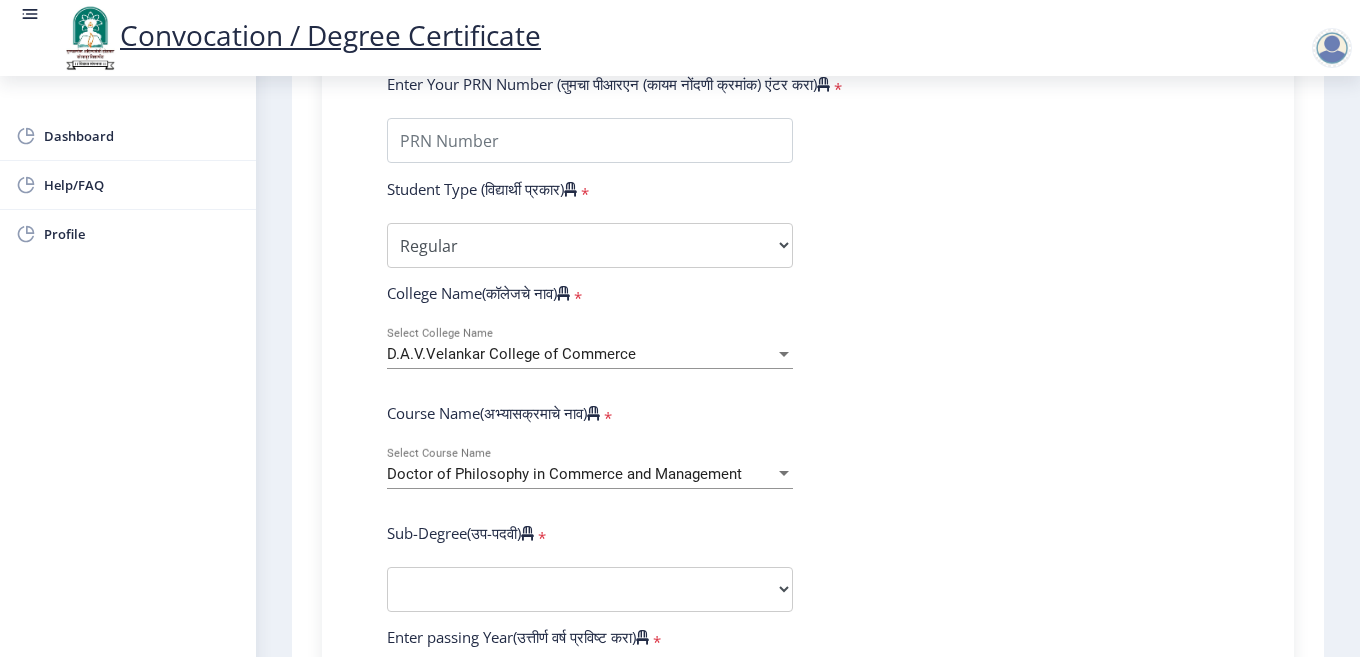 click on "Enter Your PRN Number (तुमचा पीआरएन (कायम नोंदणी क्रमांक) एंटर करा)   * Student Type (विद्यार्थी प्रकार)    * Select Student Type Regular External College Name(कॉलेजचे नाव)   * [PERSON_NAME] College of Commerce Select College Name Course Name(अभ्यासक्रमाचे नाव)   * Doctor of Philosophy in Commerce and Management Select Course Name  Sub-Degree(उप-पदवी)   * Sub-Degree Other Enter passing Year(उत्तीर्ण वर्ष प्रविष्ट करा)   *  2025   2024   2023   2022   2021   2020   2019   2018   2017   2016   2015   2014   2013   2012   2011   2010   2009   2008   2007   2006   2005   2004   2003   2002   2001   2000   1999   1998   1997   1996   1995   1994   1993   1992   1991   1990   1989   1988   1987   1986   1985   1984   1983   1982   1981   1980   1979   1978   1977   1976  * Enter Passing Month" 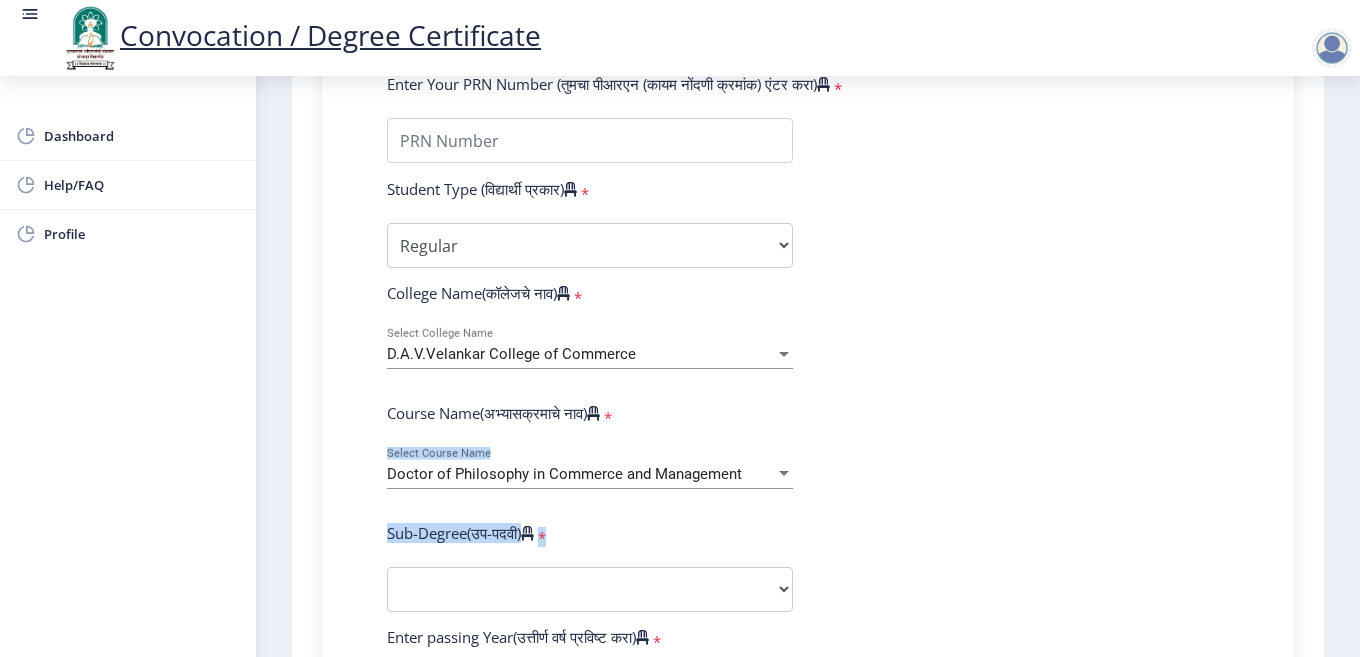 drag, startPoint x: 1050, startPoint y: 496, endPoint x: 1053, endPoint y: 571, distance: 75.059975 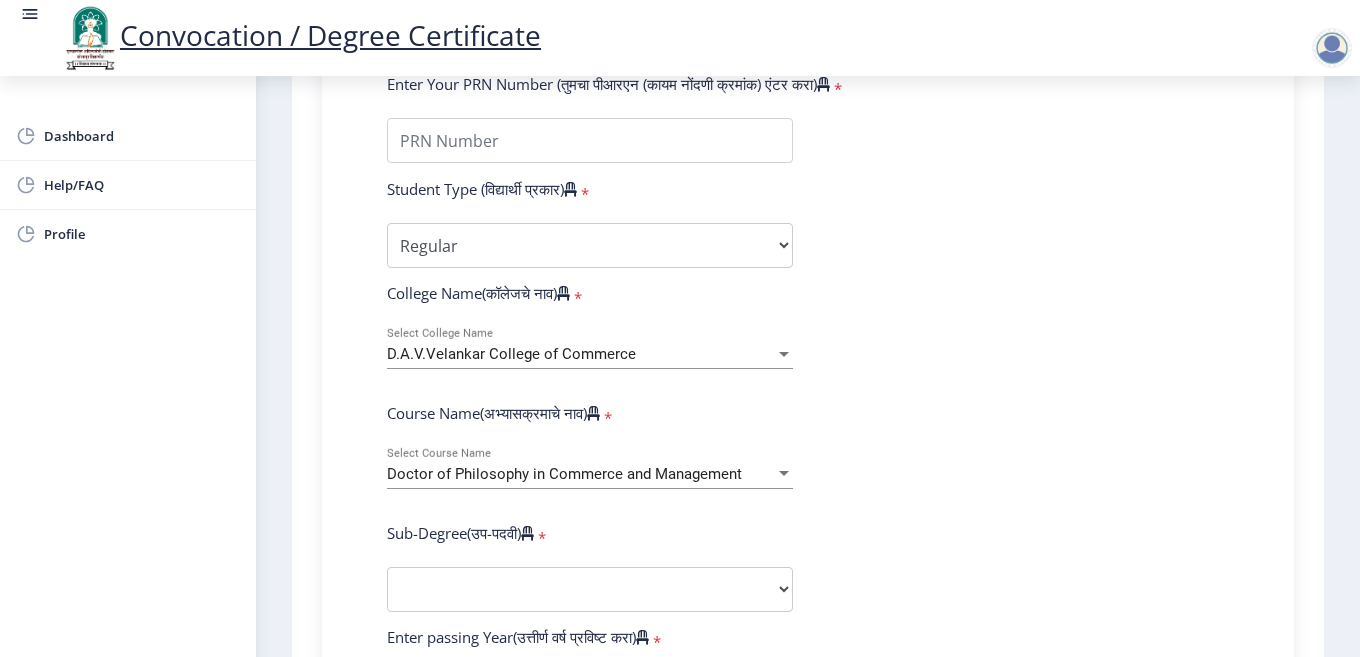 click on "Enter Your PRN Number (तुमचा पीआरएन (कायम नोंदणी क्रमांक) एंटर करा)   * Student Type (विद्यार्थी प्रकार)    * Select Student Type Regular External College Name(कॉलेजचे नाव)   * [PERSON_NAME] College of Commerce Select College Name Course Name(अभ्यासक्रमाचे नाव)   * Doctor of Philosophy in Commerce and Management Select Course Name  Sub-Degree(उप-पदवी)   * Sub-Degree Other Enter passing Year(उत्तीर्ण वर्ष प्रविष्ट करा)   *  2025   2024   2023   2022   2021   2020   2019   2018   2017   2016   2015   2014   2013   2012   2011   2010   2009   2008   2007   2006   2005   2004   2003   2002   2001   2000   1999   1998   1997   1996   1995   1994   1993   1992   1991   1990   1989   1988   1987   1986   1985   1984   1983   1982   1981   1980   1979   1978   1977   1976  * Enter Passing Month" 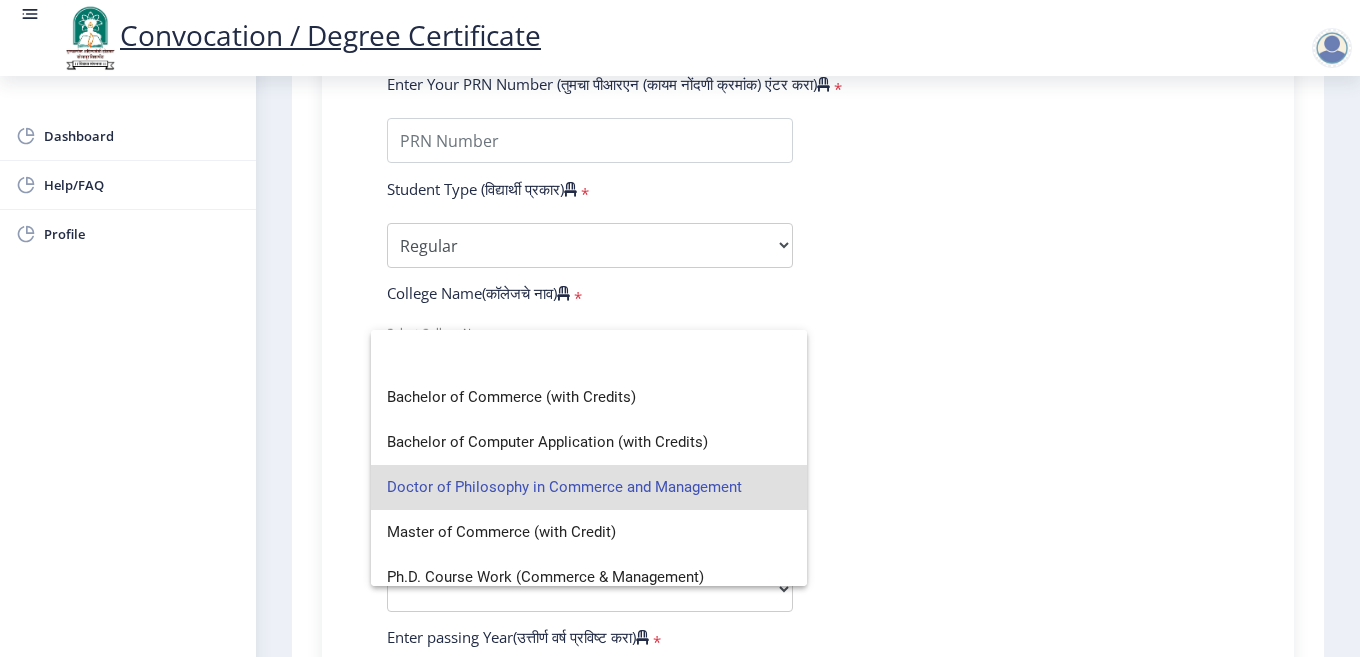 scroll, scrollTop: 0, scrollLeft: 0, axis: both 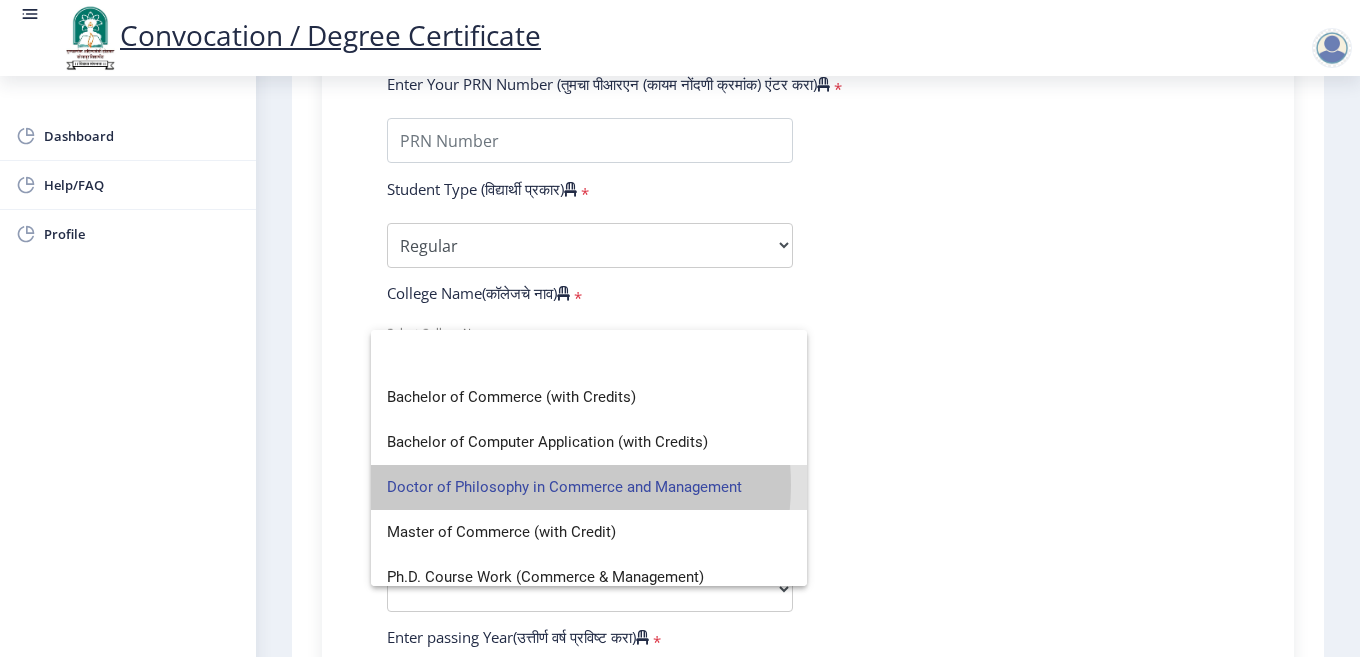 click on "Doctor of Philosophy in Commerce and Management" at bounding box center [589, 487] 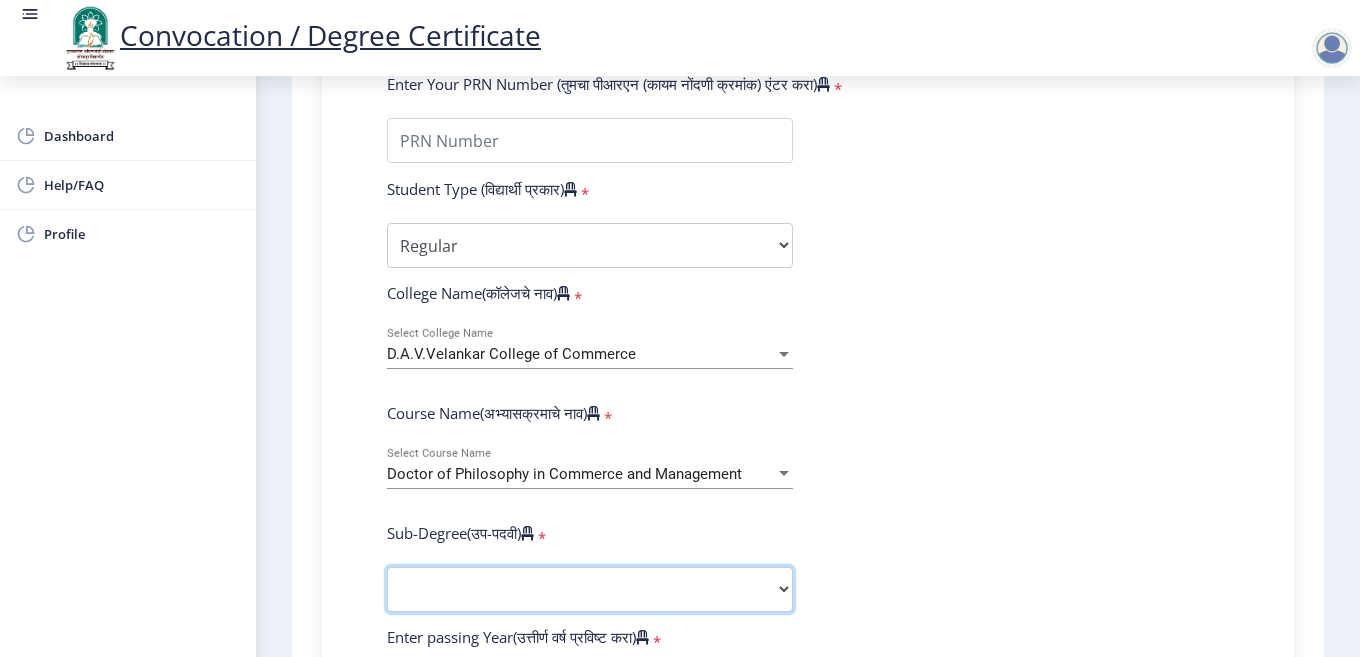 click on "Sub-Degree Other" at bounding box center [590, 589] 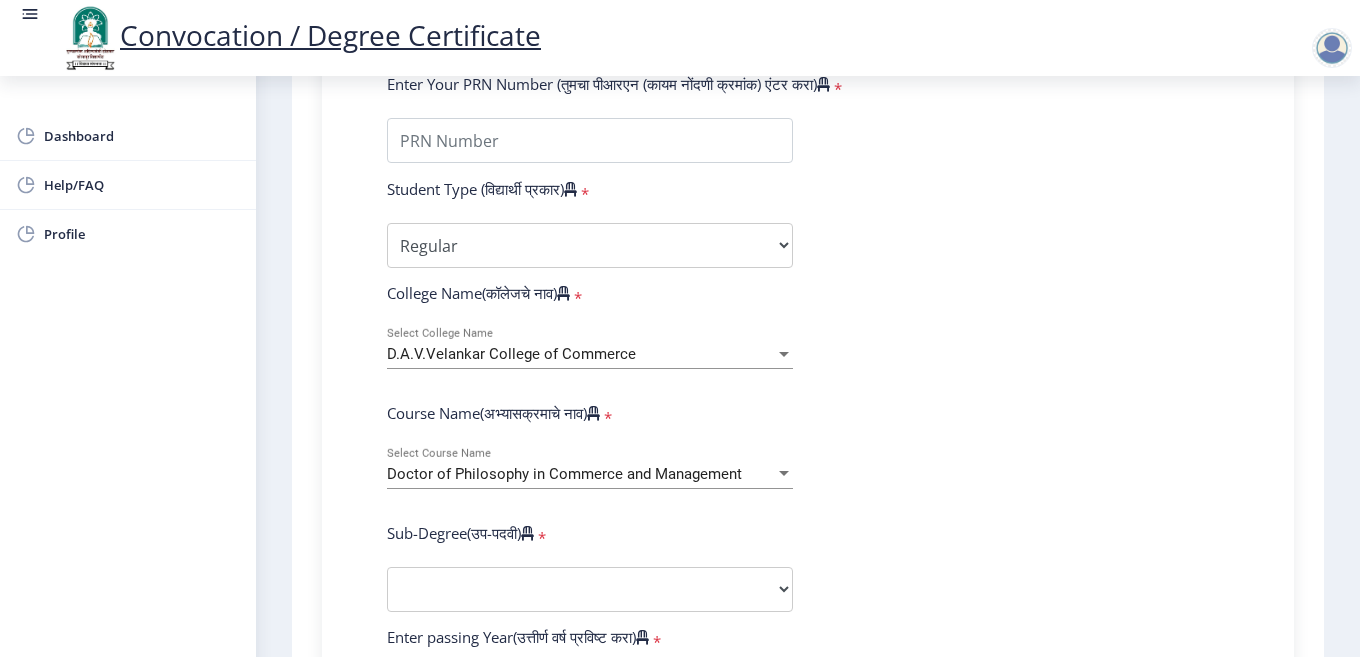 click on "Enter Your PRN Number (तुमचा पीआरएन (कायम नोंदणी क्रमांक) एंटर करा)   * Student Type (विद्यार्थी प्रकार)    * Select Student Type Regular External College Name(कॉलेजचे नाव)   * [PERSON_NAME] College of Commerce Select College Name Course Name(अभ्यासक्रमाचे नाव)   * Doctor of Philosophy in Commerce and Management Select Course Name  Sub-Degree(उप-पदवी)   * Sub-Degree Other Enter passing Year(उत्तीर्ण वर्ष प्रविष्ट करा)   *  2025   2024   2023   2022   2021   2020   2019   2018   2017   2016   2015   2014   2013   2012   2011   2010   2009   2008   2007   2006   2005   2004   2003   2002   2001   2000   1999   1998   1997   1996   1995   1994   1993   1992   1991   1990   1989   1988   1987   1986   1985   1984   1983   1982   1981   1980   1979   1978   1977   1976  * Enter Passing Month" 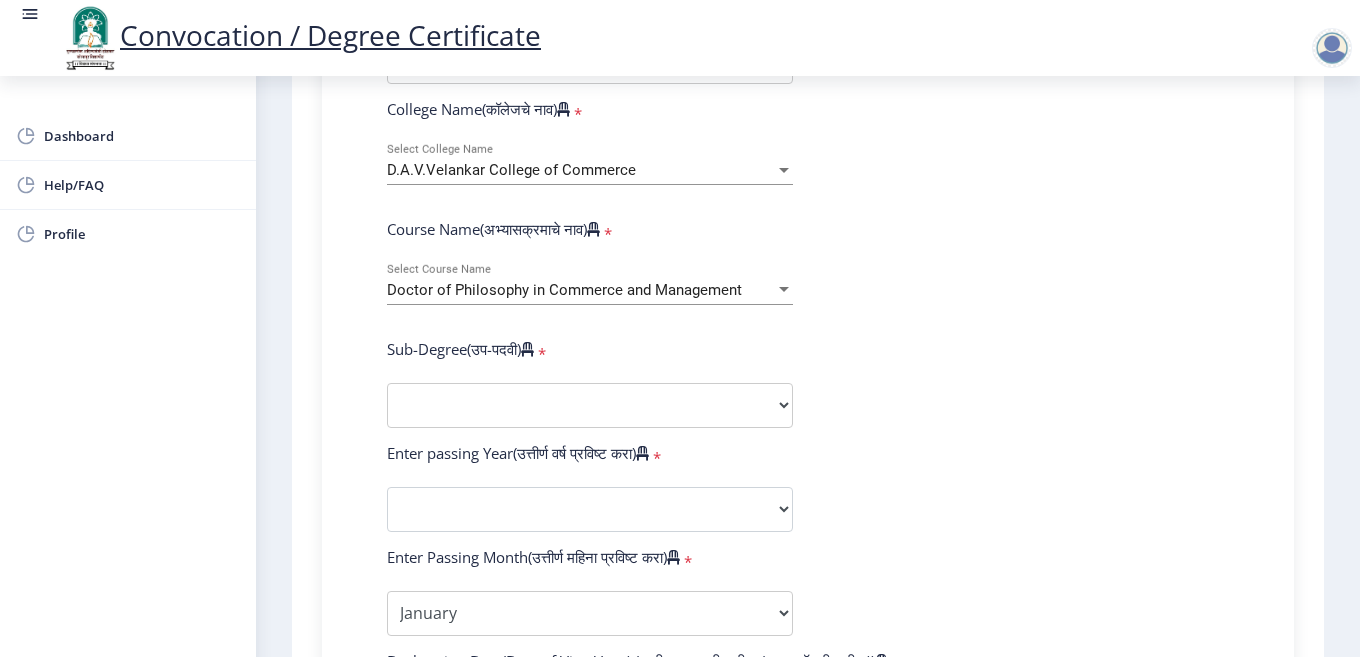 scroll, scrollTop: 840, scrollLeft: 0, axis: vertical 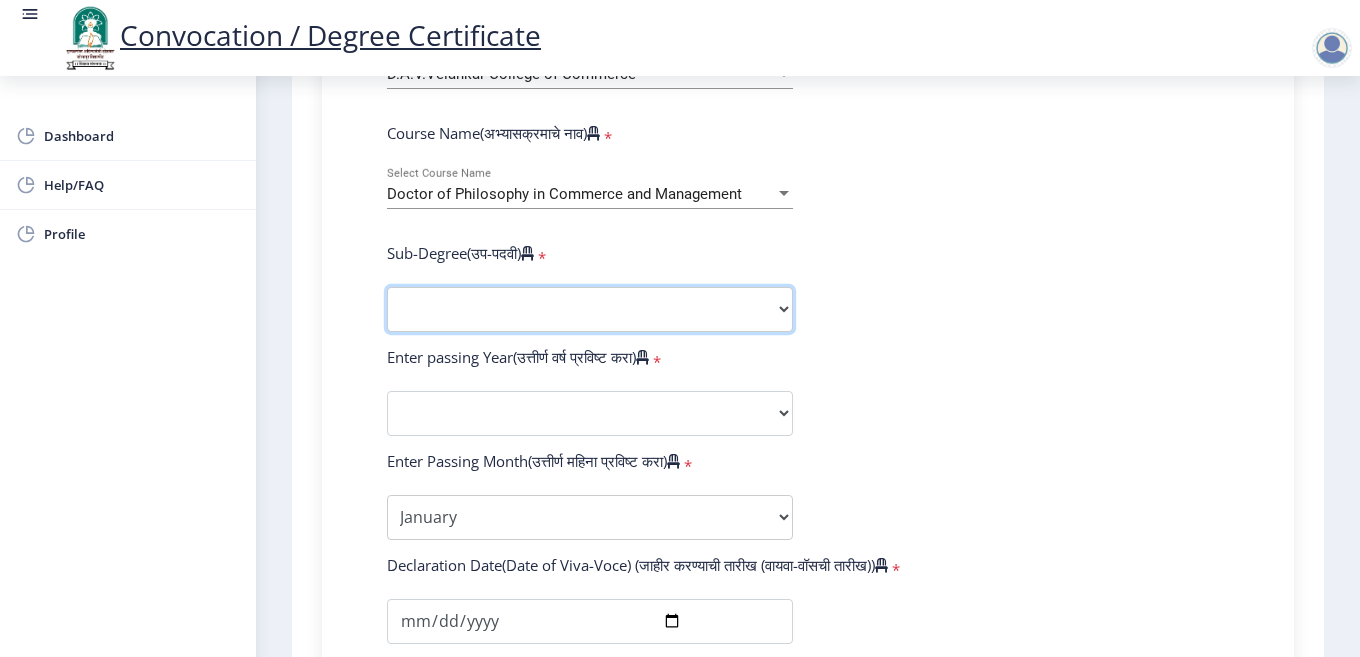click on "Sub-Degree Other" at bounding box center (590, 309) 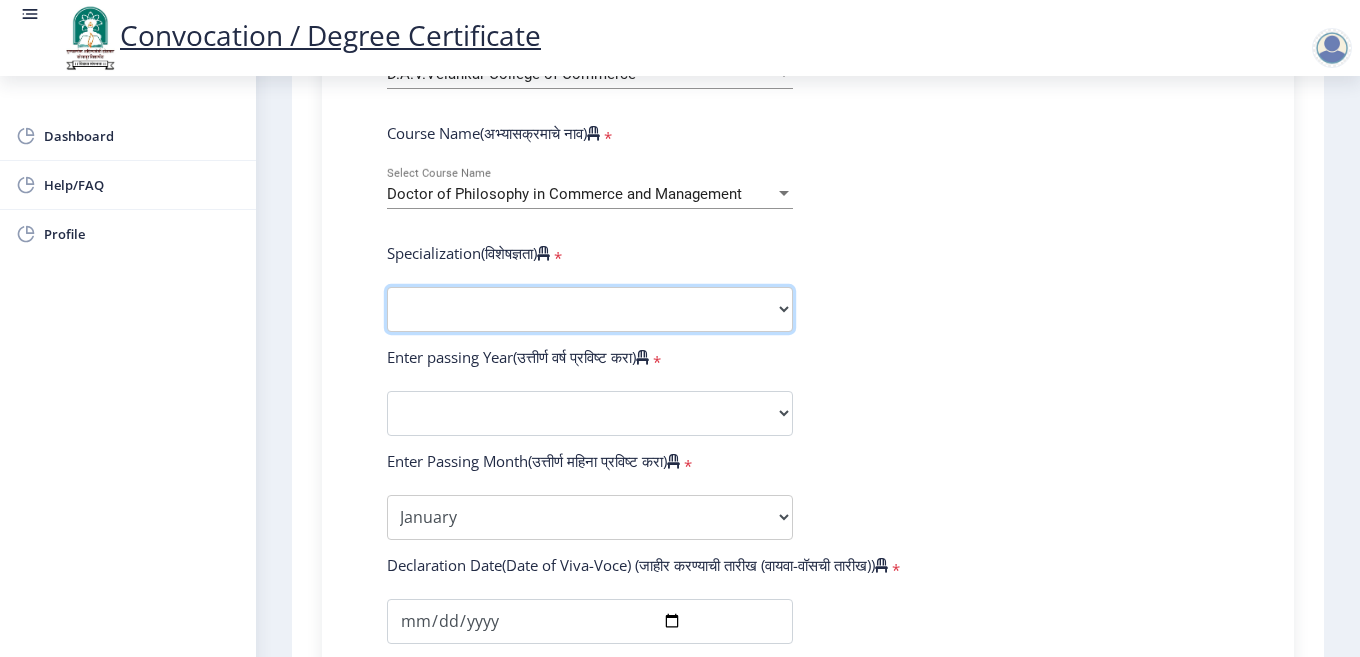 click on "Specialization Accountancy Commerce Management Other" at bounding box center [590, 309] 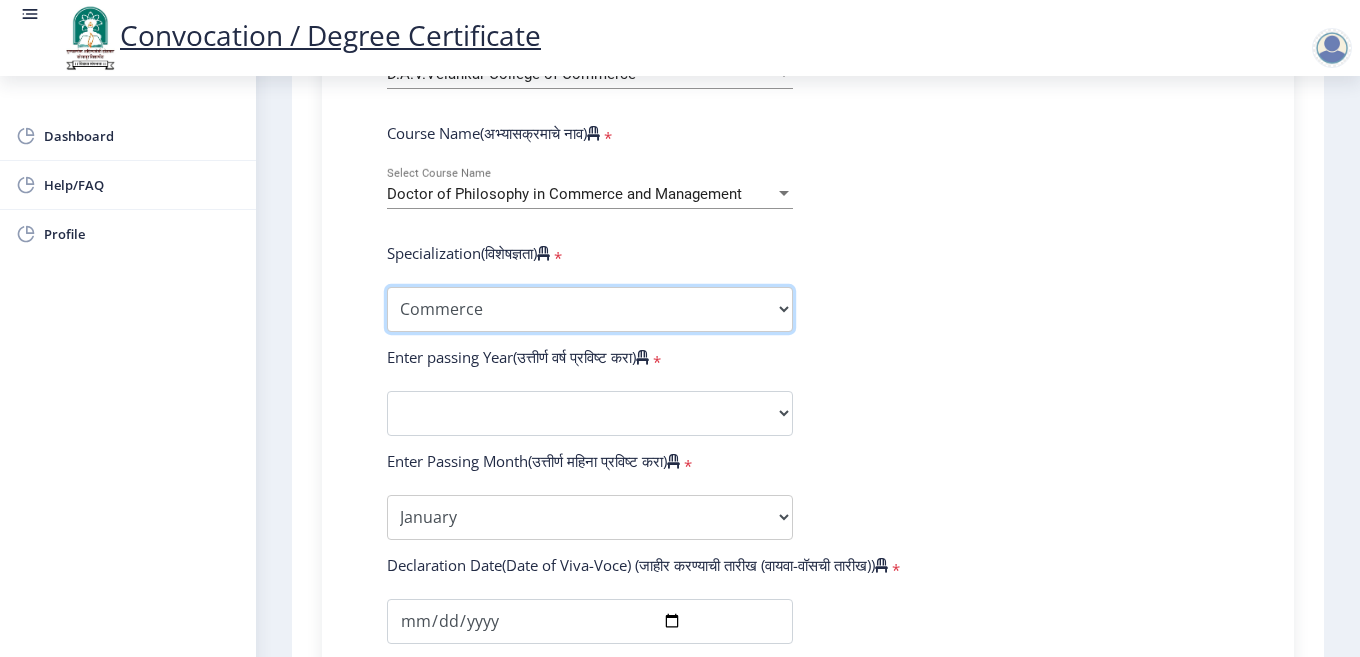 click on "Specialization Accountancy Commerce Management Other" at bounding box center (590, 309) 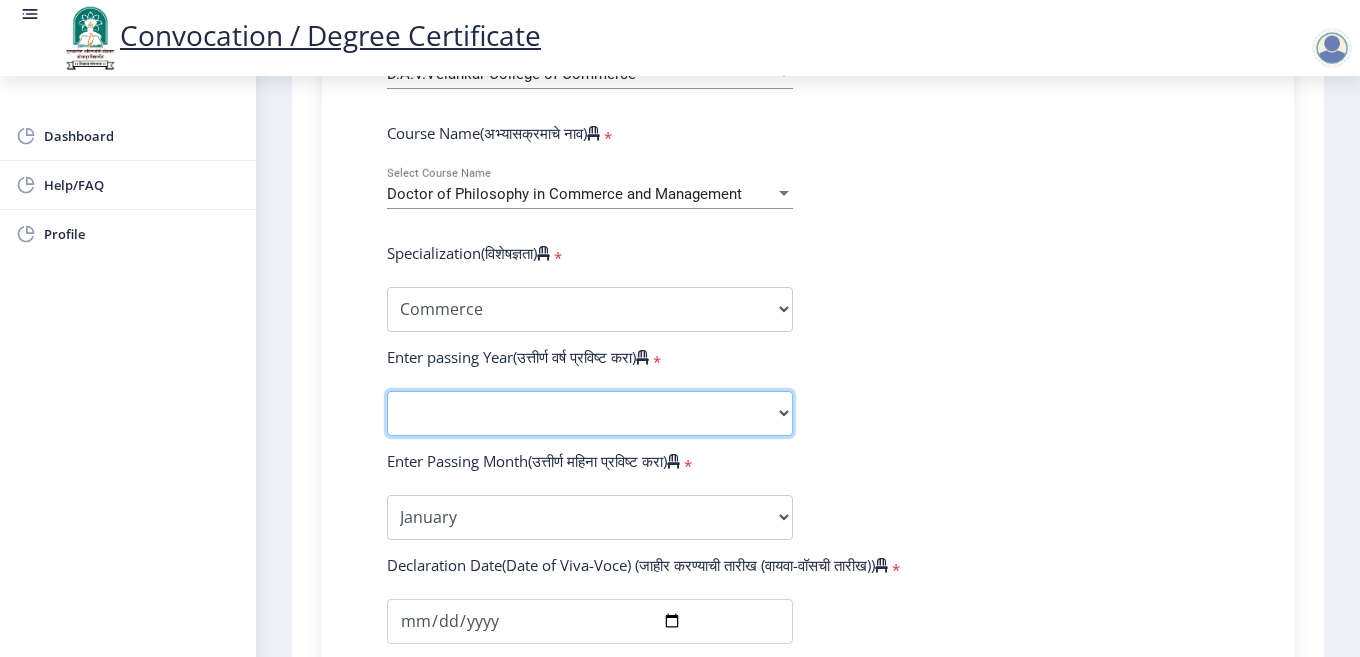 click on "2025   2024   2023   2022   2021   2020   2019   2018   2017   2016   2015   2014   2013   2012   2011   2010   2009   2008   2007   2006   2005   2004   2003   2002   2001   2000   1999   1998   1997   1996   1995   1994   1993   1992   1991   1990   1989   1988   1987   1986   1985   1984   1983   1982   1981   1980   1979   1978   1977   1976" 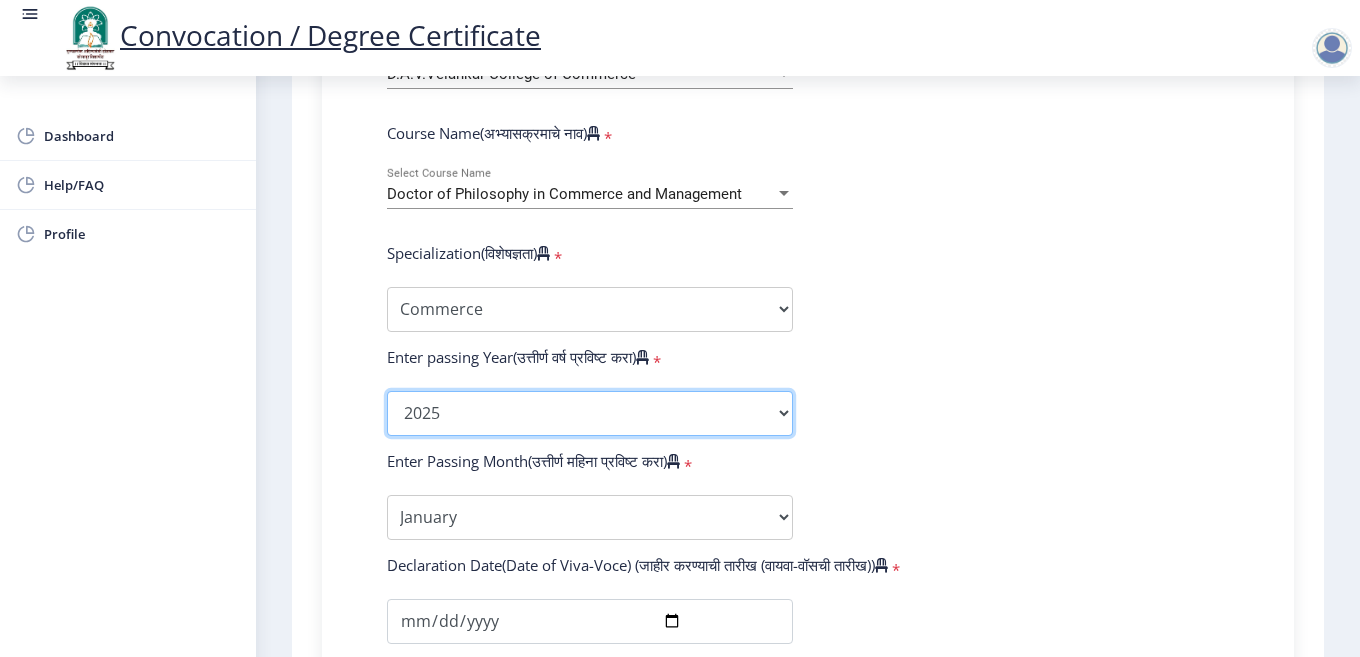 click on "2025   2024   2023   2022   2021   2020   2019   2018   2017   2016   2015   2014   2013   2012   2011   2010   2009   2008   2007   2006   2005   2004   2003   2002   2001   2000   1999   1998   1997   1996   1995   1994   1993   1992   1991   1990   1989   1988   1987   1986   1985   1984   1983   1982   1981   1980   1979   1978   1977   1976" 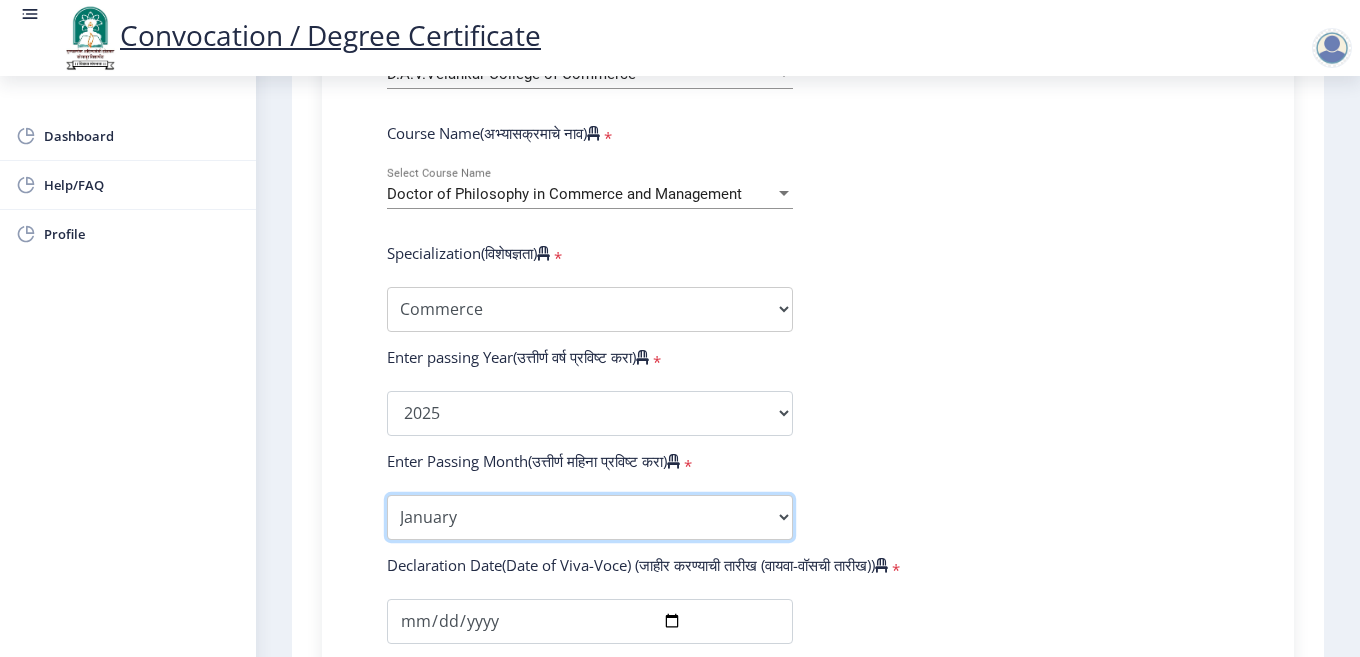 click on "Enter Passing Month January February March April May June July August September October November December" at bounding box center [590, 517] 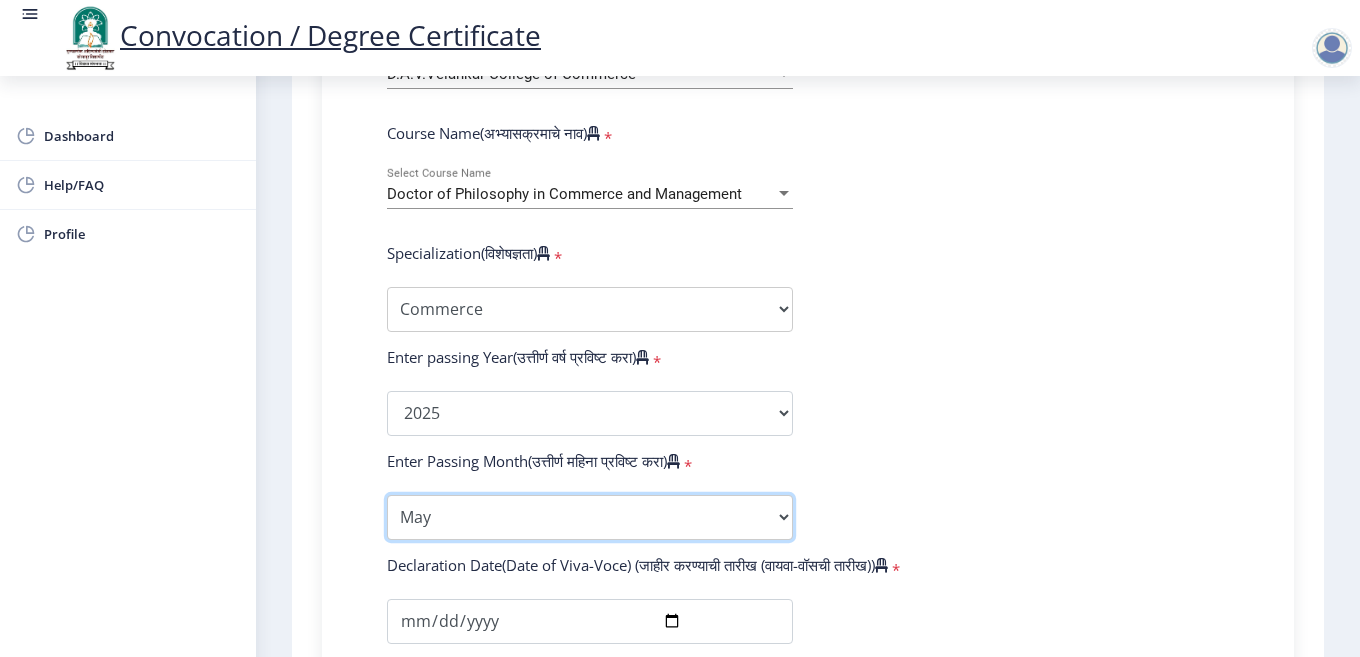 click on "Enter Passing Month January February March April May June July August September October November December" at bounding box center [590, 517] 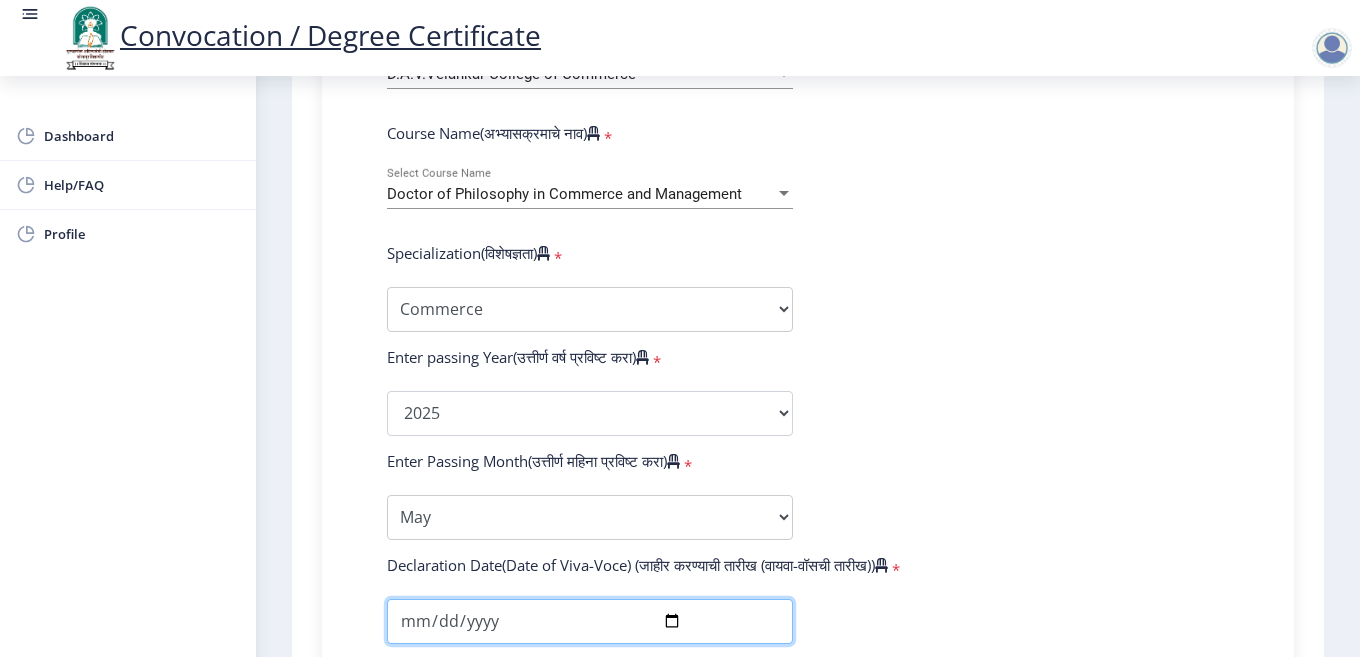 click at bounding box center [590, 621] 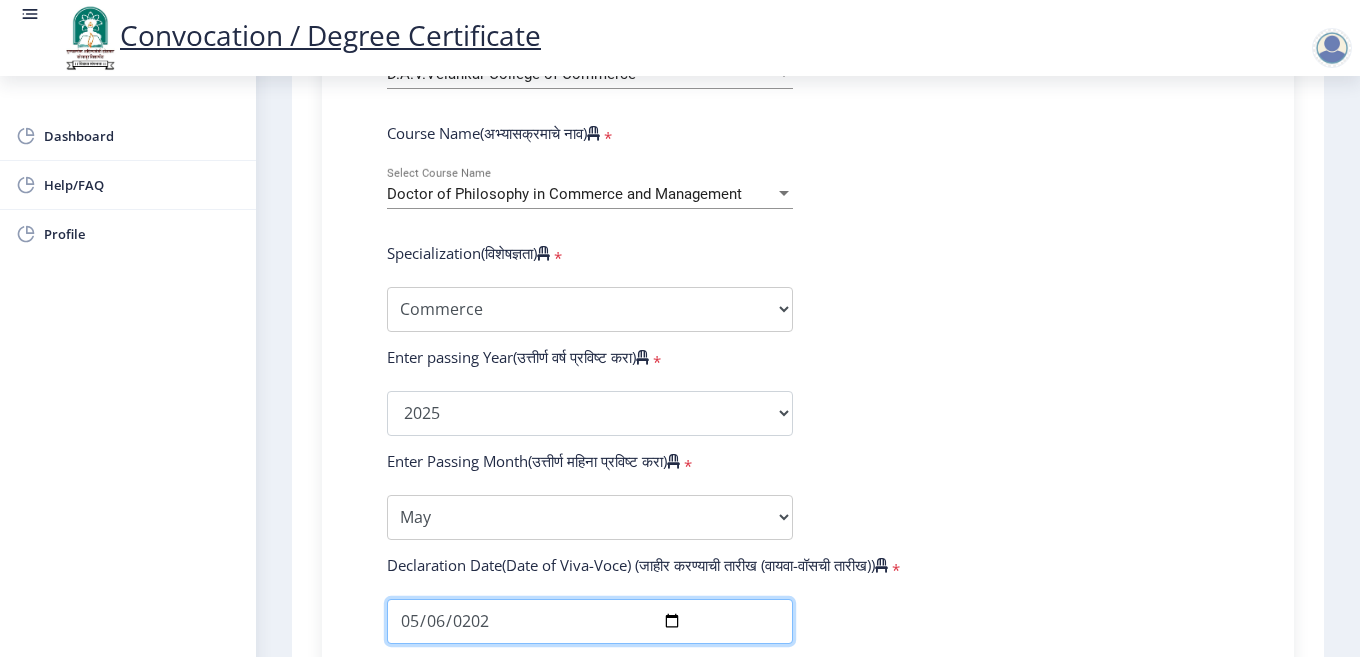 type on "[DATE]" 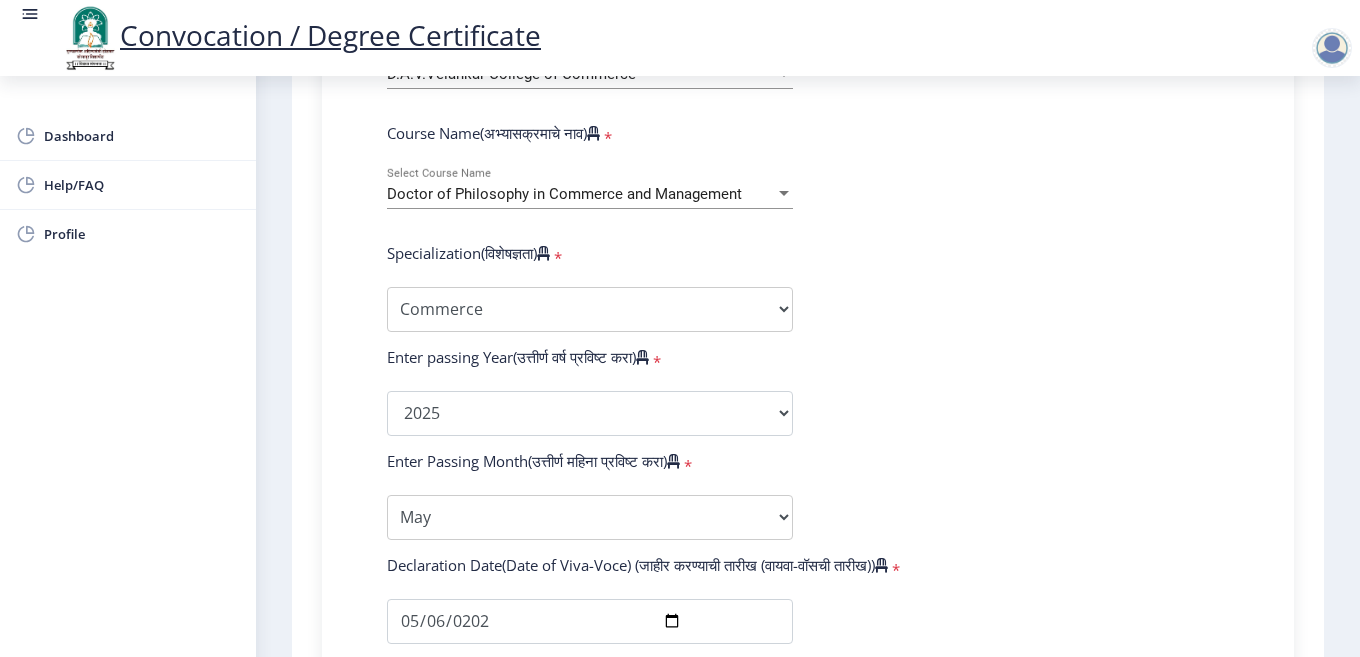click on "Declaration Date(Date of Viva-Voce) (जाहीर करण्याची तारीख (वायवा-वॉसची तारीख))   *" 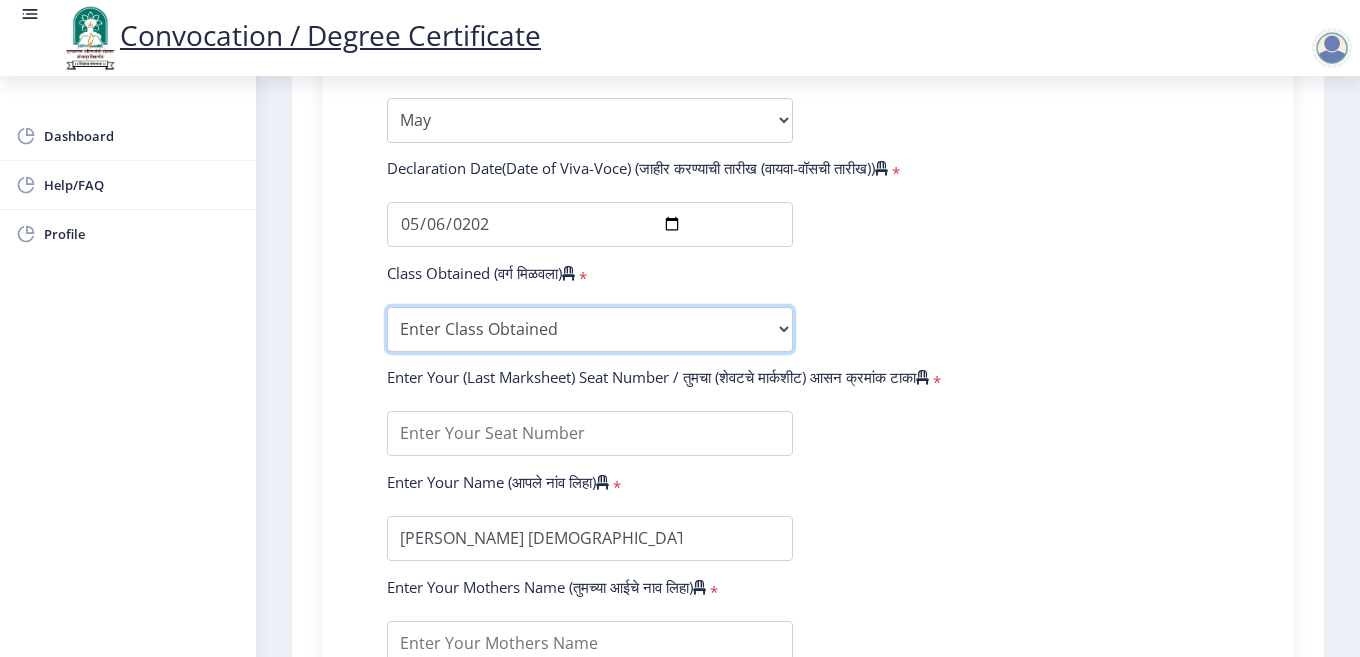 click on "Enter Class Obtained FIRST CLASS WITH DISTINCTION FIRST CLASS HIGHER SECOND CLASS SECOND CLASS PASS CLASS Grade O Grade A+ Grade A Grade B+ Grade B Grade C+ Grade C Grade D Grade E" at bounding box center [590, 329] 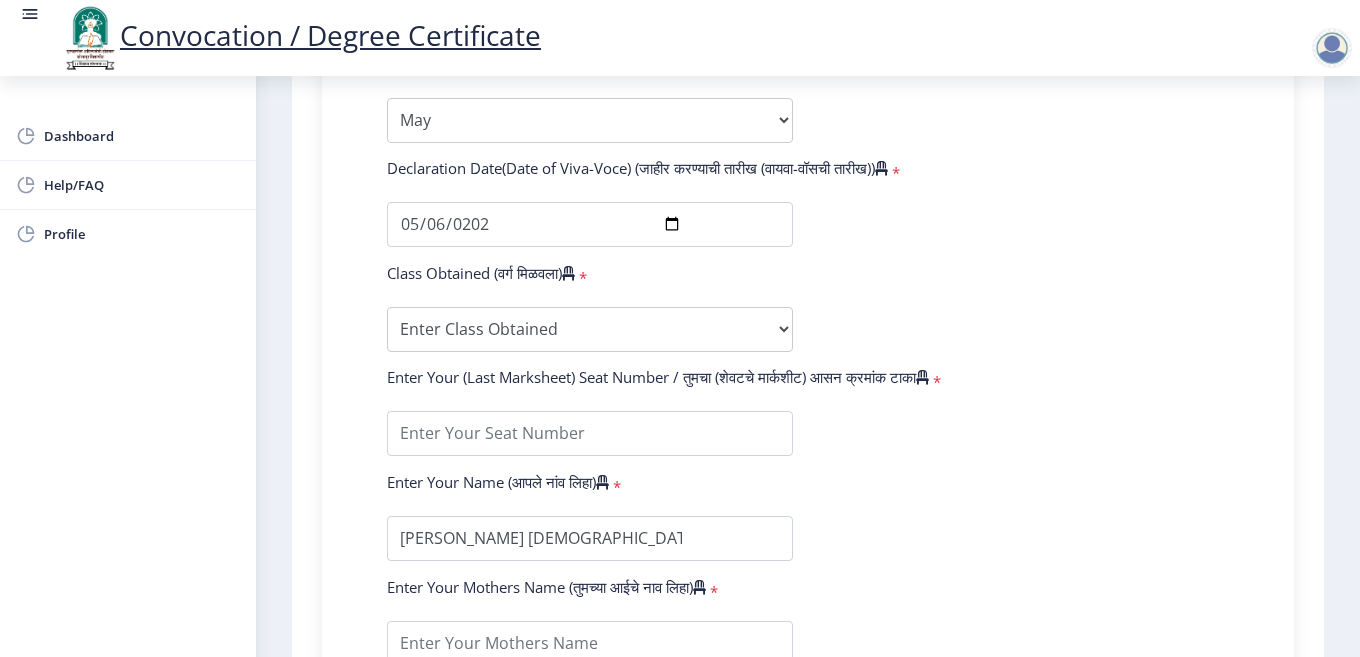 click on "Enter Your PRN Number (तुमचा पीआरएन (कायम नोंदणी क्रमांक) एंटर करा)   * Student Type (विद्यार्थी प्रकार)    * Select Student Type Regular External College Name(कॉलेजचे नाव)   * [PERSON_NAME] College of Commerce Select College Name Course Name(अभ्यासक्रमाचे नाव)   * Doctor of Philosophy in Commerce and Management Select Course Name  Specialization(विशेषज्ञता)   * Specialization Accountancy Commerce Management Other Enter passing Year(उत्तीर्ण वर्ष प्रविष्ट करा)   *  2025   2024   2023   2022   2021   2020   2019   2018   2017   2016   2015   2014   2013   2012   2011   2010   2009   2008   2007   2006   2005   2004   2003   2002   2001   2000   1999   1998   1997   1996   1995   1994   1993   1992   1991   1990   1989   1988   1987   1986   1985   1984   1983   1982   1981   1980" 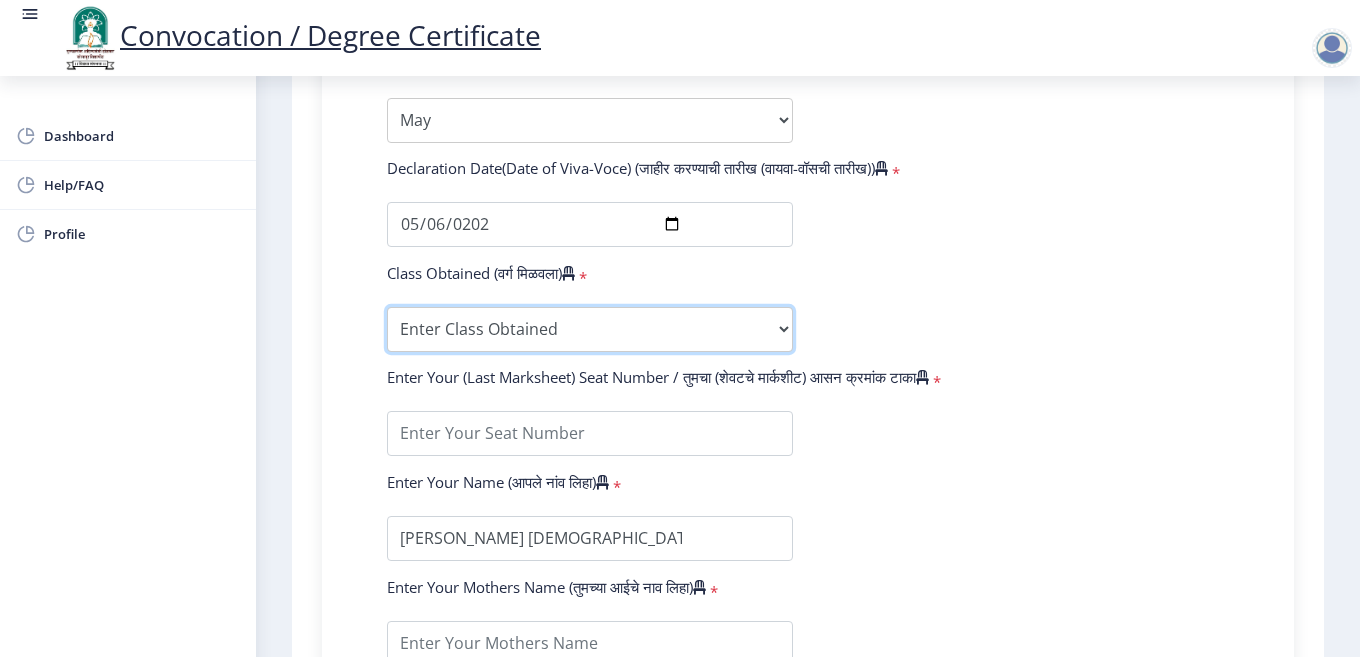 click on "Enter Class Obtained FIRST CLASS WITH DISTINCTION FIRST CLASS HIGHER SECOND CLASS SECOND CLASS PASS CLASS Grade O Grade A+ Grade A Grade B+ Grade B Grade C+ Grade C Grade D Grade E" at bounding box center [590, 329] 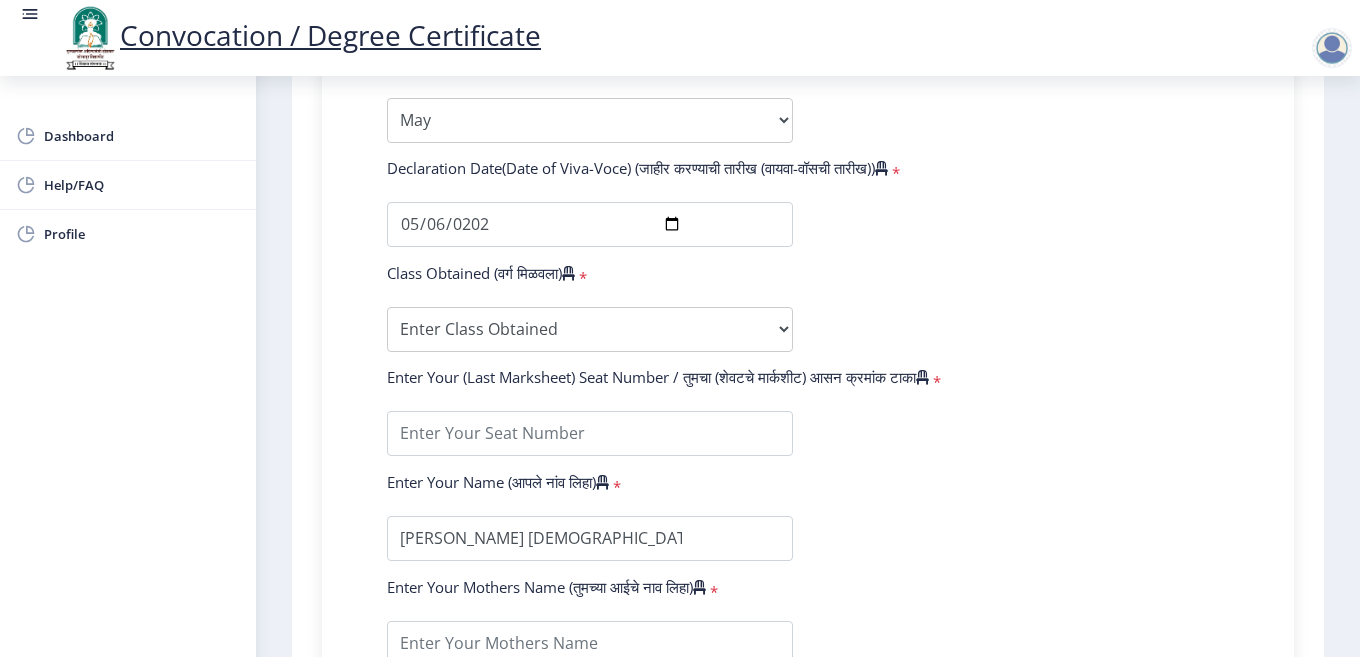 click on "Enter Your PRN Number (तुमचा पीआरएन (कायम नोंदणी क्रमांक) एंटर करा)   * Student Type (विद्यार्थी प्रकार)    * Select Student Type Regular External College Name(कॉलेजचे नाव)   * [PERSON_NAME] College of Commerce Select College Name Course Name(अभ्यासक्रमाचे नाव)   * Doctor of Philosophy in Commerce and Management Select Course Name  Specialization(विशेषज्ञता)   * Specialization Accountancy Commerce Management Other Enter passing Year(उत्तीर्ण वर्ष प्रविष्ट करा)   *  2025   2024   2023   2022   2021   2020   2019   2018   2017   2016   2015   2014   2013   2012   2011   2010   2009   2008   2007   2006   2005   2004   2003   2002   2001   2000   1999   1998   1997   1996   1995   1994   1993   1992   1991   1990   1989   1988   1987   1986   1985   1984   1983   1982   1981   1980" 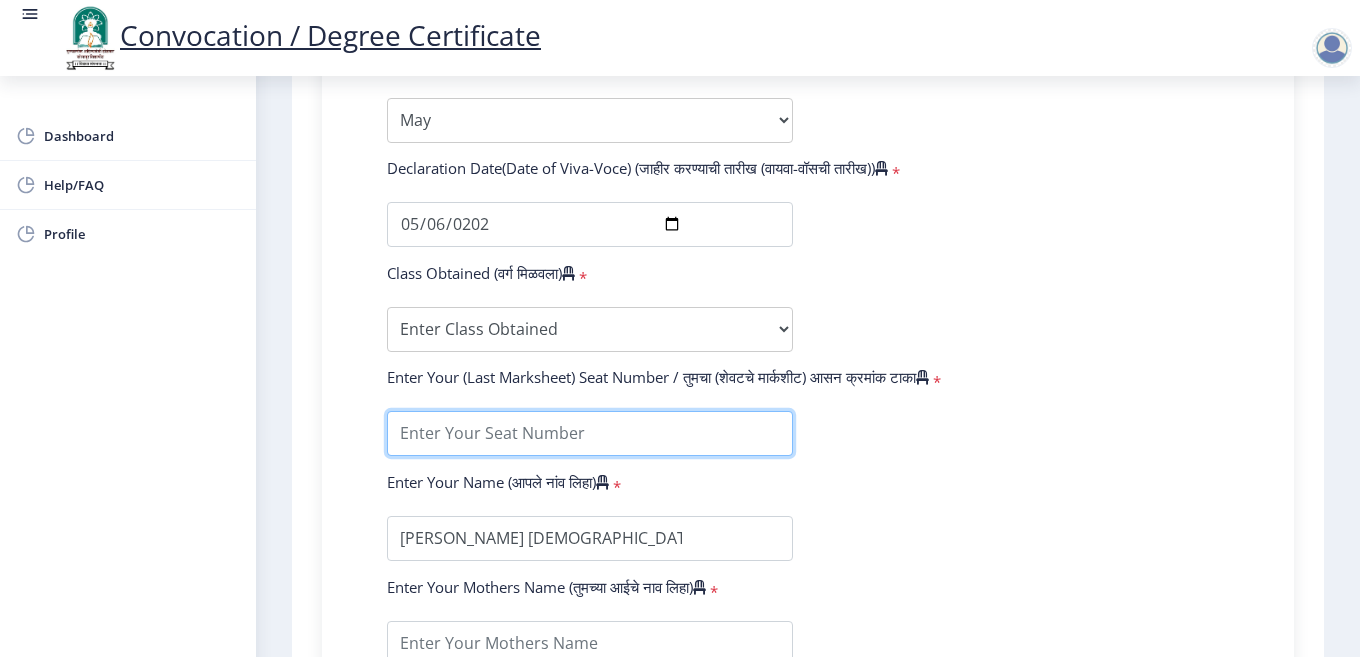 click at bounding box center [590, 433] 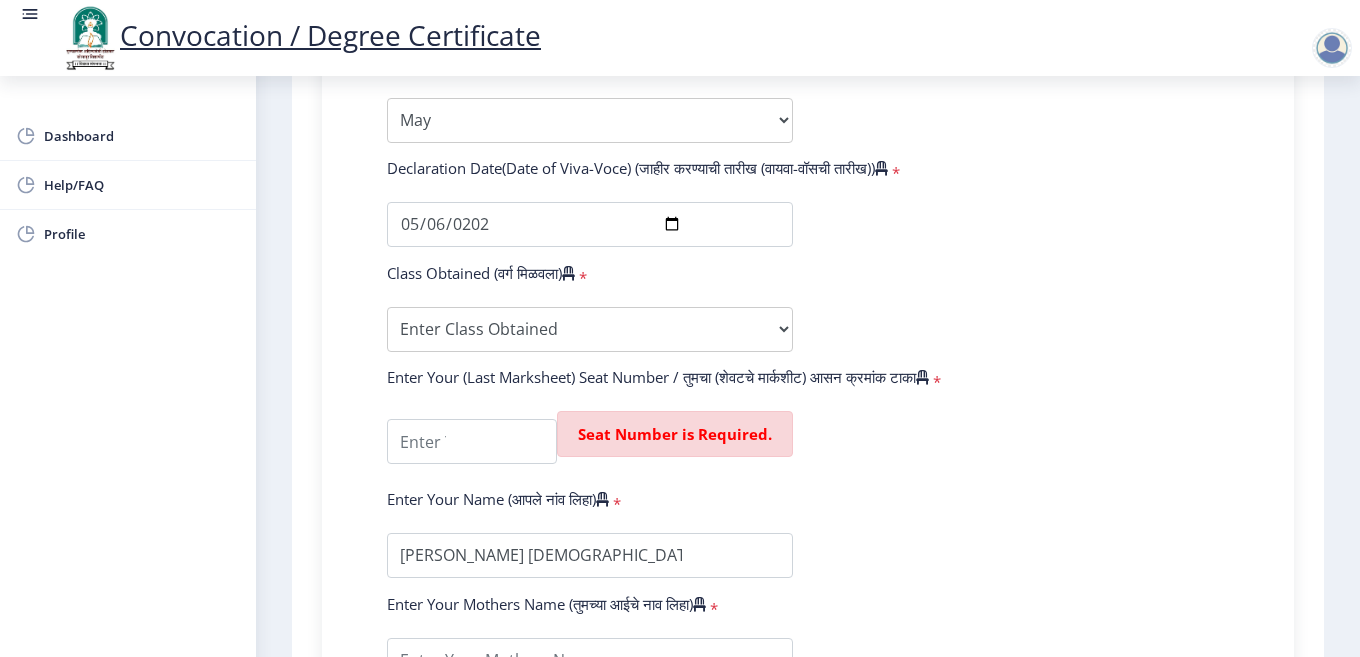 click on "Enter Your PRN Number (तुमचा पीआरएन (कायम नोंदणी क्रमांक) एंटर करा)   * Student Type (विद्यार्थी प्रकार)    * Select Student Type Regular External College Name(कॉलेजचे नाव)   * [PERSON_NAME] College of Commerce Select College Name Course Name(अभ्यासक्रमाचे नाव)   * Doctor of Philosophy in Commerce and Management Select Course Name  Specialization(विशेषज्ञता)   * Specialization Accountancy Commerce Management Other Enter passing Year(उत्तीर्ण वर्ष प्रविष्ट करा)   *  2025   2024   2023   2022   2021   2020   2019   2018   2017   2016   2015   2014   2013   2012   2011   2010   2009   2008   2007   2006   2005   2004   2003   2002   2001   2000   1999   1998   1997   1996   1995   1994   1993   1992   1991   1990   1989   1988   1987   1986   1985   1984   1983   1982   1981   1980" 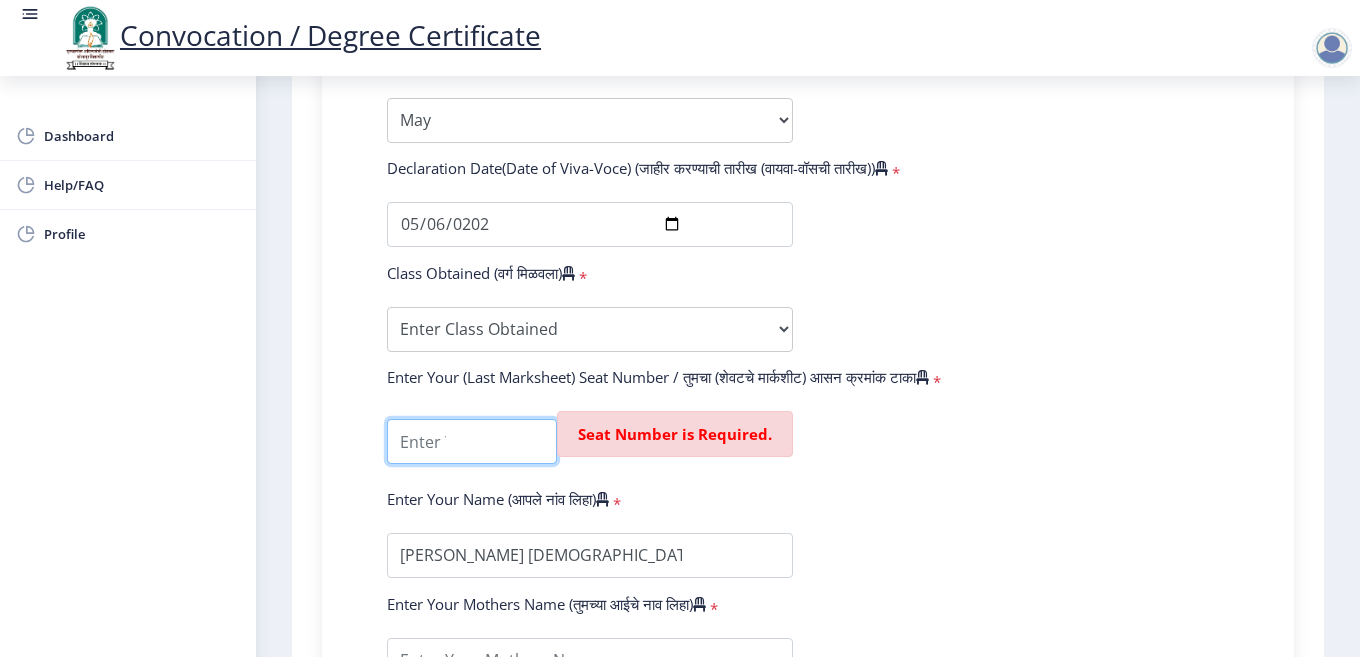 click at bounding box center (472, 441) 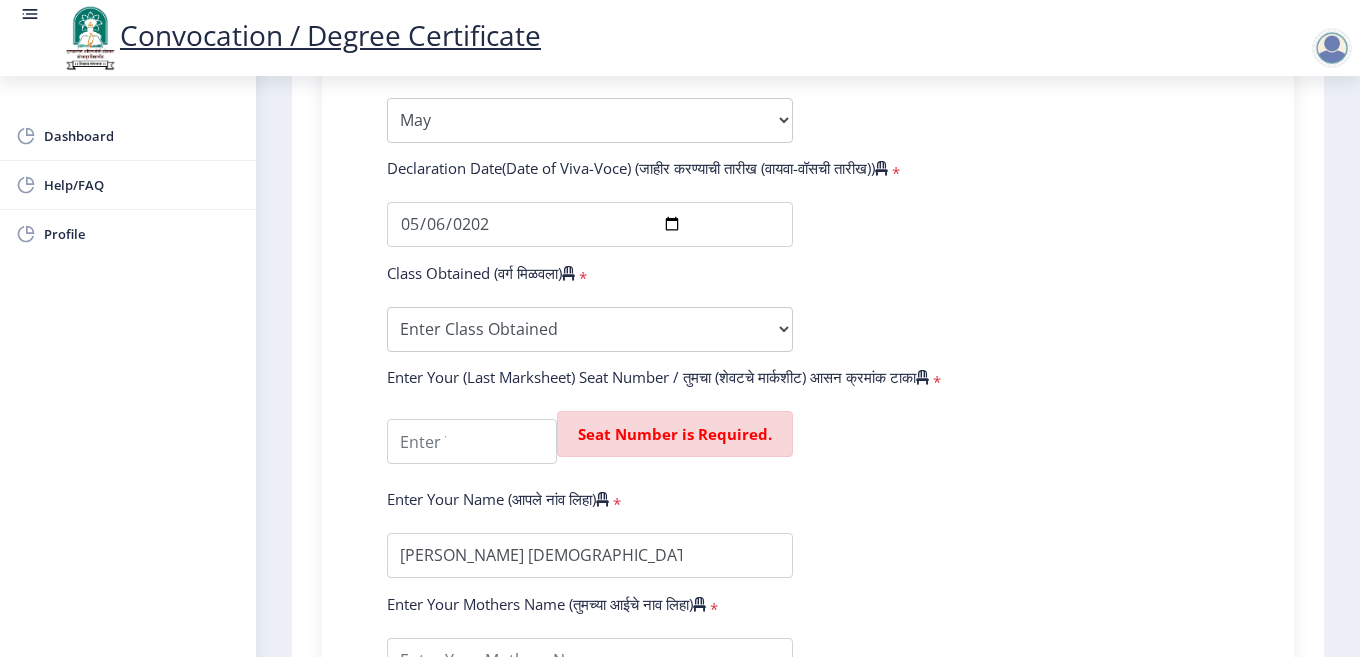 click on "Enter Your PRN Number (तुमचा पीआरएन (कायम नोंदणी क्रमांक) एंटर करा)   * Student Type (विद्यार्थी प्रकार)    * Select Student Type Regular External College Name(कॉलेजचे नाव)   * [PERSON_NAME] College of Commerce Select College Name Course Name(अभ्यासक्रमाचे नाव)   * Doctor of Philosophy in Commerce and Management Select Course Name  Specialization(विशेषज्ञता)   * Specialization Accountancy Commerce Management Other Enter passing Year(उत्तीर्ण वर्ष प्रविष्ट करा)   *  2025   2024   2023   2022   2021   2020   2019   2018   2017   2016   2015   2014   2013   2012   2011   2010   2009   2008   2007   2006   2005   2004   2003   2002   2001   2000   1999   1998   1997   1996   1995   1994   1993   1992   1991   1990   1989   1988   1987   1986   1985   1984   1983   1982   1981   1980" 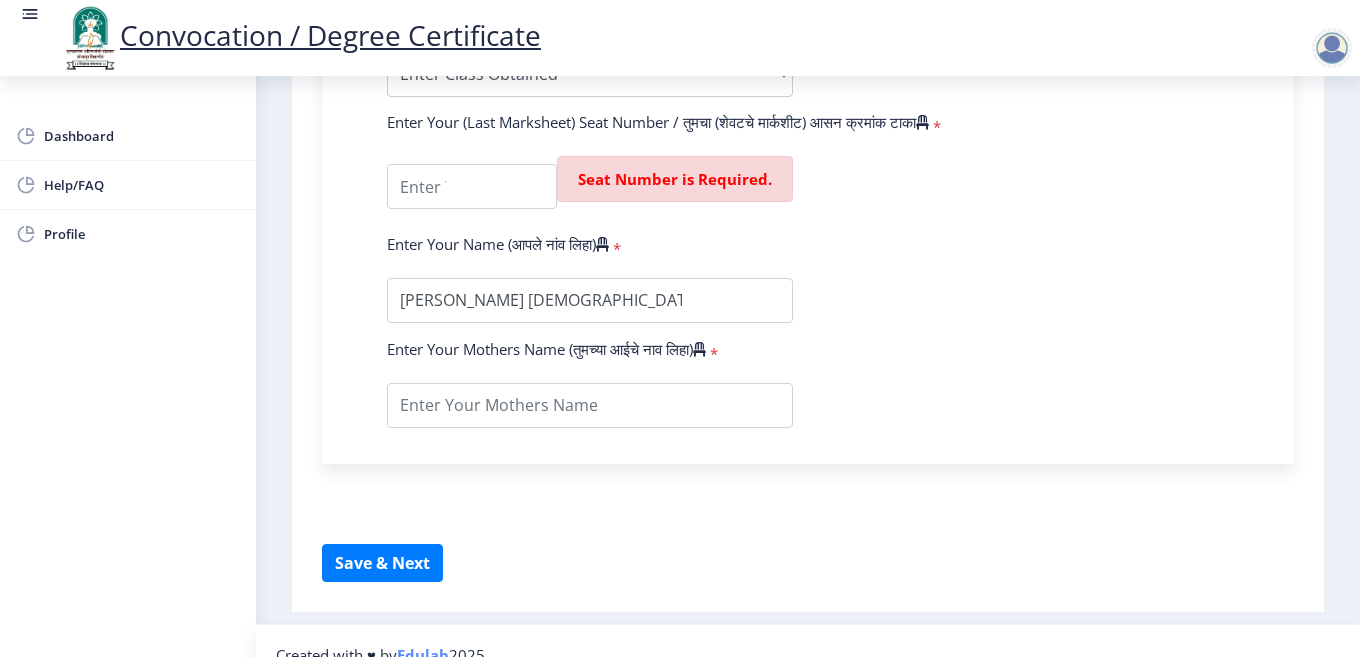 scroll, scrollTop: 1502, scrollLeft: 0, axis: vertical 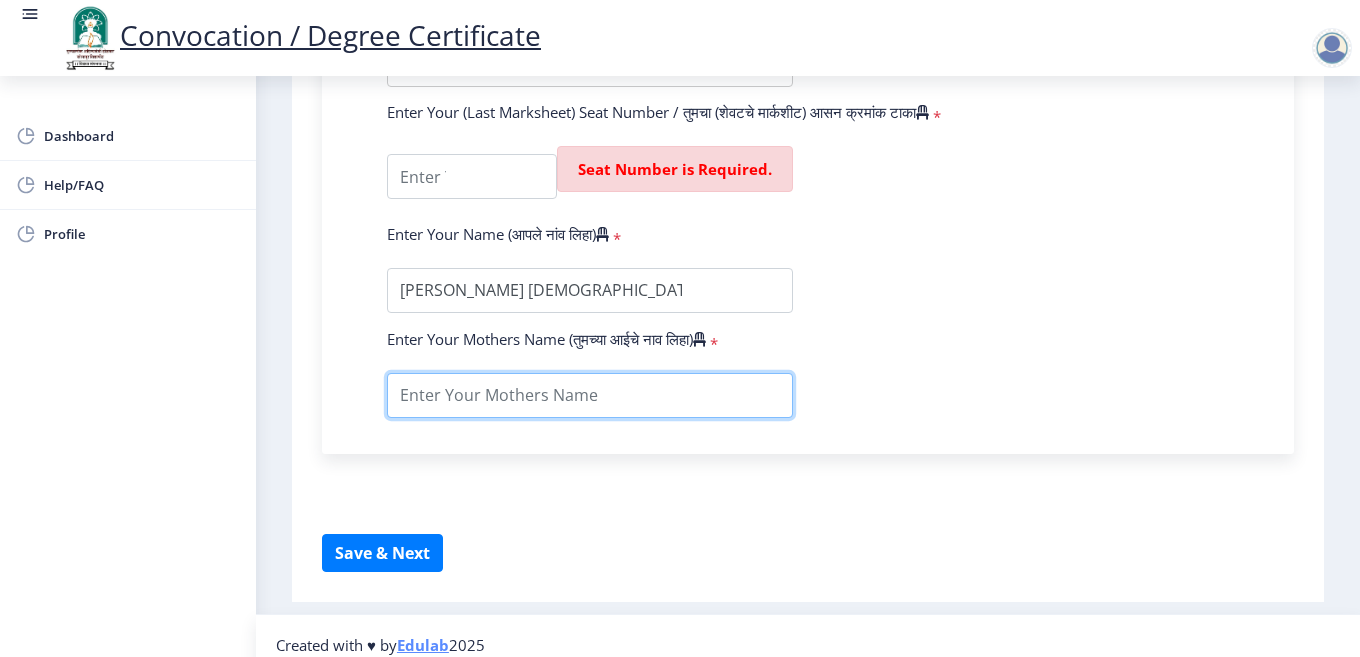 click at bounding box center [590, 395] 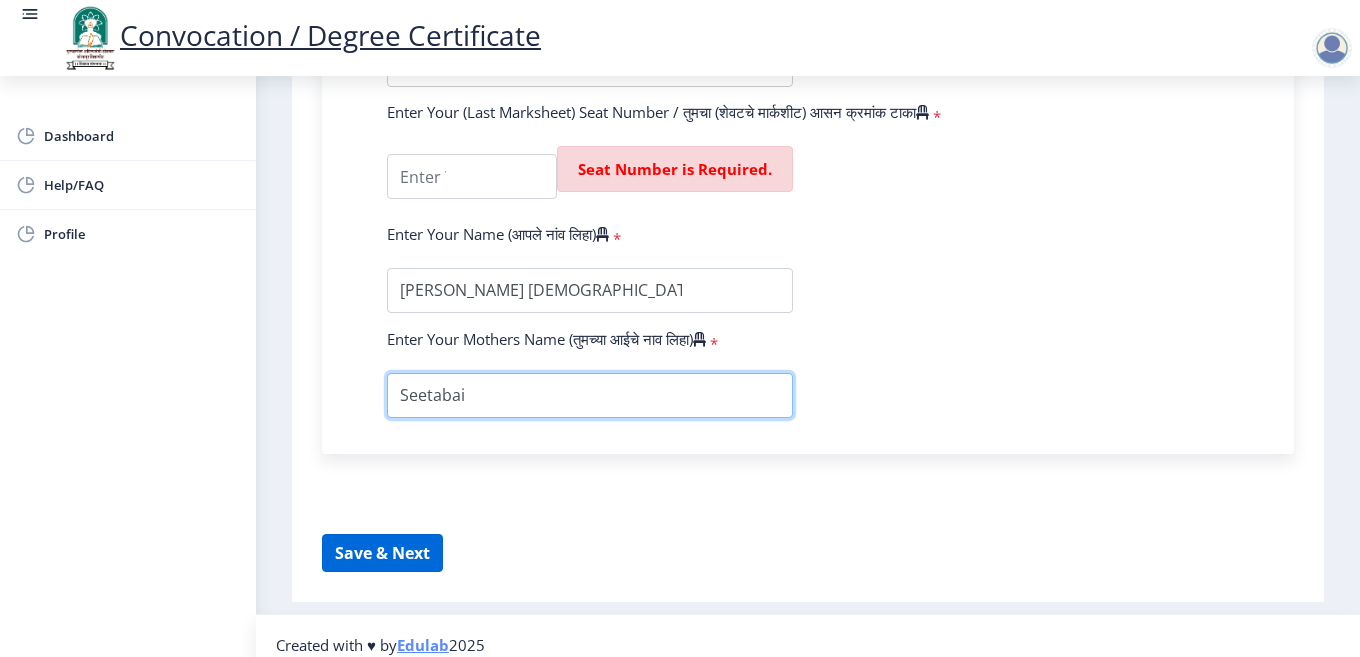 type on "Seetabai" 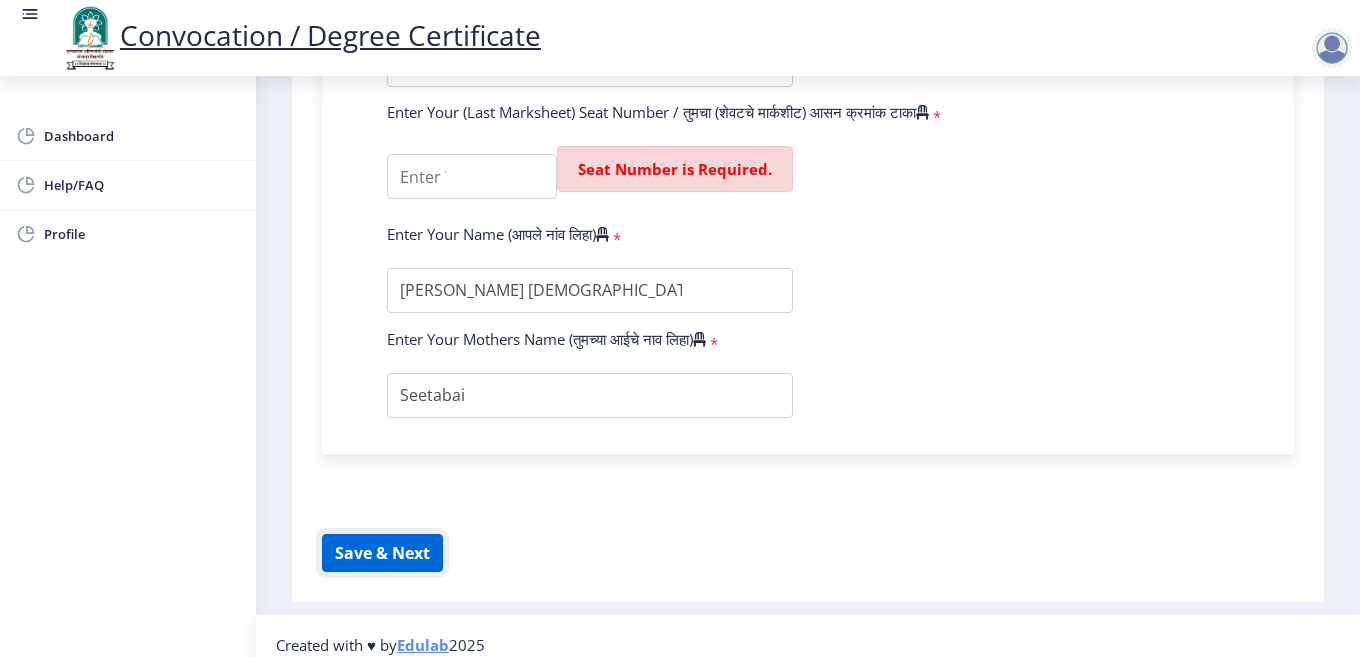 click on "Save & Next" 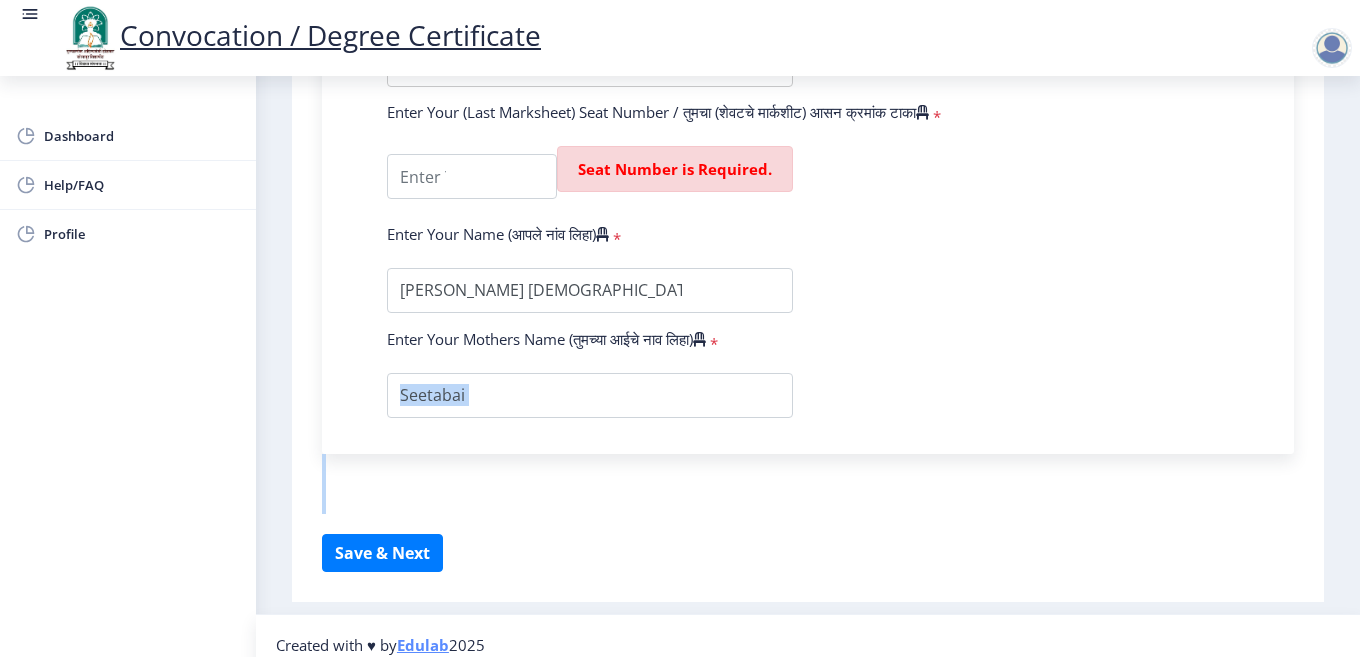 drag, startPoint x: 1351, startPoint y: 523, endPoint x: 1353, endPoint y: 342, distance: 181.01105 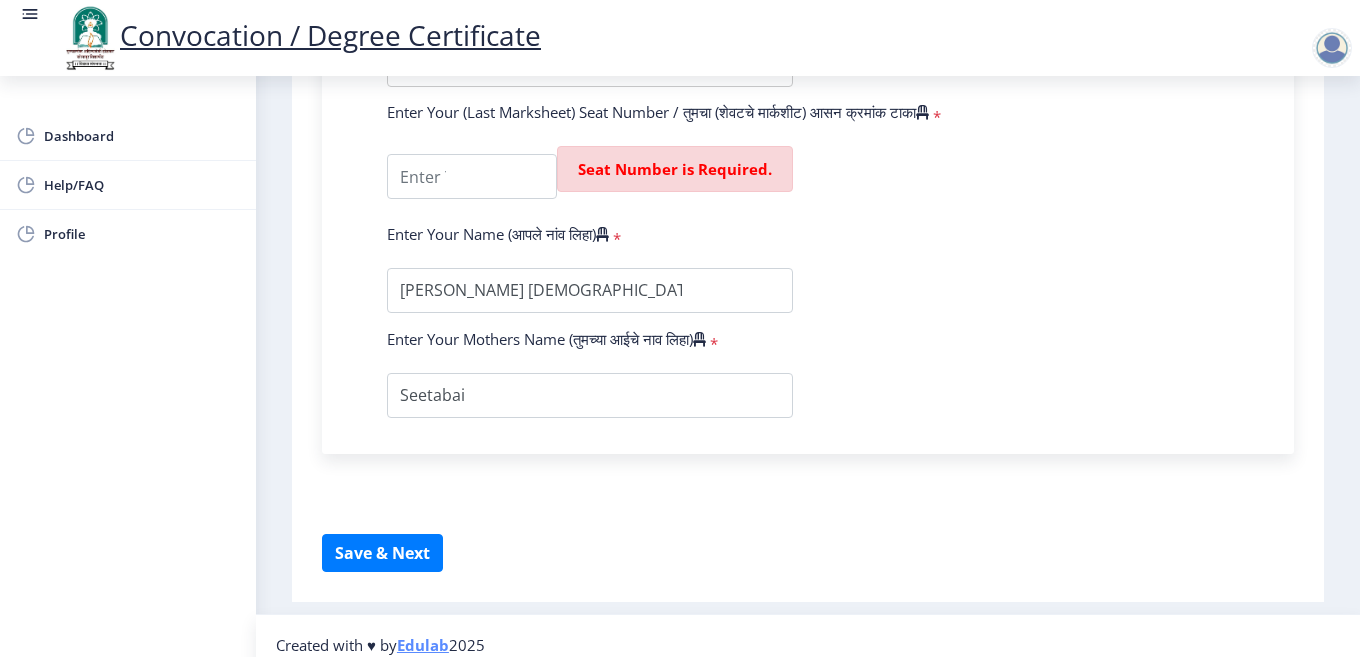 click on "1 First step 2 Second step 3 Third step Instructions (सूचना) 1. पदवी प्रमाणपत्रासाठी शैक्षणिक तपशील चरणावर, तुम्हाला तुमच्या अंतिम पदवी दीक्षांत प्रमाणपत्रासाठी तुमचे तपशील सबमिट करणे आवश्यक आहे.   2. तुम्ही ज्या कोर्ससाठी पदवी प्रमाणपत्रासाठी अर्ज करत आहात त्या अभ्यासक्रमाच्या नवीनतम जारी केलेल्या मार्कशीटवर आधारित तुमचे सर्व तपशील भरणे आवश्यक आहे.  Email Us on   [EMAIL_ADDRESS][DOMAIN_NAME] Education Details  * Student Type (विद्यार्थी प्रकार)    * Select Student Type Regular External * * * *" 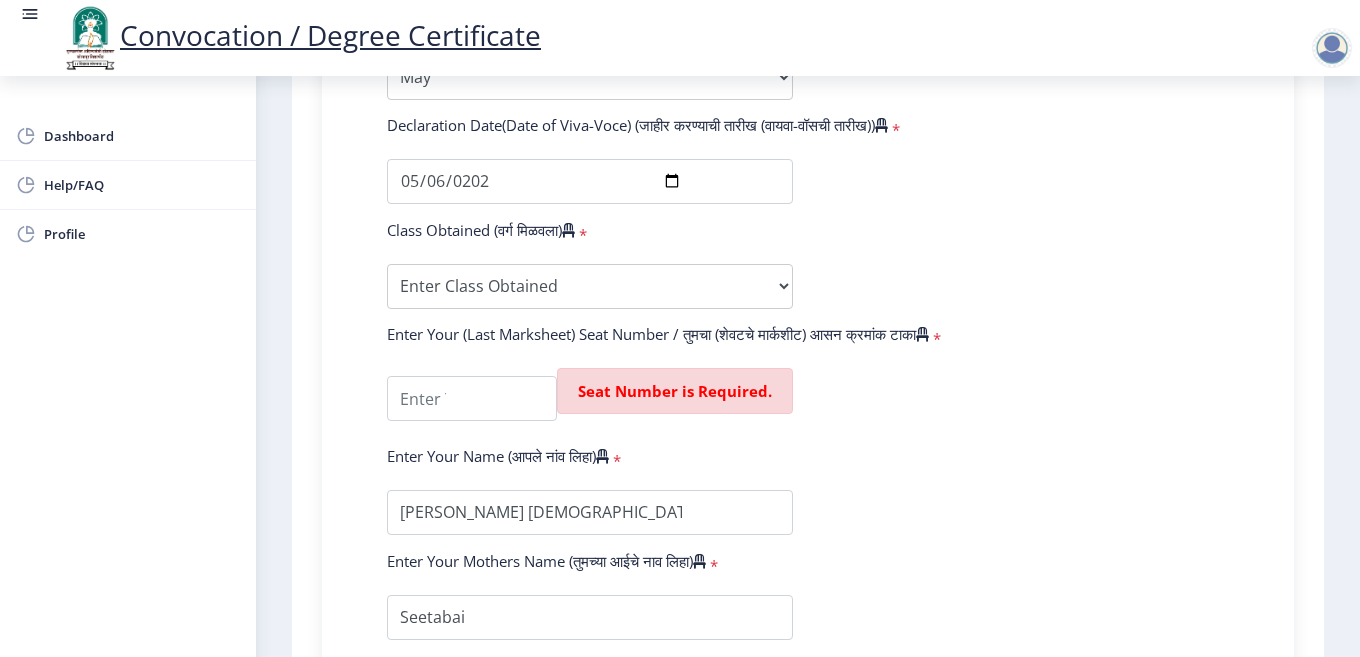 scroll, scrollTop: 1320, scrollLeft: 0, axis: vertical 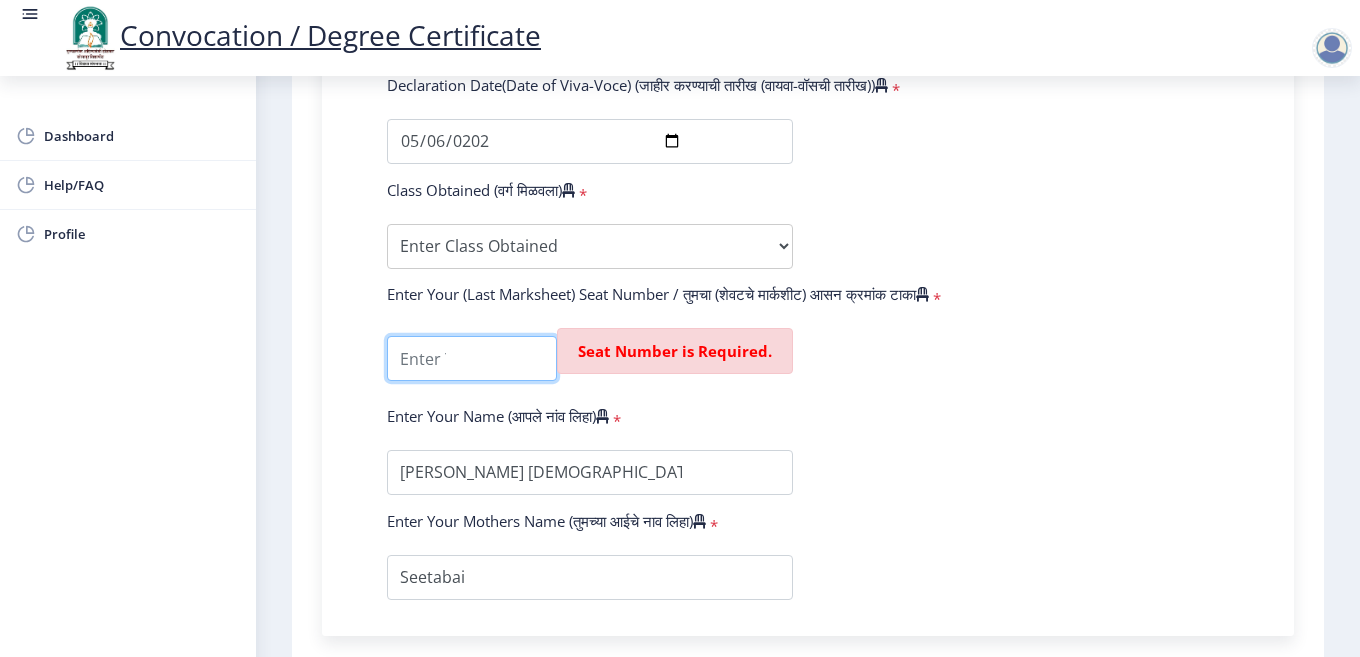 click at bounding box center (472, 358) 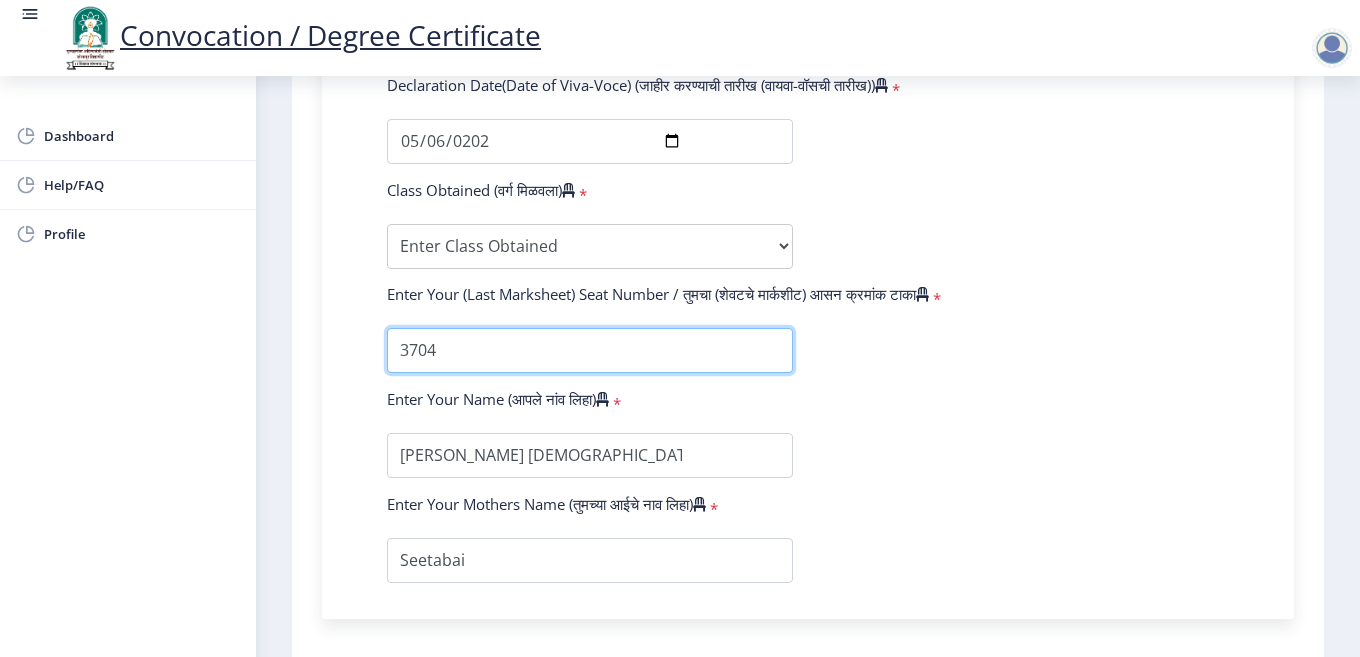 type on "3704" 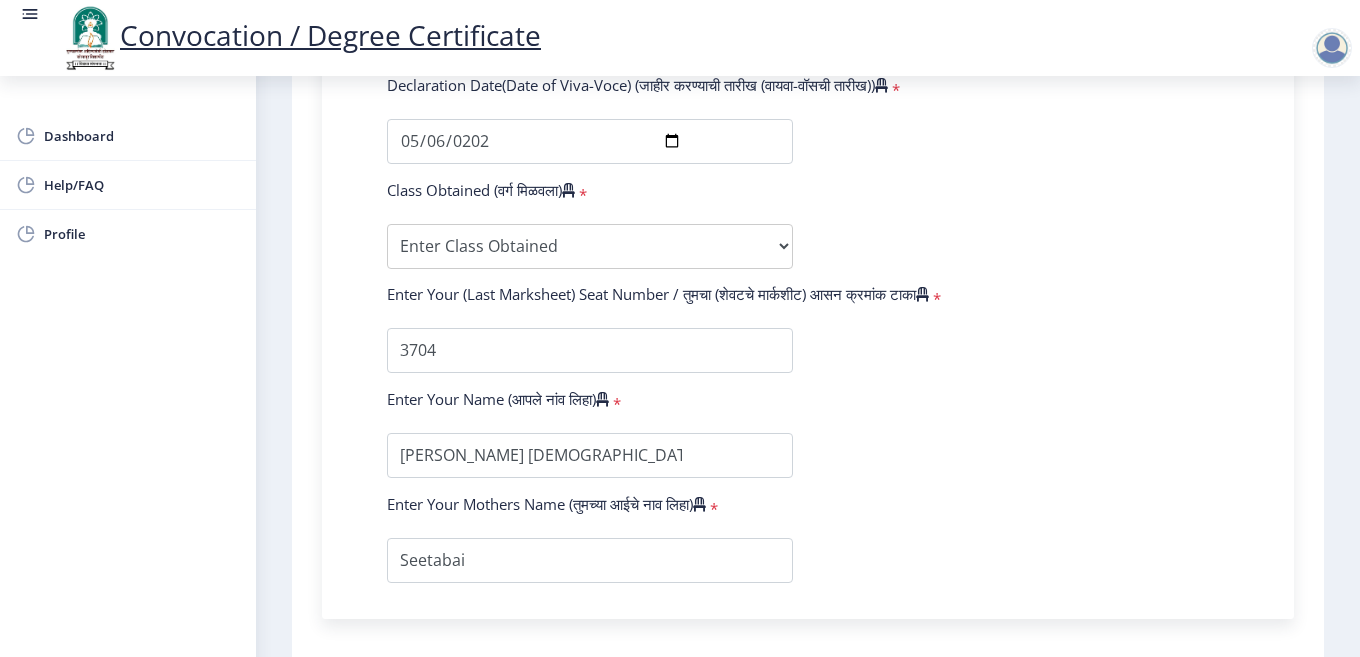 click on "Enter Your PRN Number (तुमचा पीआरएन (कायम नोंदणी क्रमांक) एंटर करा)   * Student Type (विद्यार्थी प्रकार)    * Select Student Type Regular External College Name(कॉलेजचे नाव)   * [PERSON_NAME] College of Commerce Select College Name Course Name(अभ्यासक्रमाचे नाव)   * Doctor of Philosophy in Commerce and Management Select Course Name  Specialization(विशेषज्ञता)   * Specialization Accountancy Commerce Management Other Enter passing Year(उत्तीर्ण वर्ष प्रविष्ट करा)   *  2025   2024   2023   2022   2021   2020   2019   2018   2017   2016   2015   2014   2013   2012   2011   2010   2009   2008   2007   2006   2005   2004   2003   2002   2001   2000   1999   1998   1997   1996   1995   1994   1993   1992   1991   1990   1989   1988   1987   1986   1985   1984   1983   1982   1981   1980" 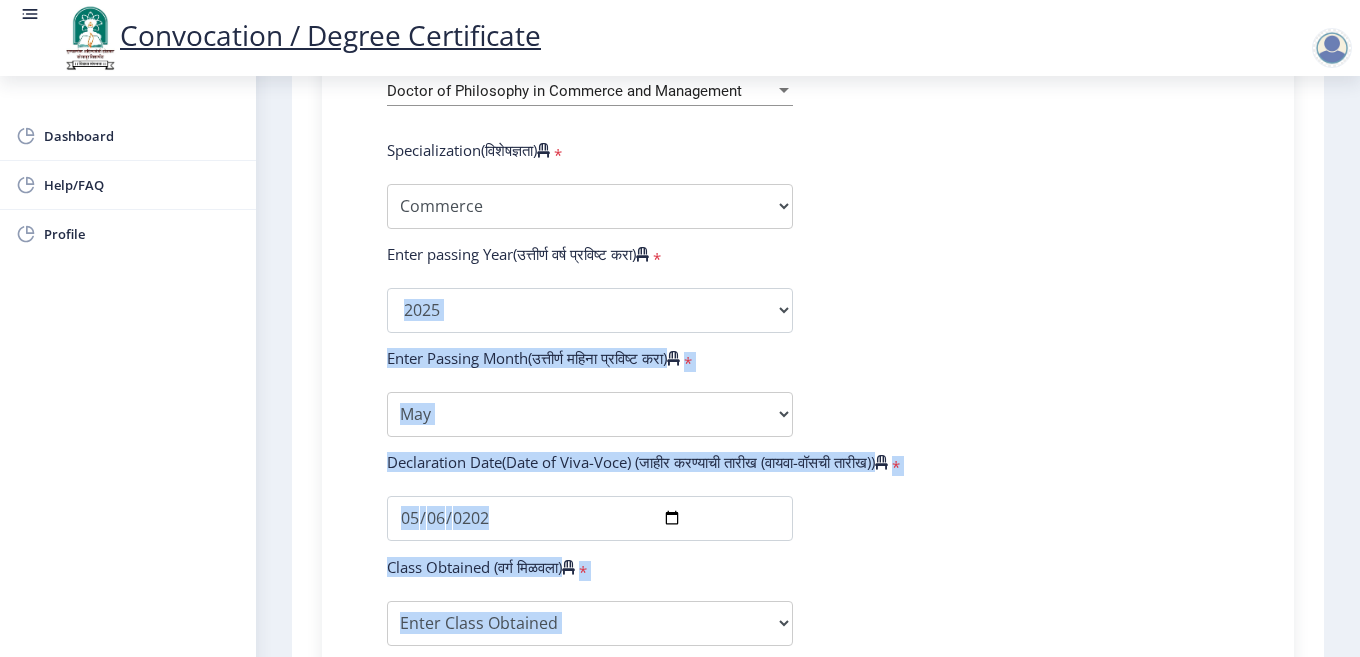 drag, startPoint x: 1351, startPoint y: 523, endPoint x: 1356, endPoint y: 675, distance: 152.08221 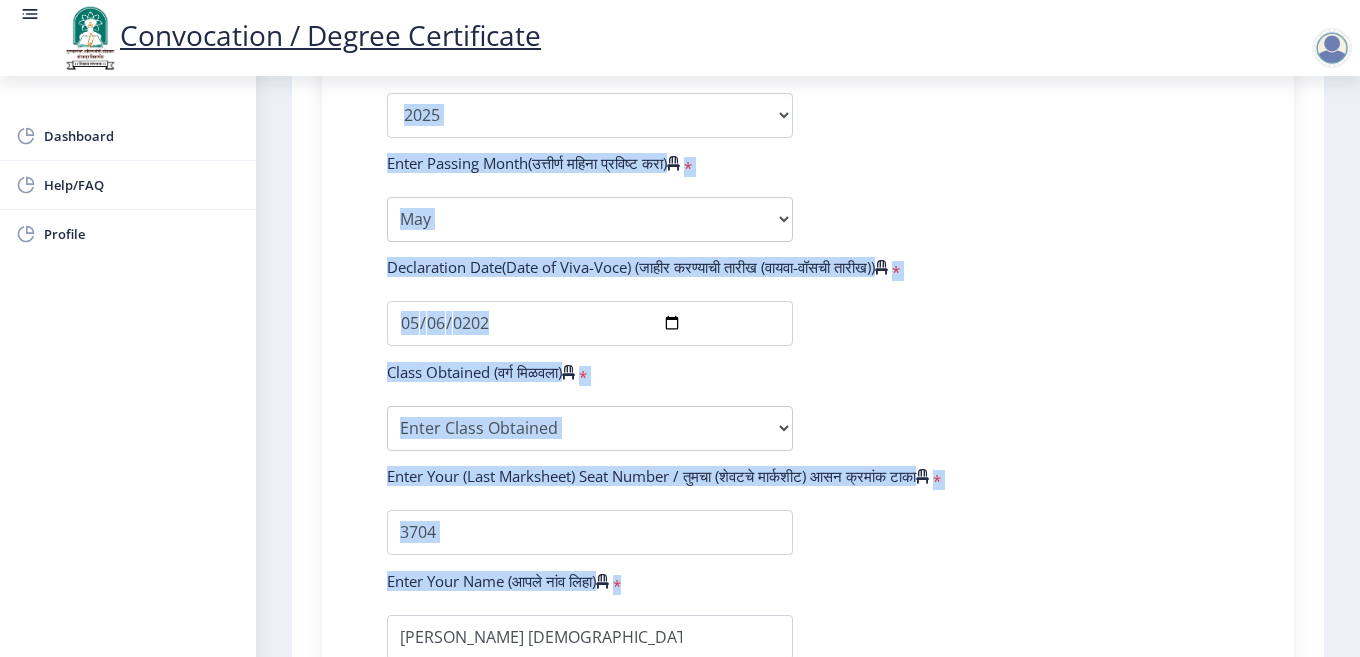 click on "Enter Your PRN Number (तुमचा पीआरएन (कायम नोंदणी क्रमांक) एंटर करा)   * Student Type (विद्यार्थी प्रकार)    * Select Student Type Regular External College Name(कॉलेजचे नाव)   * [PERSON_NAME] College of Commerce Select College Name Course Name(अभ्यासक्रमाचे नाव)   * Doctor of Philosophy in Commerce and Management Select Course Name  Specialization(विशेषज्ञता)   * Specialization Accountancy Commerce Management Other Enter passing Year(उत्तीर्ण वर्ष प्रविष्ट करा)   *  2025   2024   2023   2022   2021   2020   2019   2018   2017   2016   2015   2014   2013   2012   2011   2010   2009   2008   2007   2006   2005   2004   2003   2002   2001   2000   1999   1998   1997   1996   1995   1994   1993   1992   1991   1990   1989   1988   1987   1986   1985   1984   1983   1982   1981   1980" 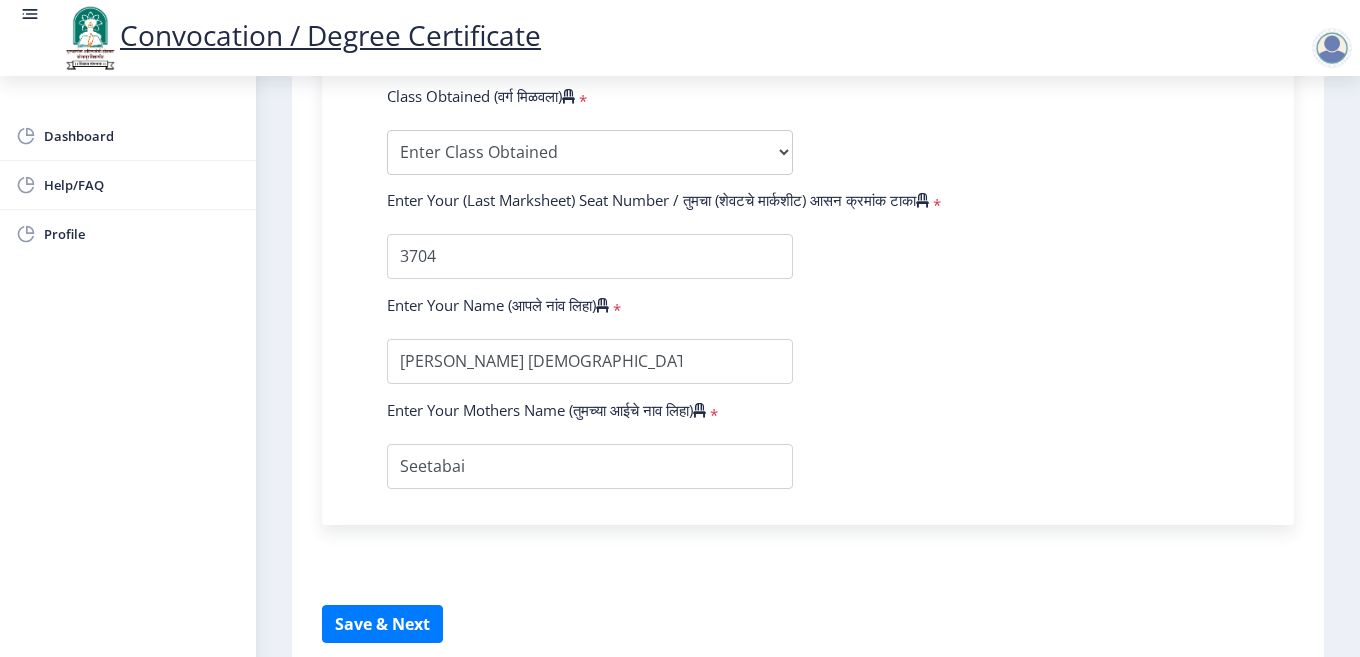 scroll, scrollTop: 1502, scrollLeft: 0, axis: vertical 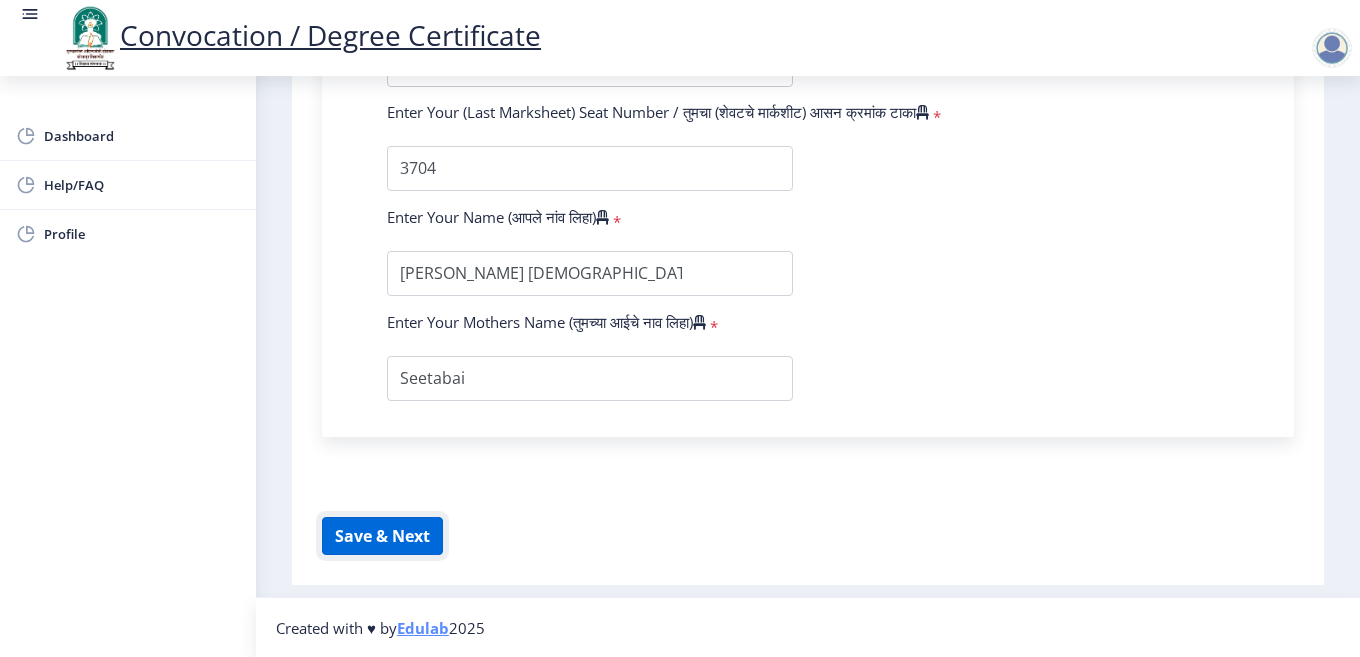 click on "Save & Next" 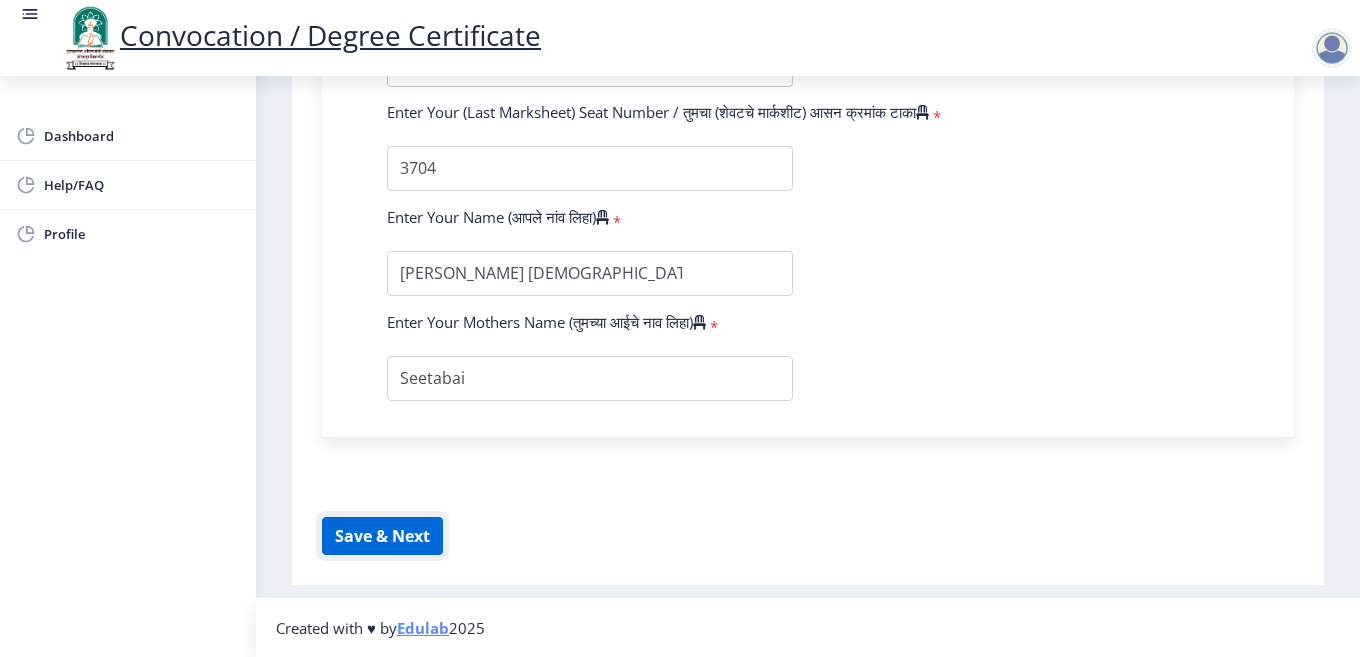 click on "Save & Next" 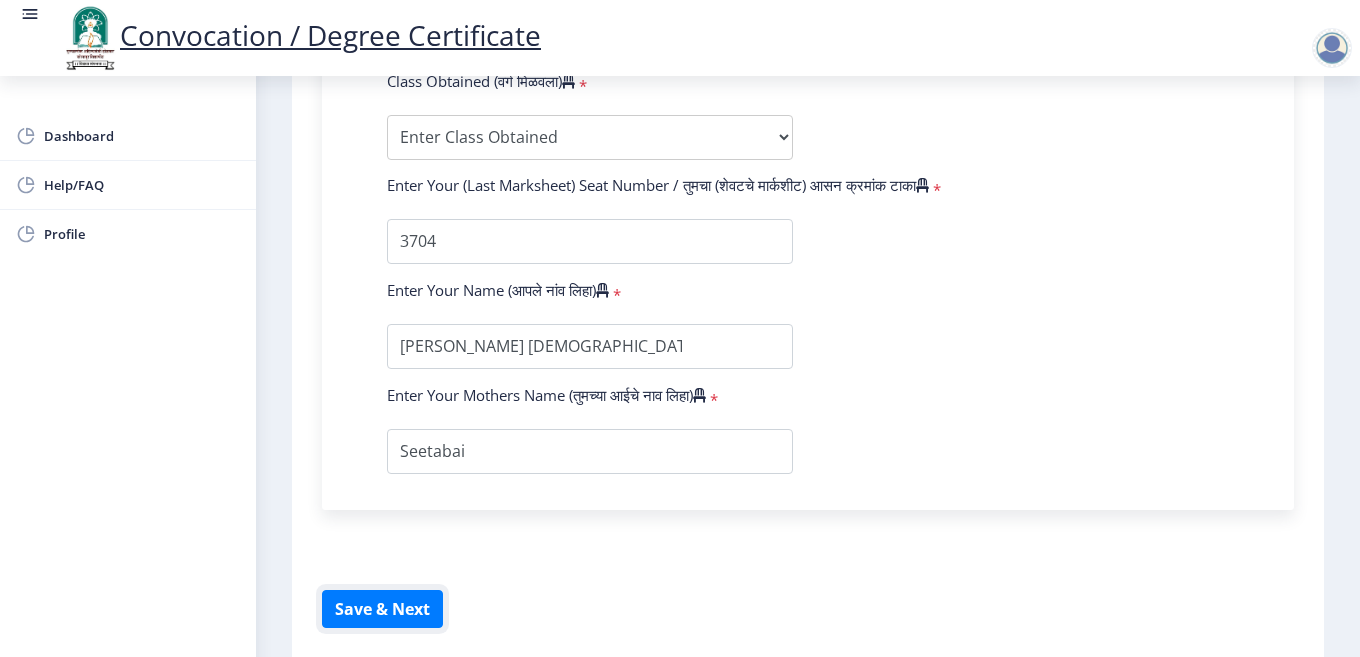 scroll, scrollTop: 1502, scrollLeft: 0, axis: vertical 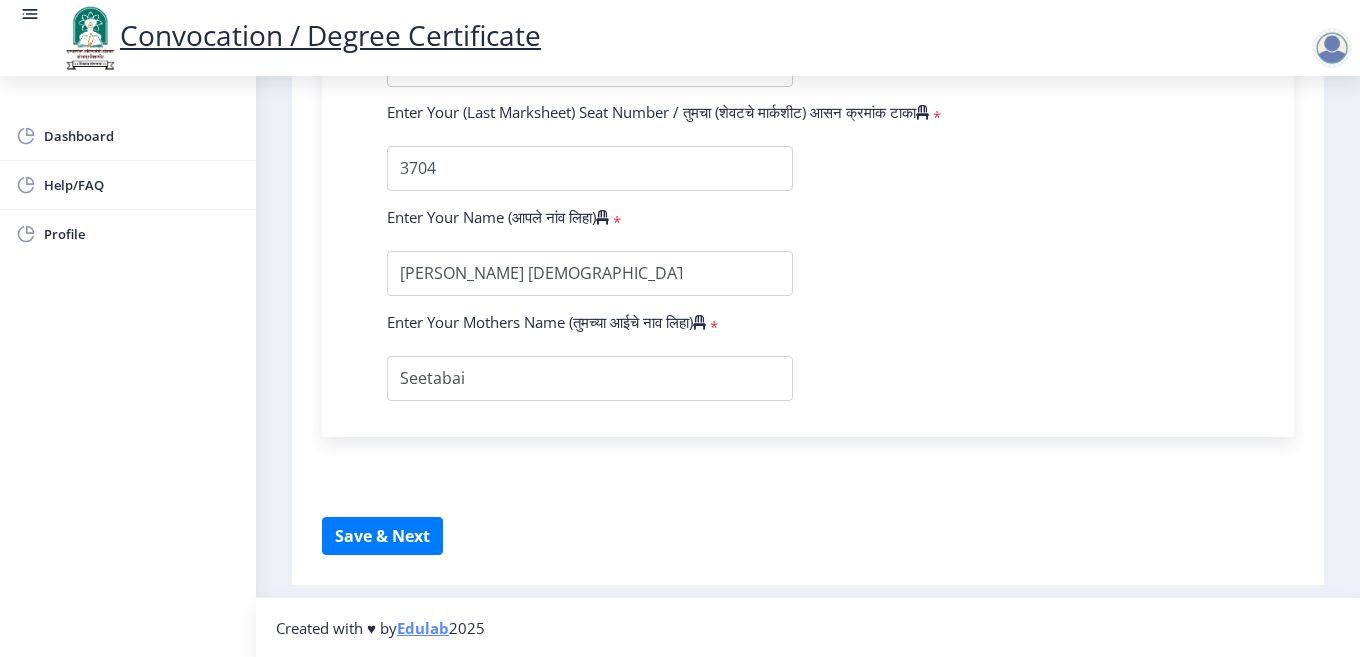 select 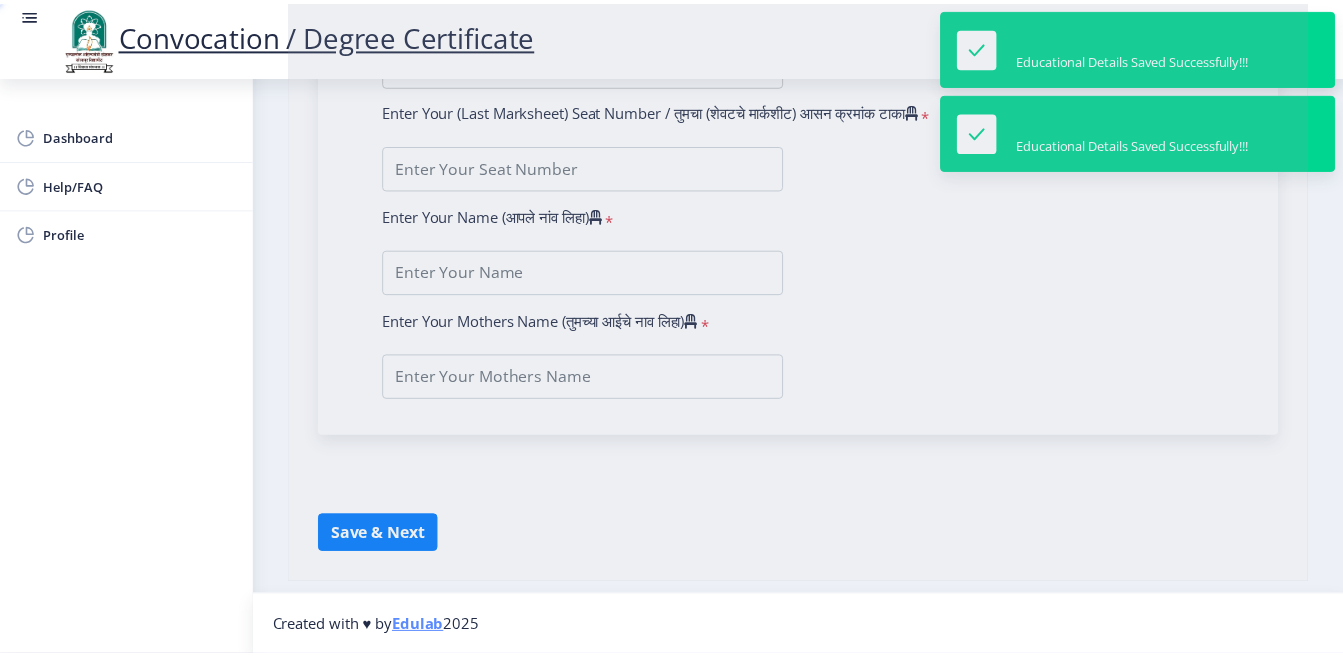 scroll, scrollTop: 0, scrollLeft: 0, axis: both 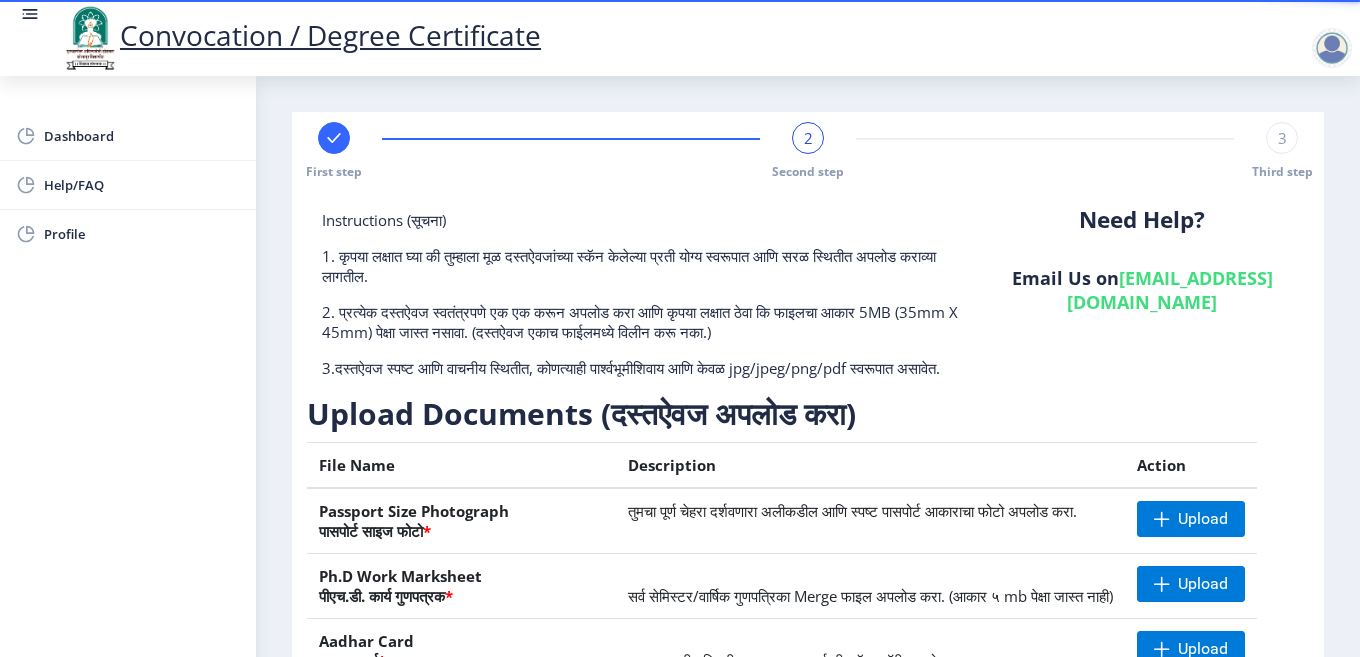 drag, startPoint x: 1341, startPoint y: 375, endPoint x: 1344, endPoint y: 469, distance: 94.04786 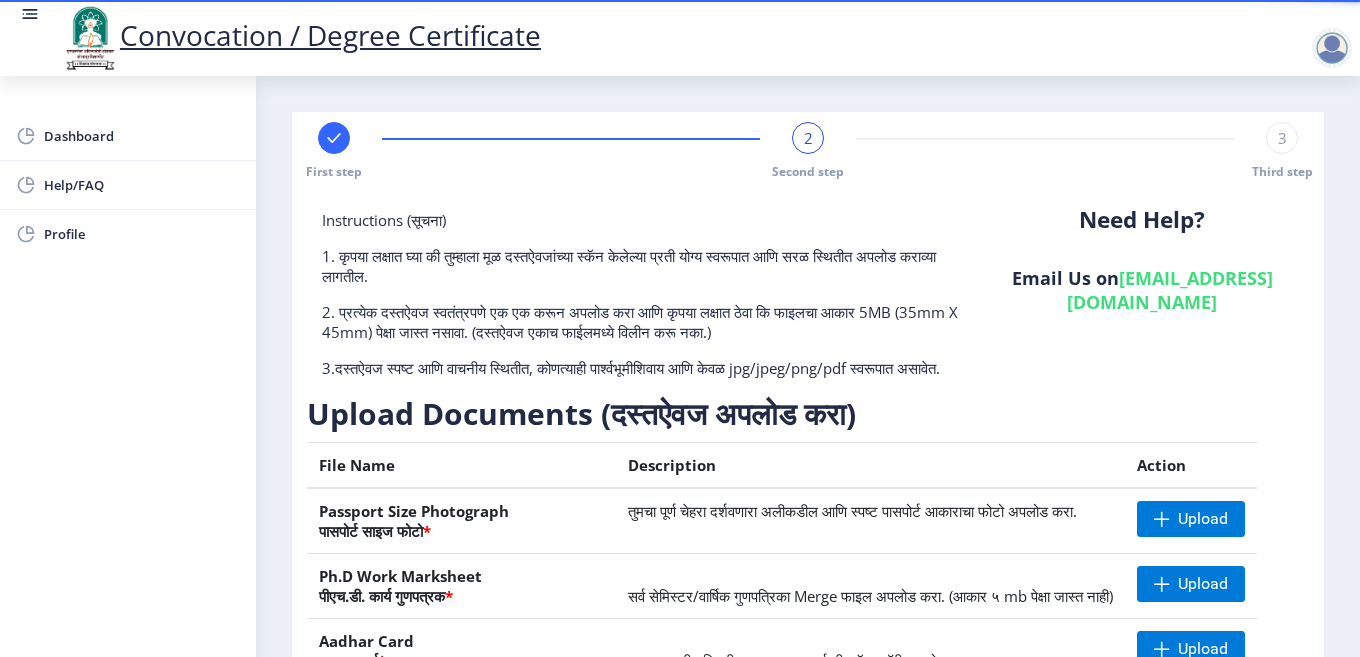 drag, startPoint x: 1344, startPoint y: 469, endPoint x: 1354, endPoint y: 562, distance: 93.53609 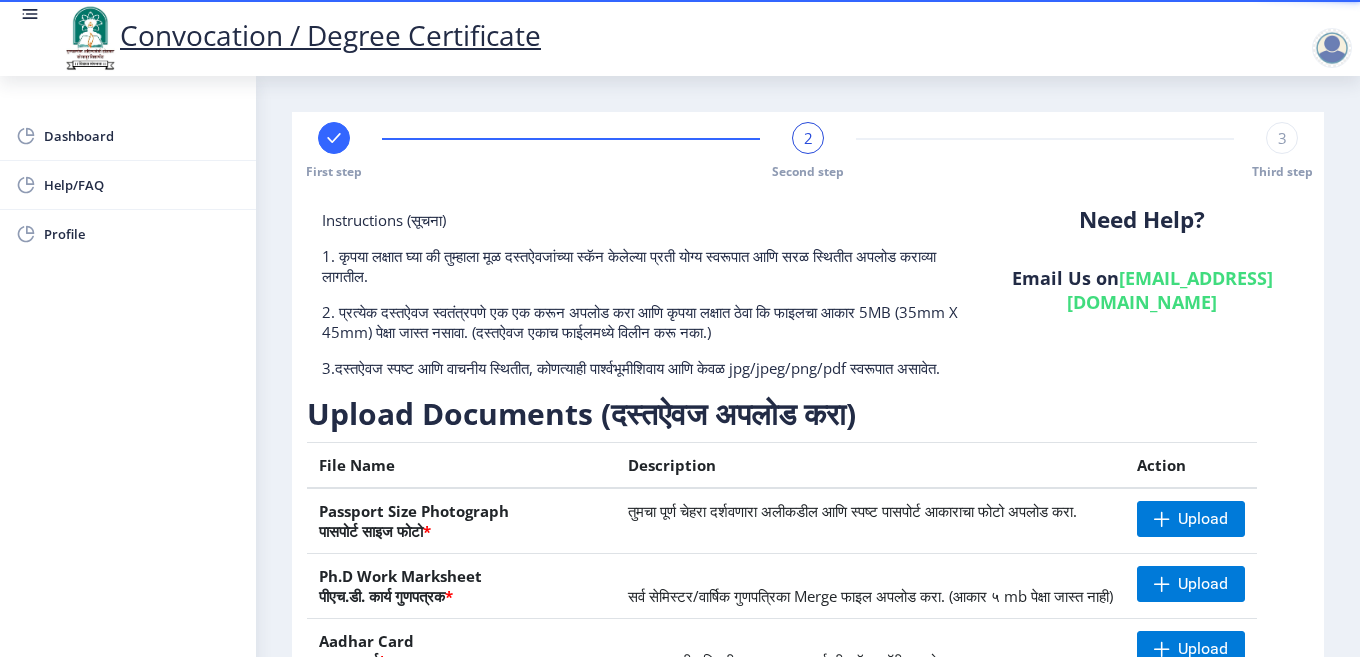 click on "Need Help? Email Us on   [EMAIL_ADDRESS][DOMAIN_NAME]" 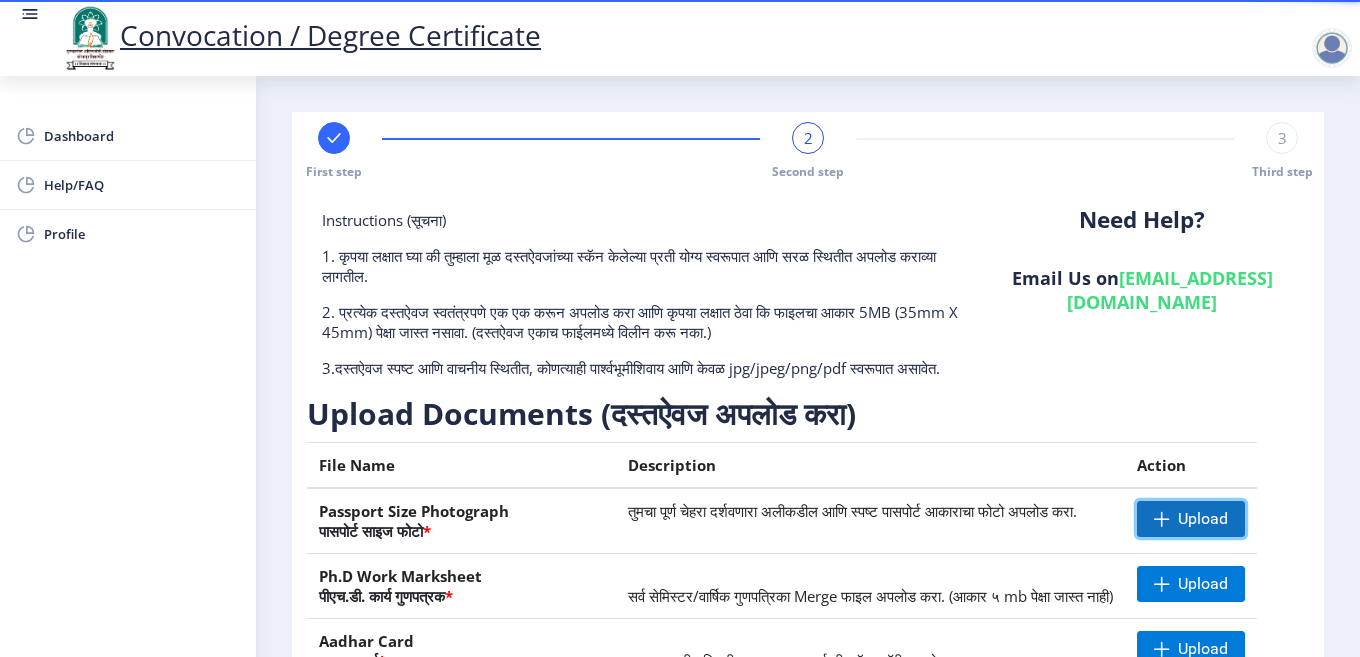 click on "Upload" 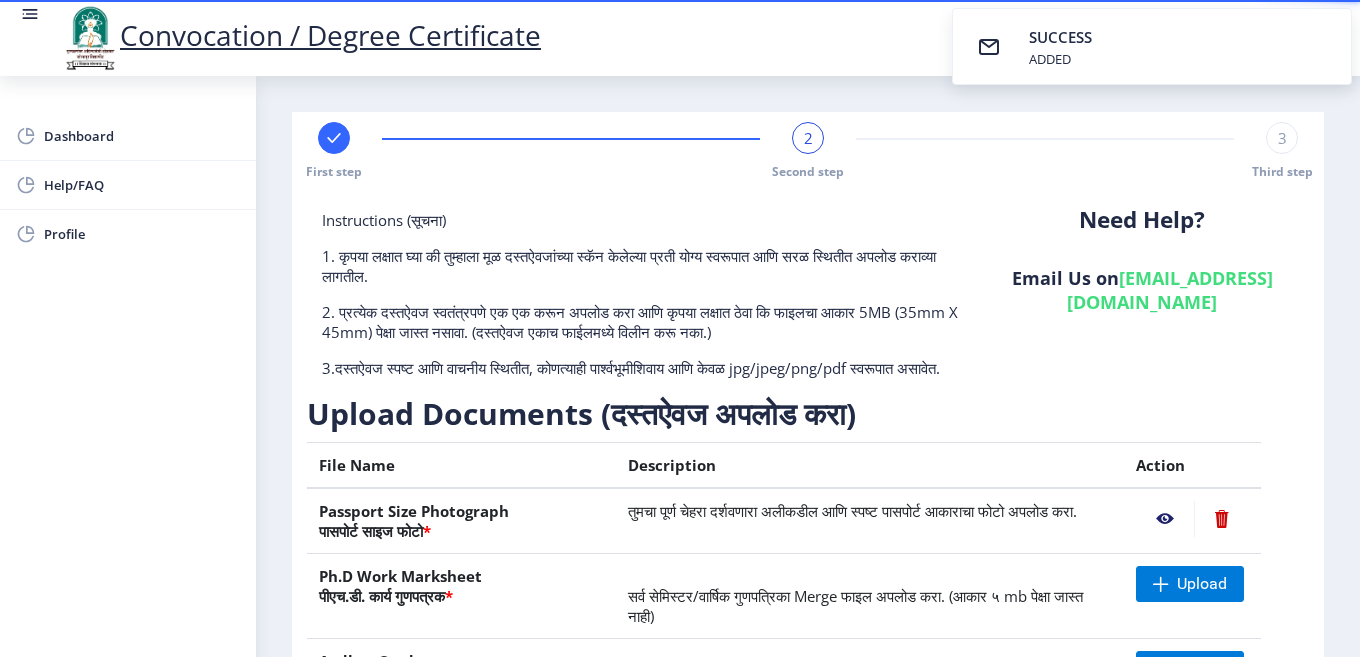 click 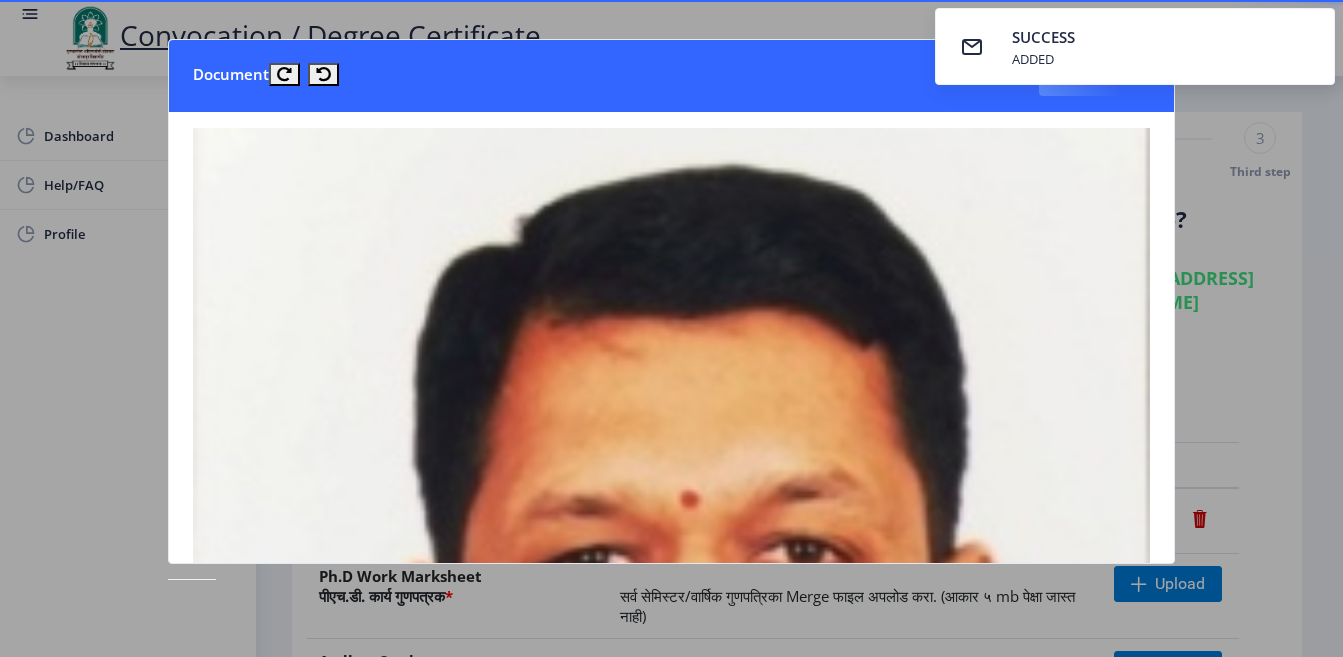 drag, startPoint x: 1169, startPoint y: 302, endPoint x: 1174, endPoint y: 452, distance: 150.08331 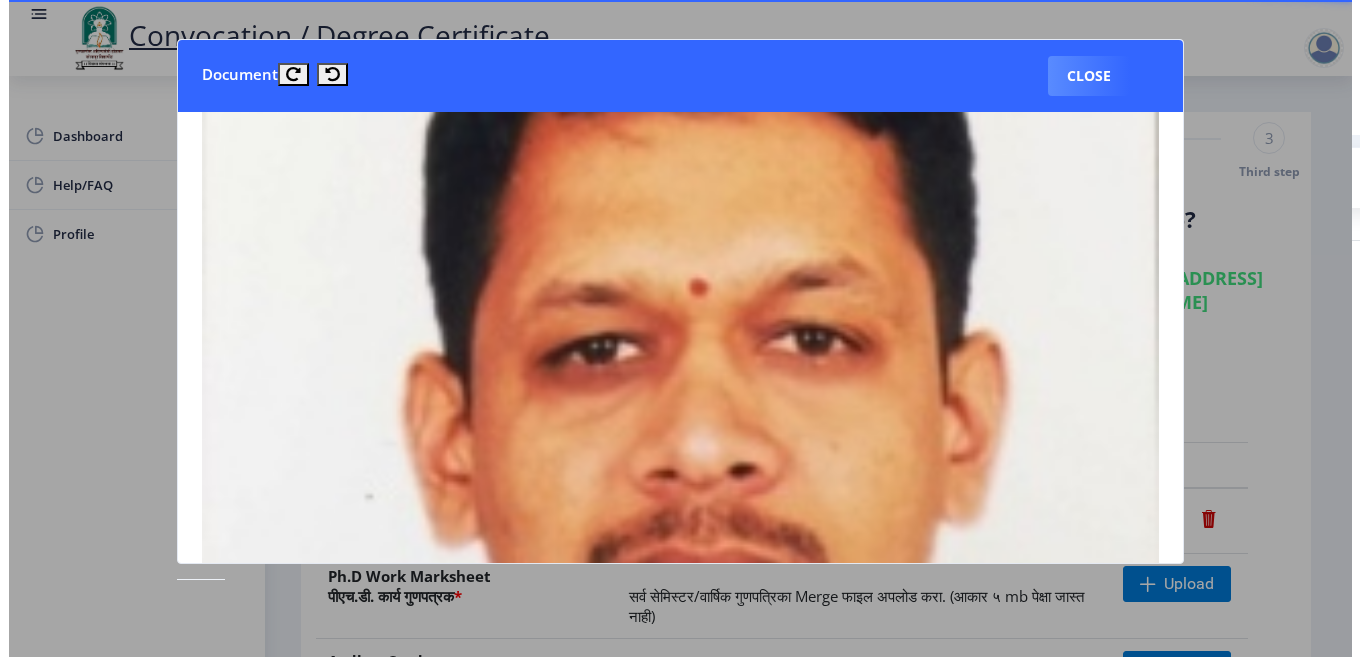 scroll, scrollTop: 181, scrollLeft: 0, axis: vertical 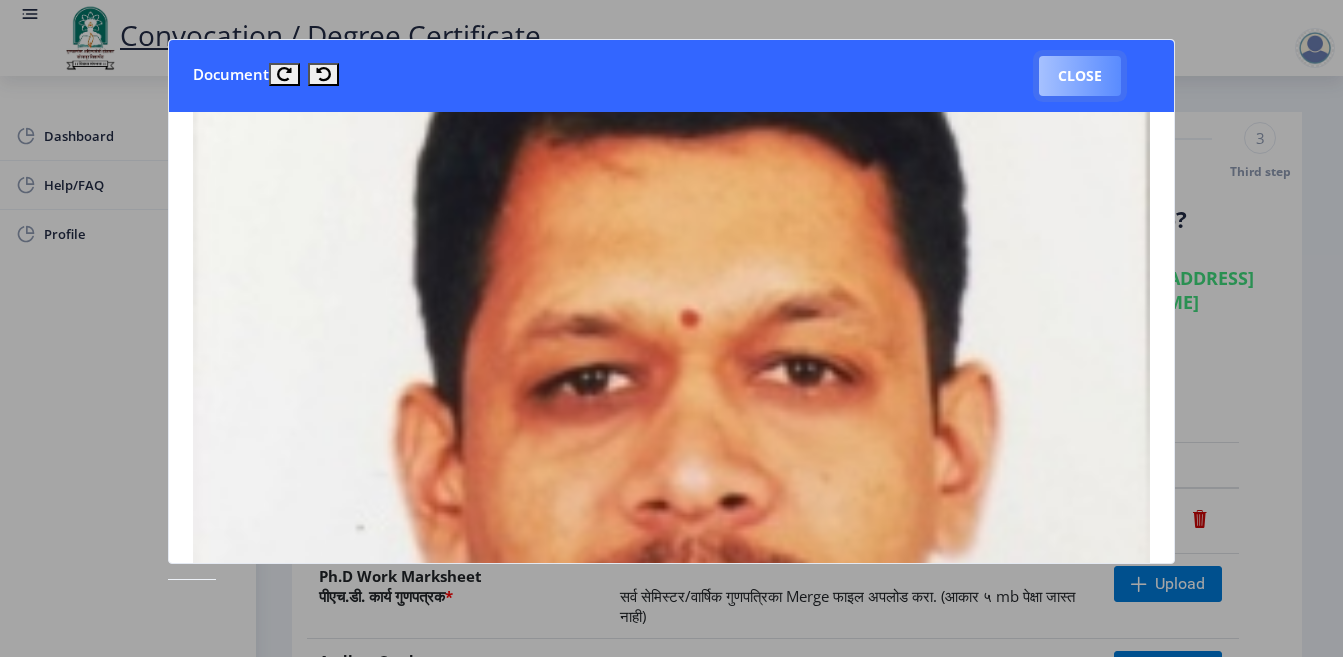 click on "Close" at bounding box center [1080, 76] 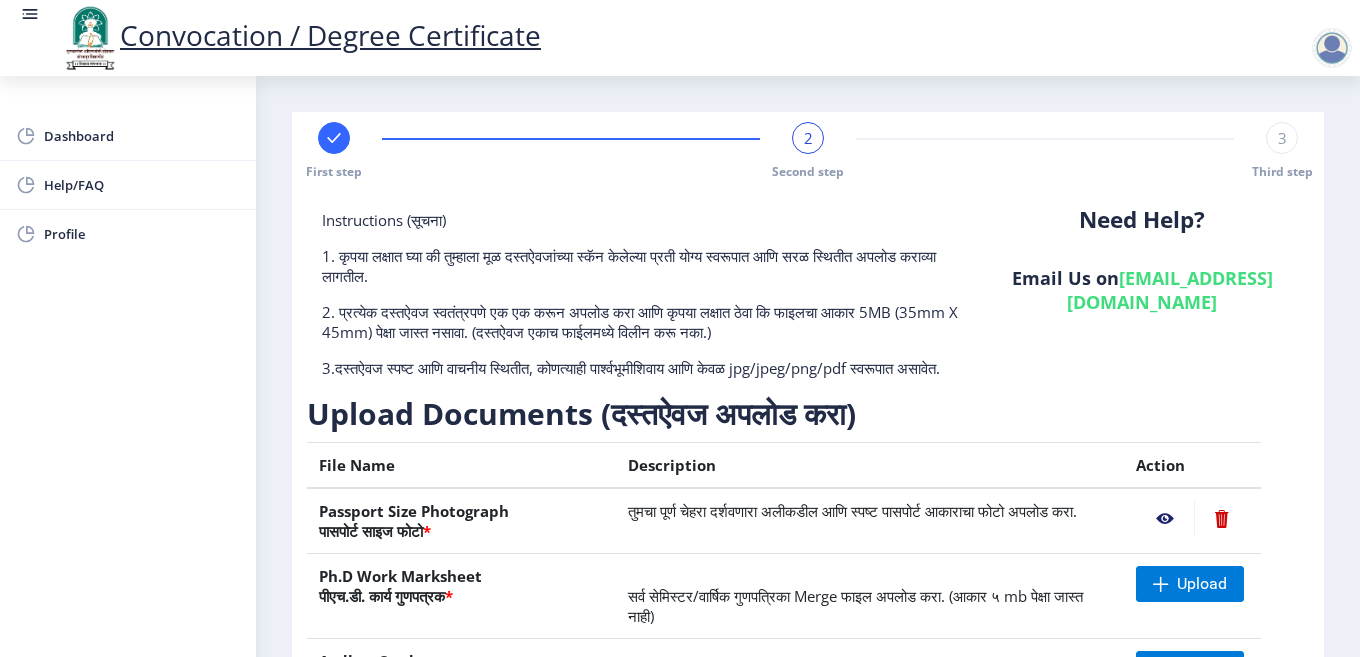drag, startPoint x: 1354, startPoint y: 420, endPoint x: 1355, endPoint y: 489, distance: 69.00725 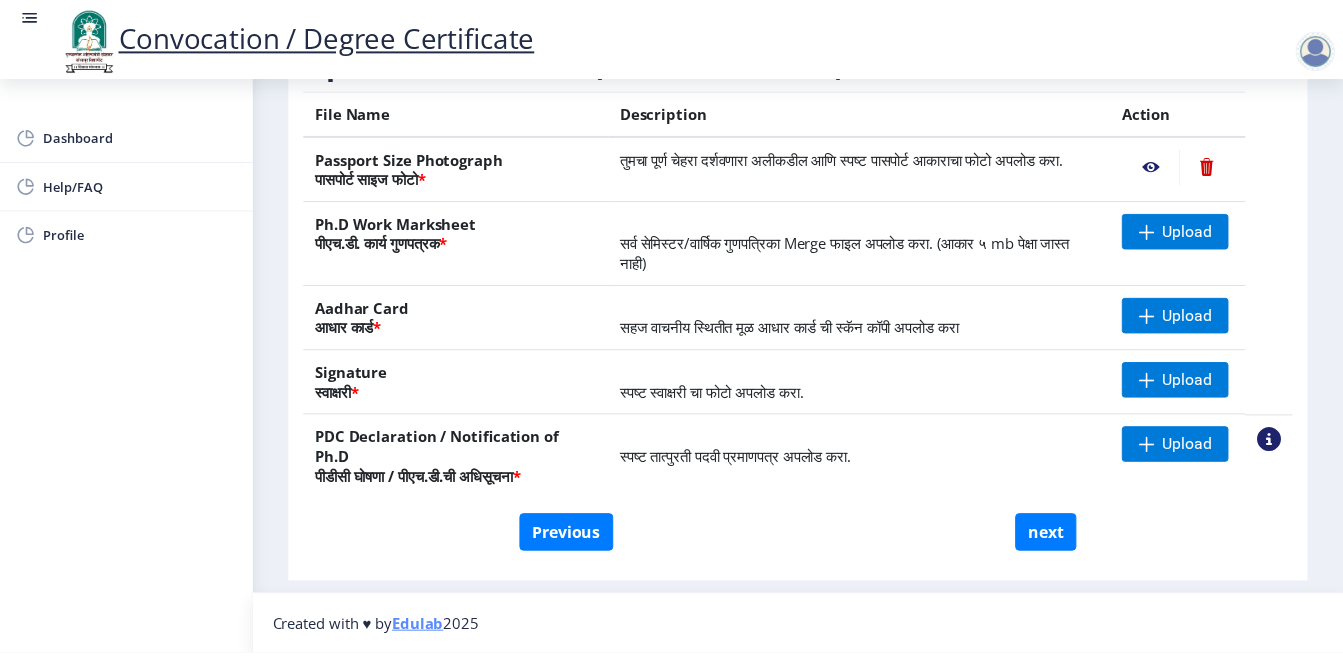 scroll, scrollTop: 360, scrollLeft: 0, axis: vertical 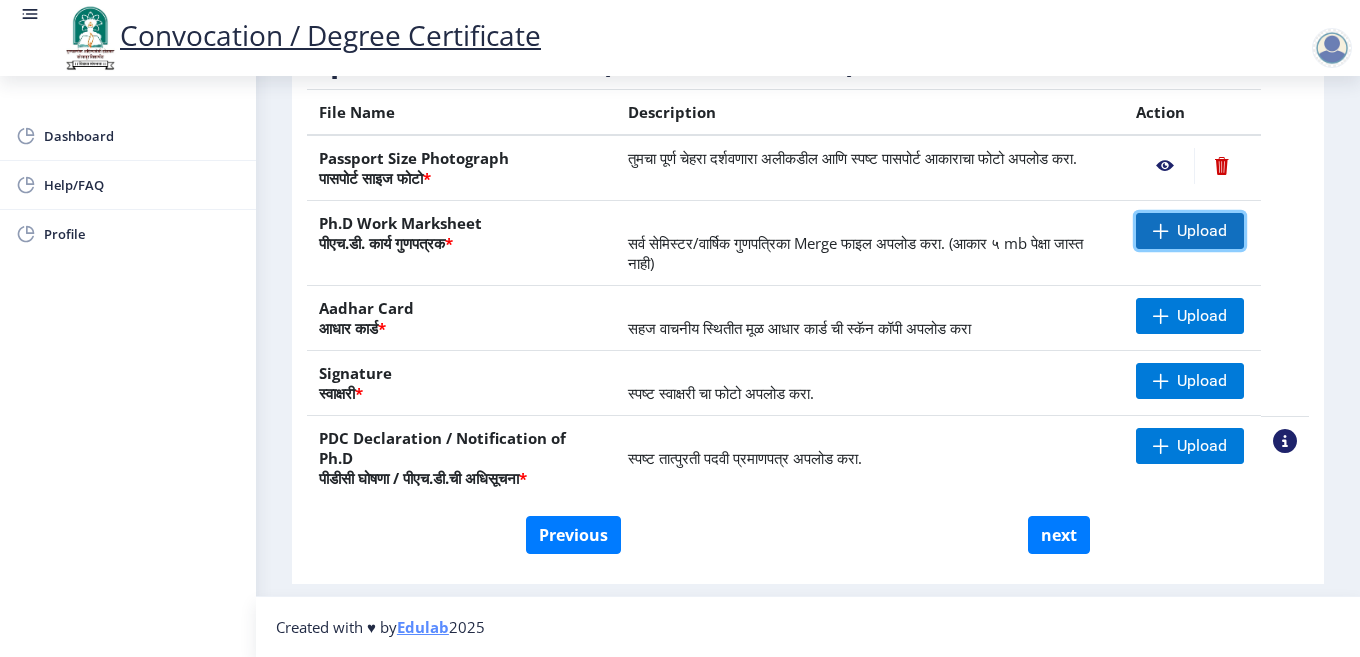 click on "Upload" 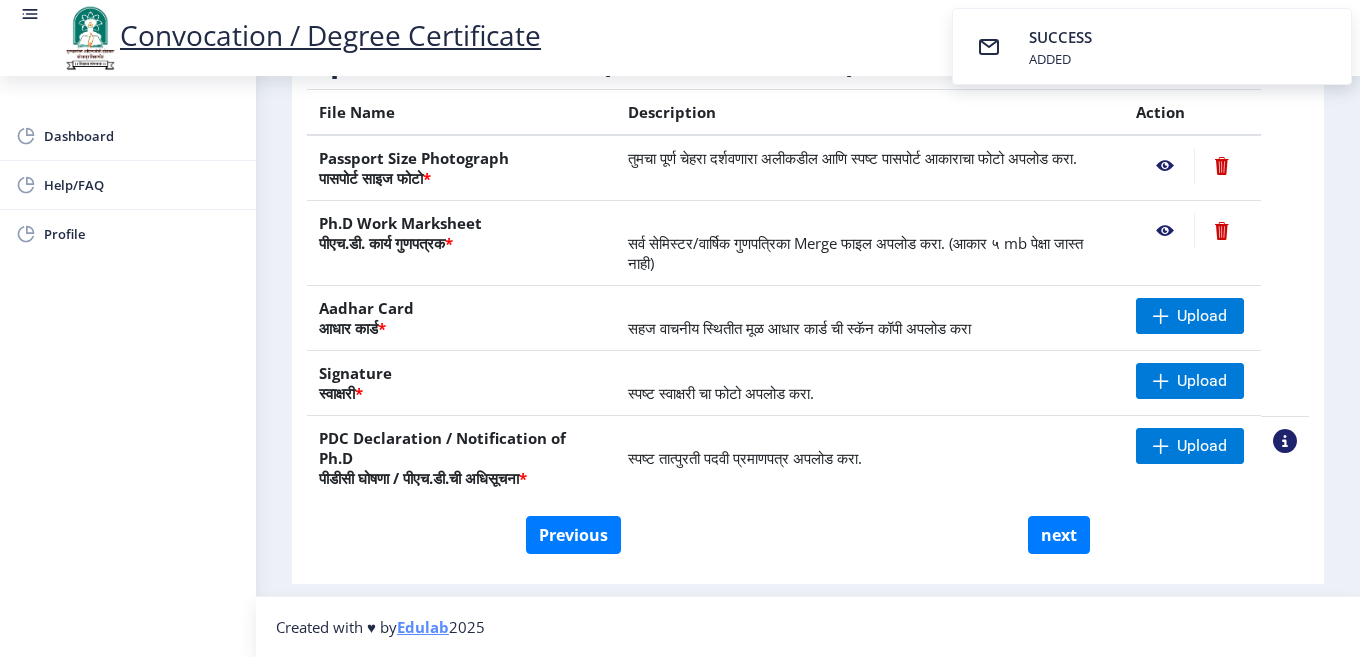 click 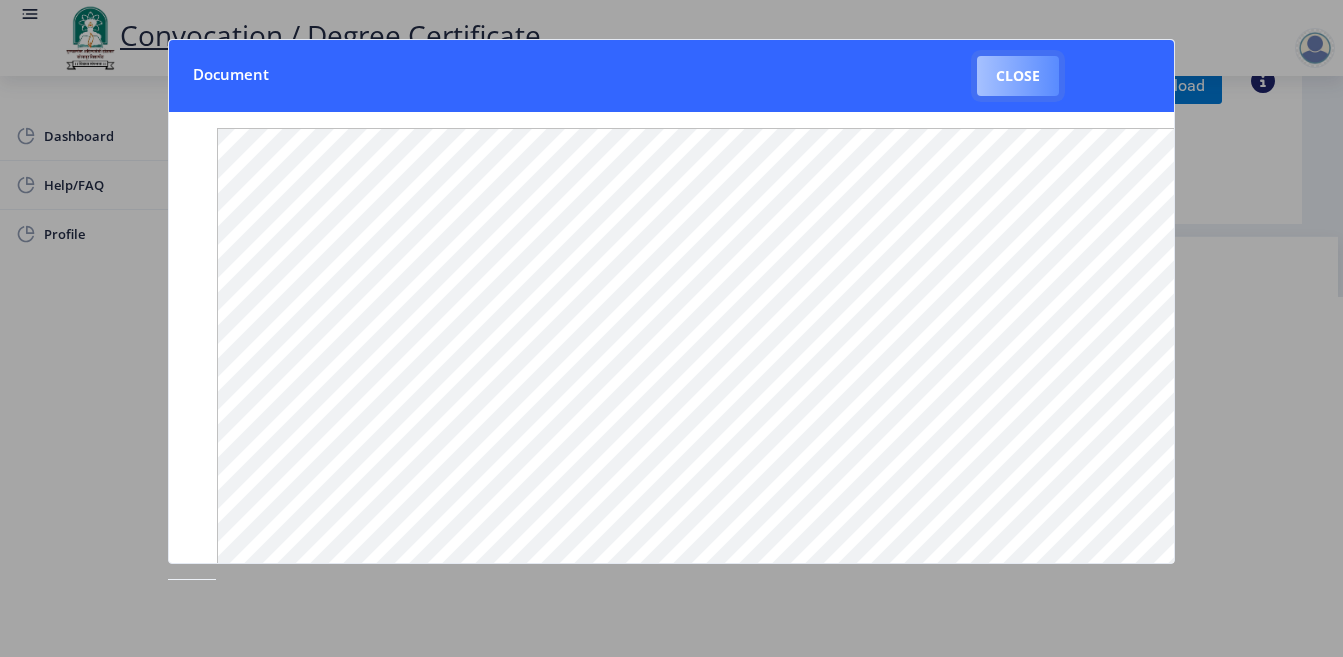 click on "Close" at bounding box center [1018, 76] 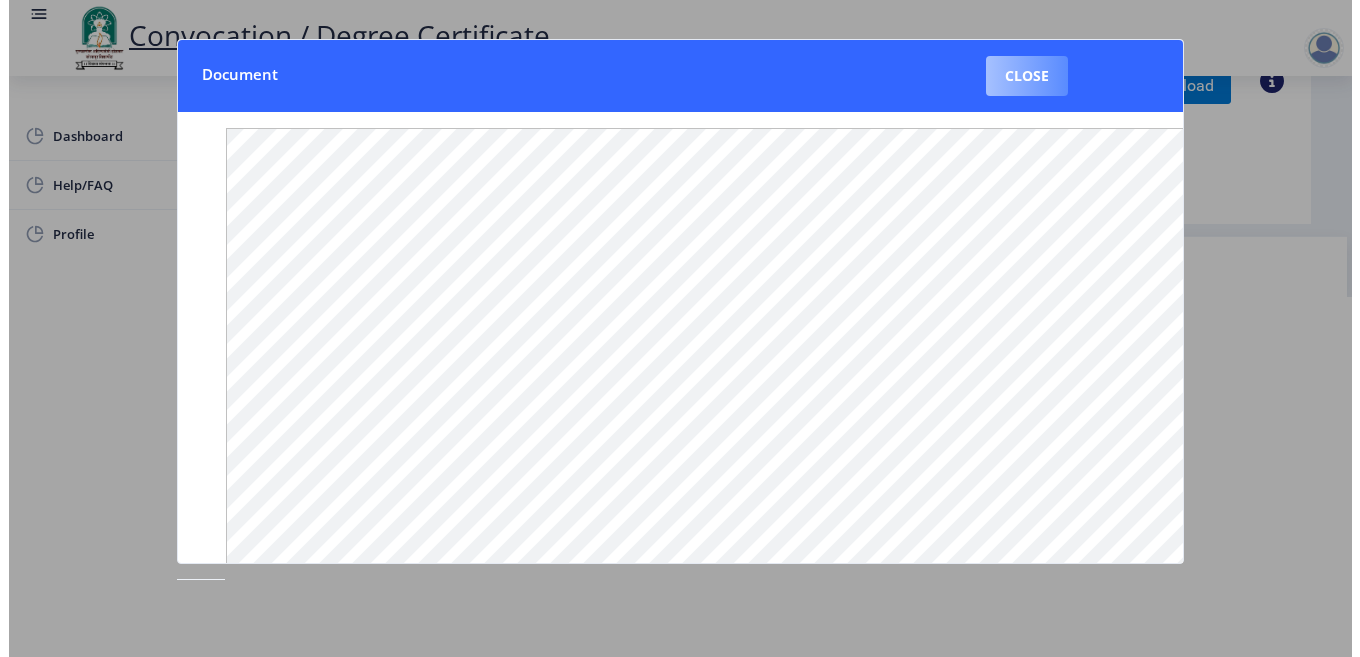 scroll, scrollTop: 157, scrollLeft: 0, axis: vertical 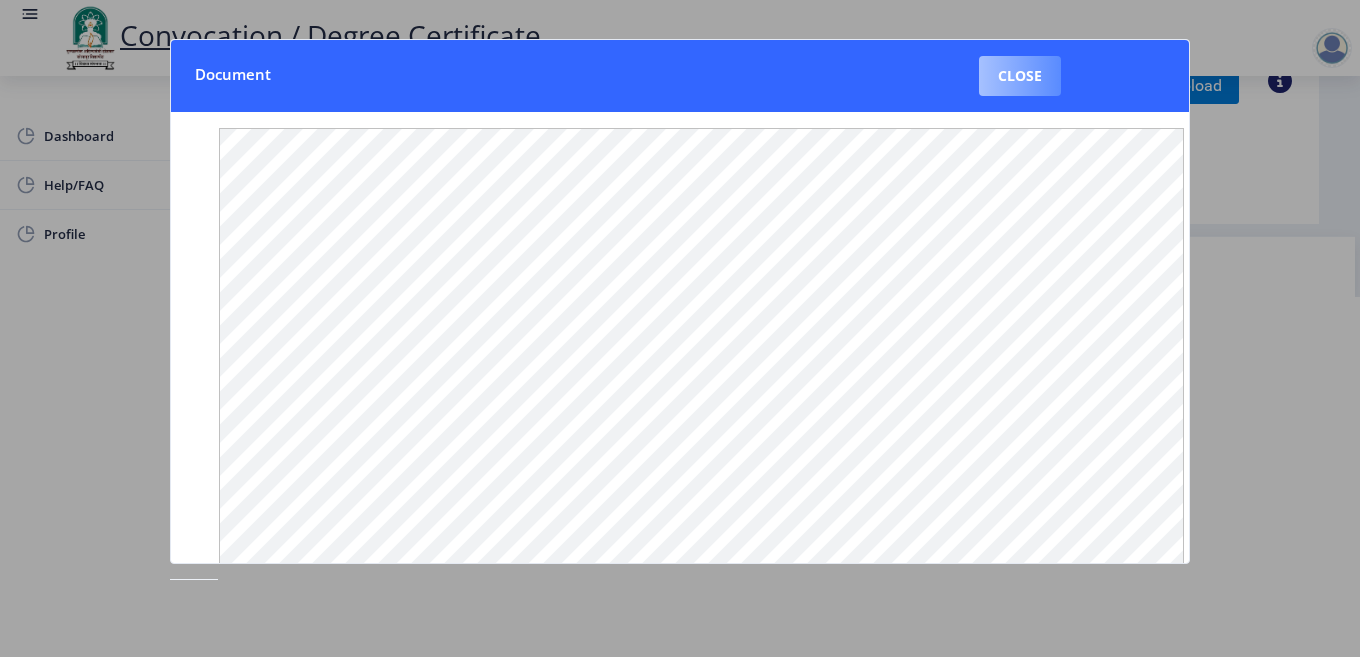 click on "Convocation / Degree Certificate" 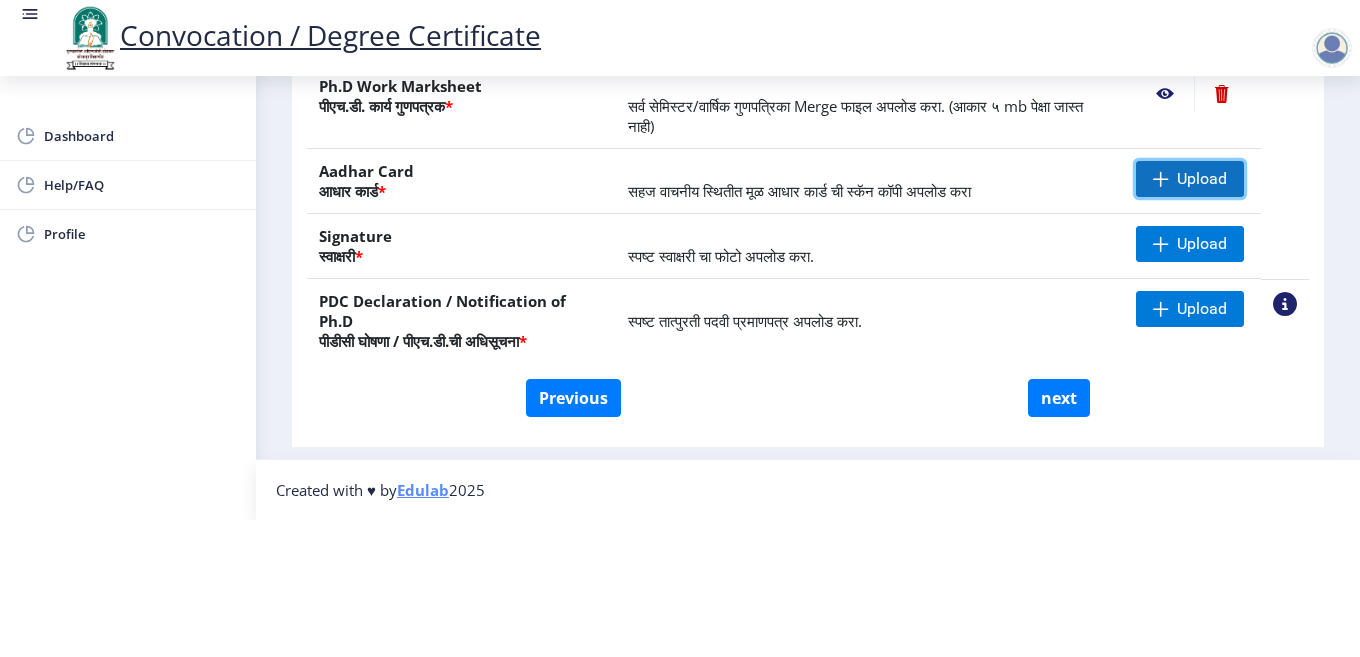 click on "Upload" 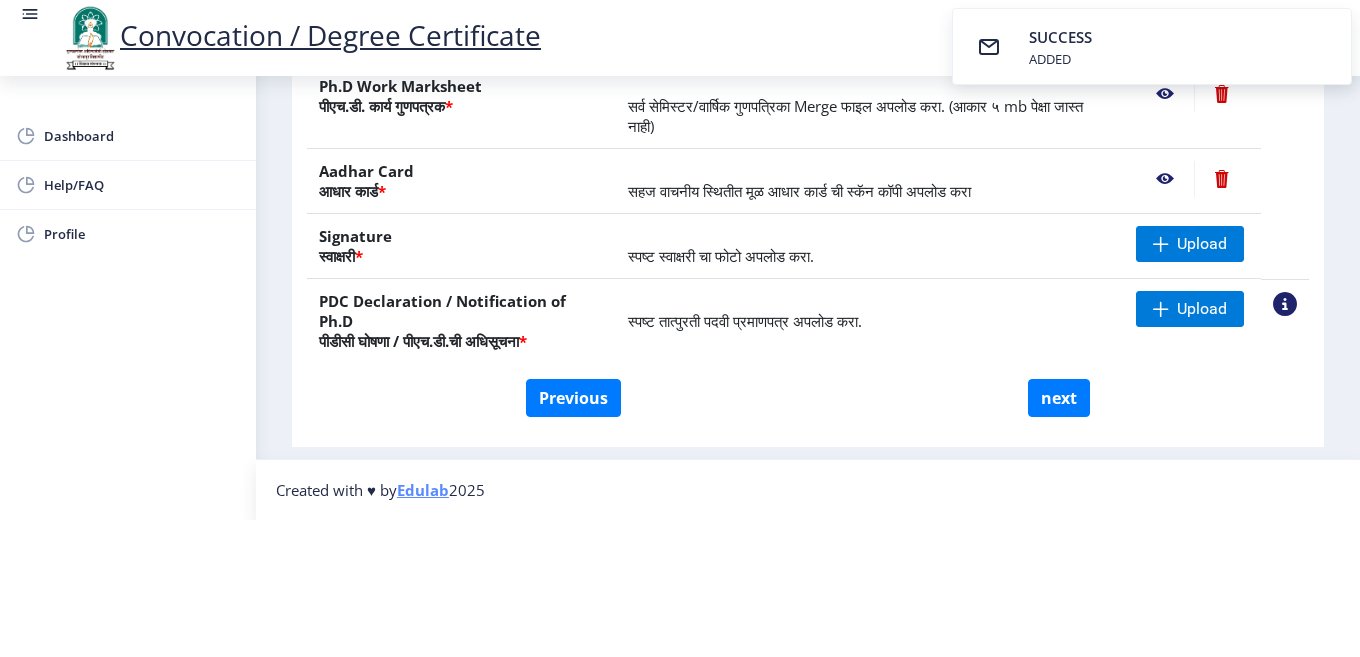 click 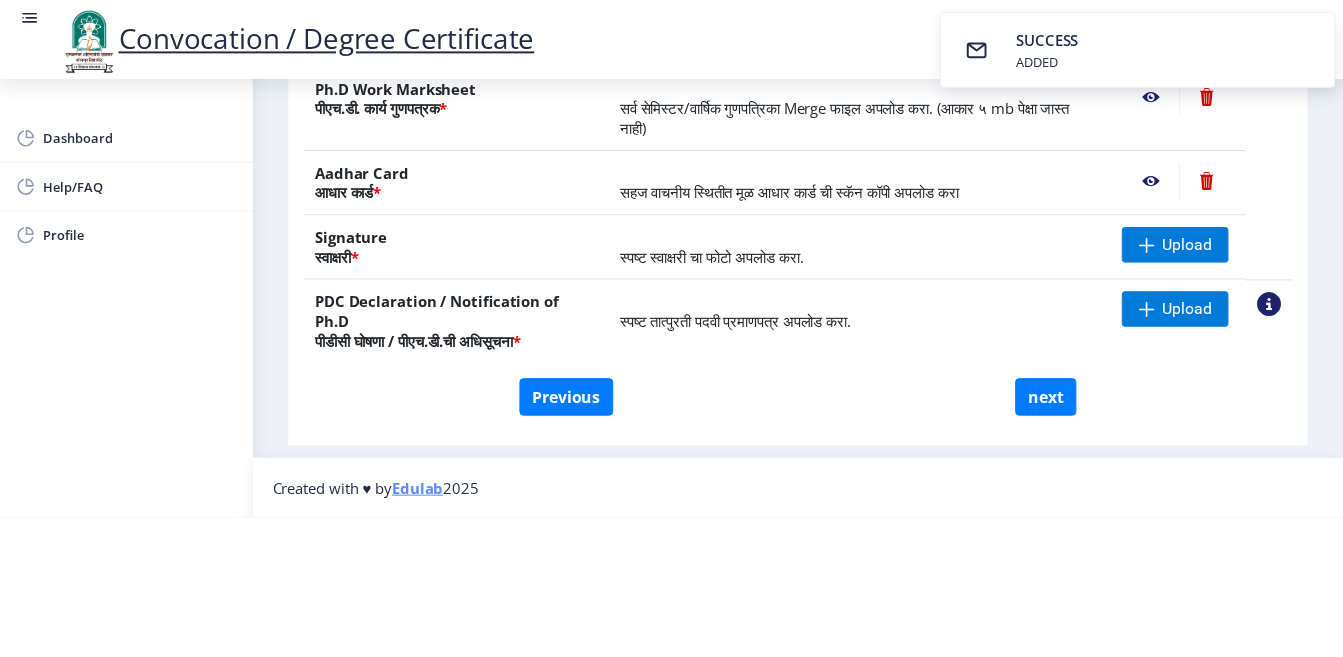 scroll, scrollTop: 0, scrollLeft: 0, axis: both 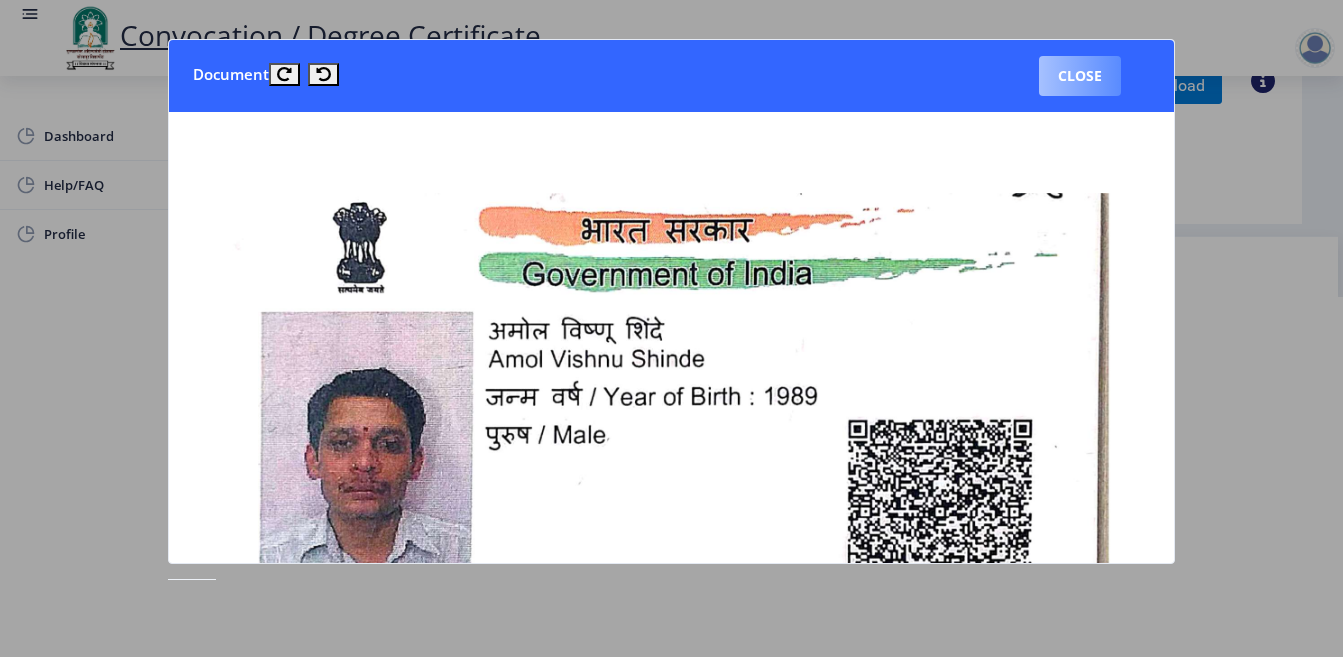 click on "Close" at bounding box center [1080, 76] 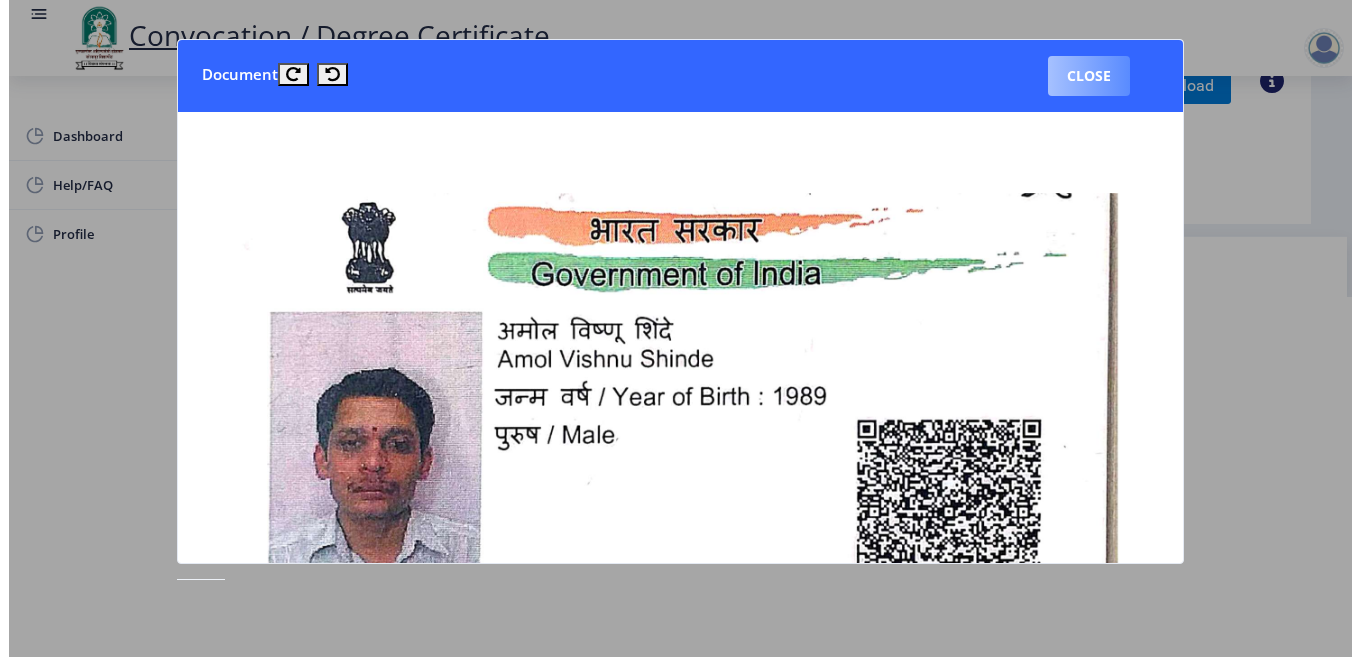 scroll, scrollTop: 157, scrollLeft: 0, axis: vertical 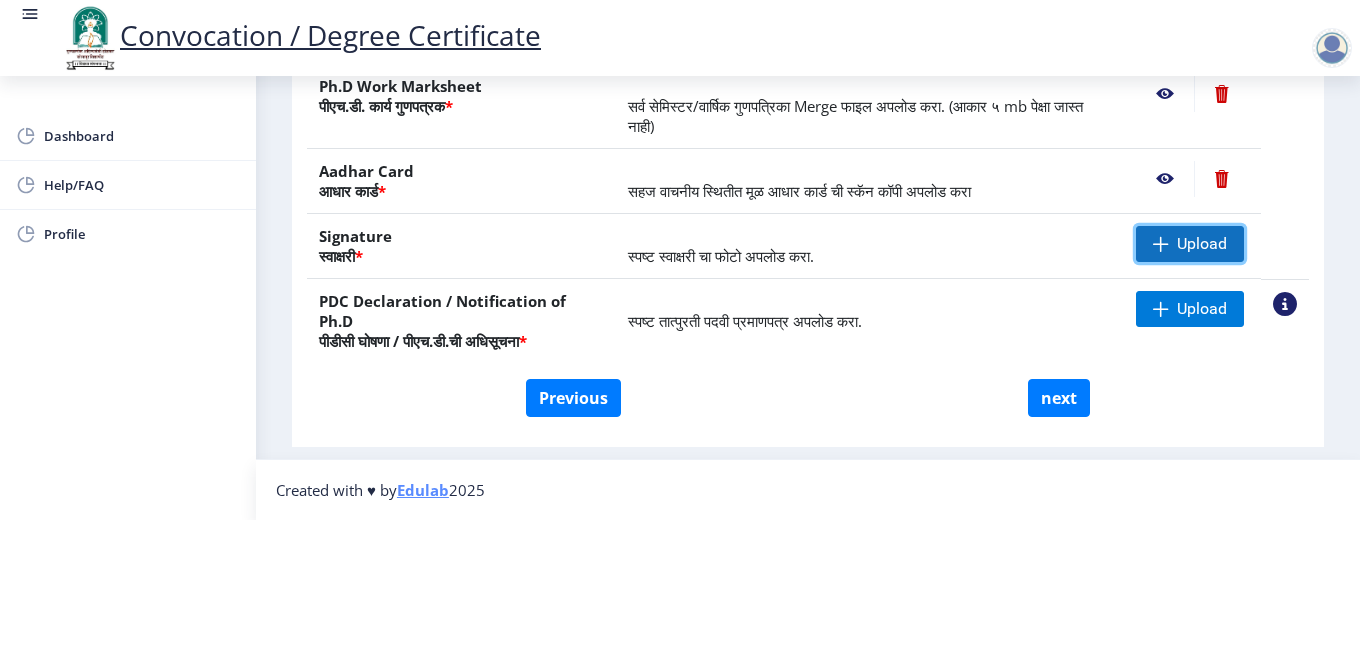 click on "Upload" 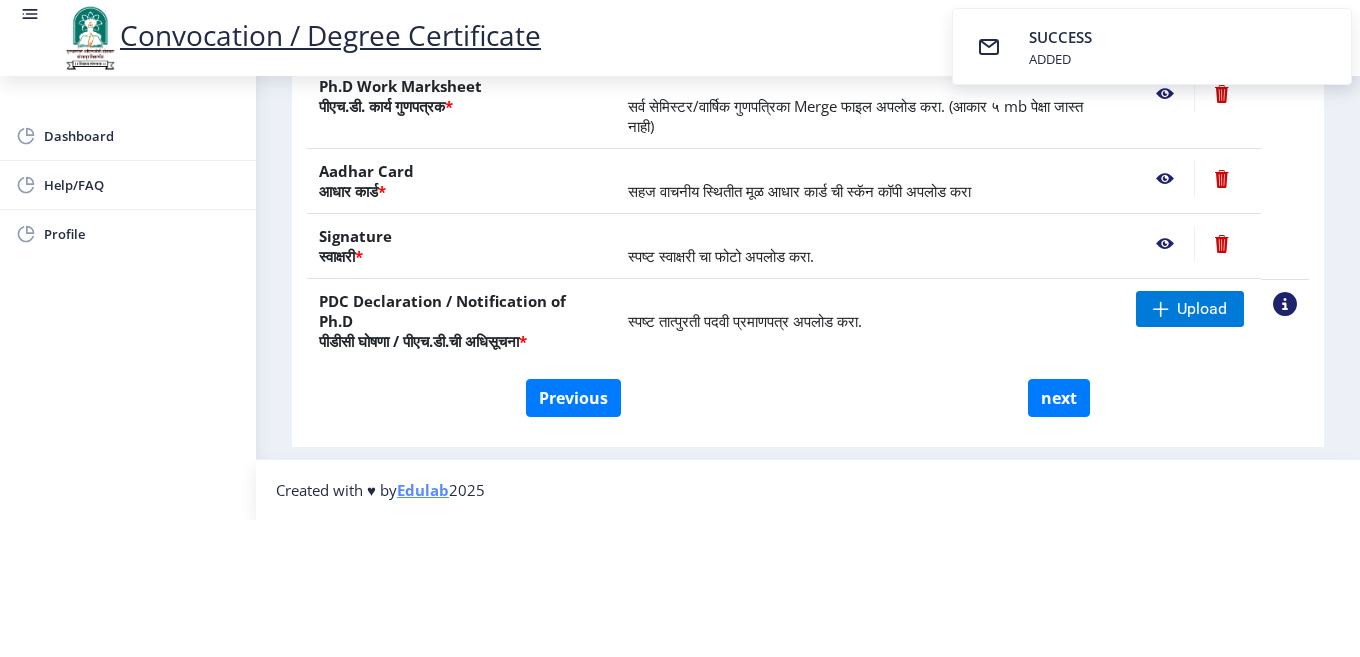 click 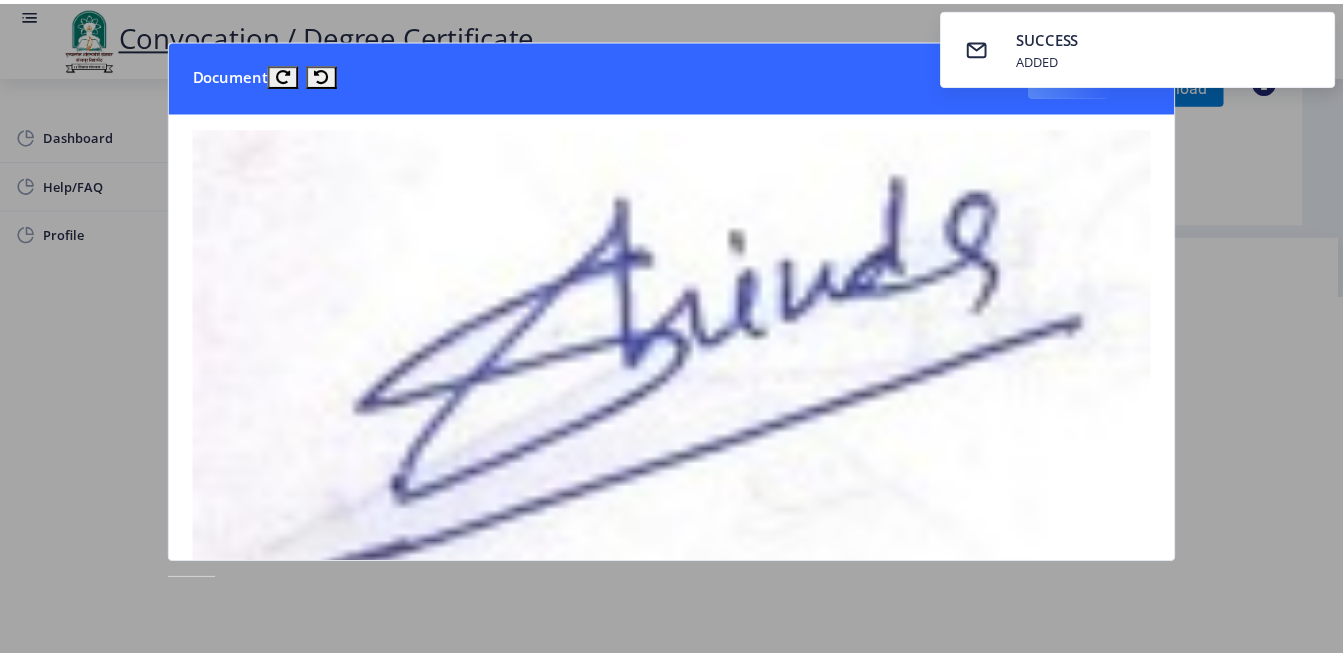 scroll, scrollTop: 0, scrollLeft: 0, axis: both 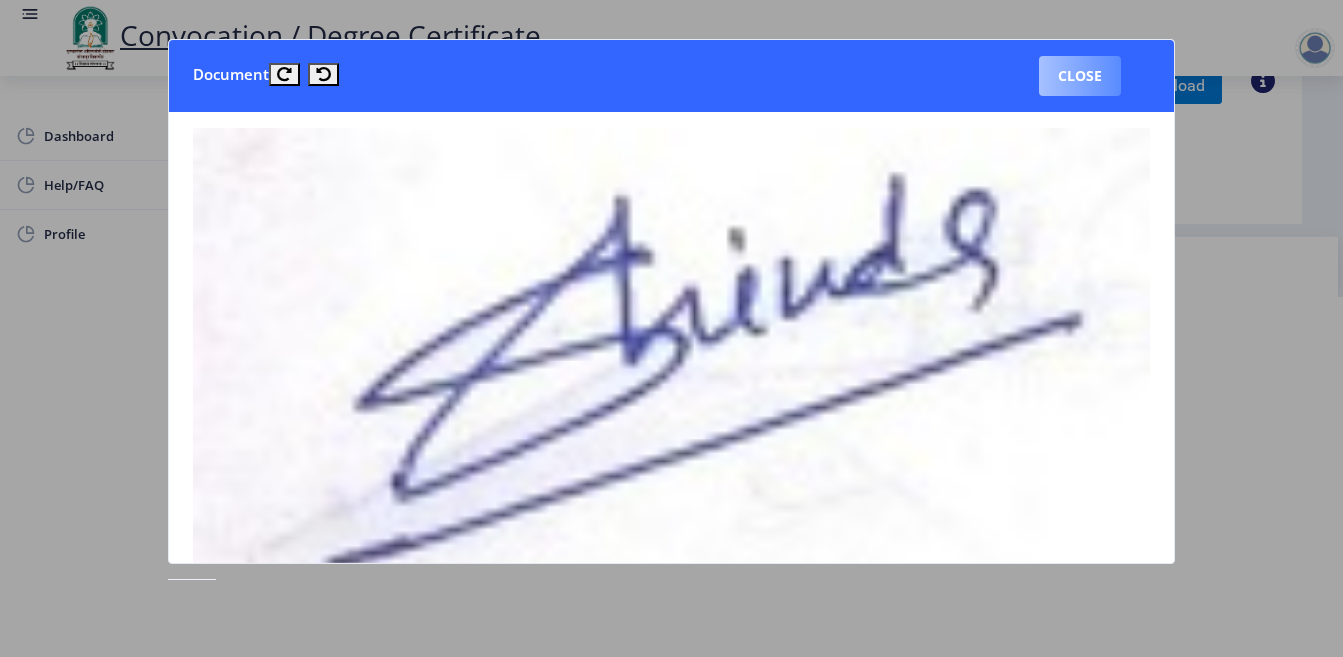 click on "Close" at bounding box center [1080, 76] 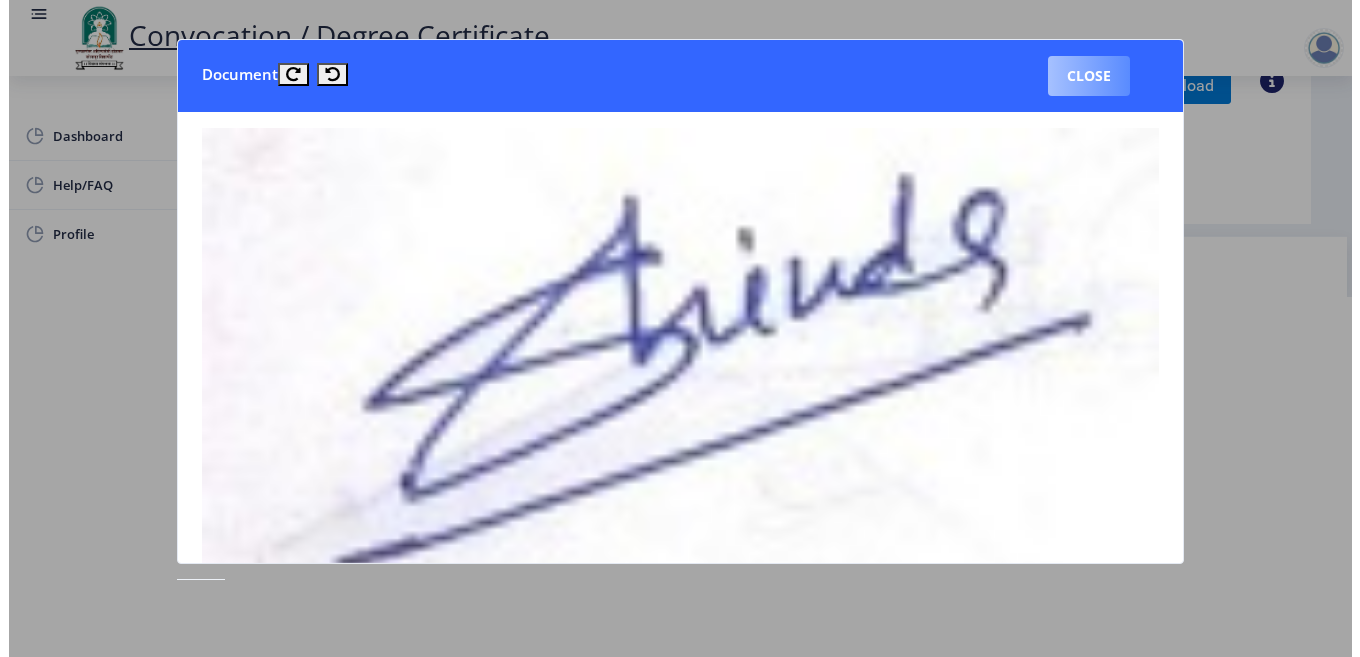 scroll, scrollTop: 157, scrollLeft: 0, axis: vertical 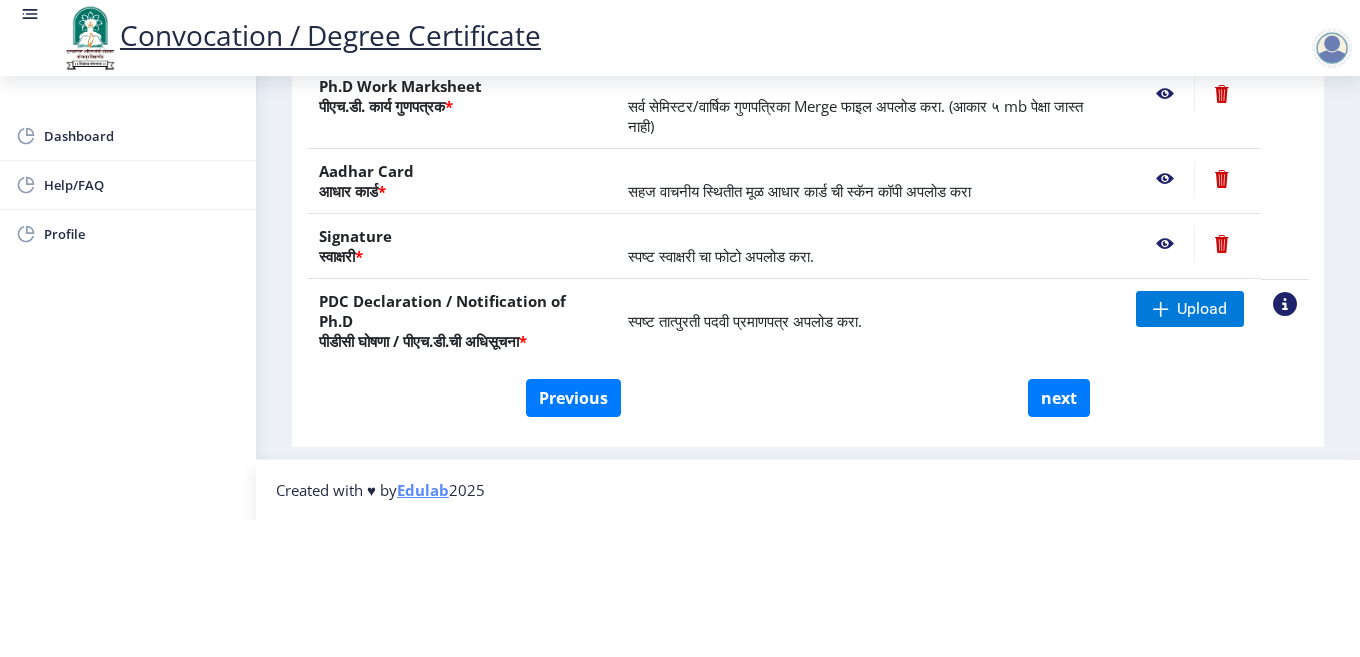 click 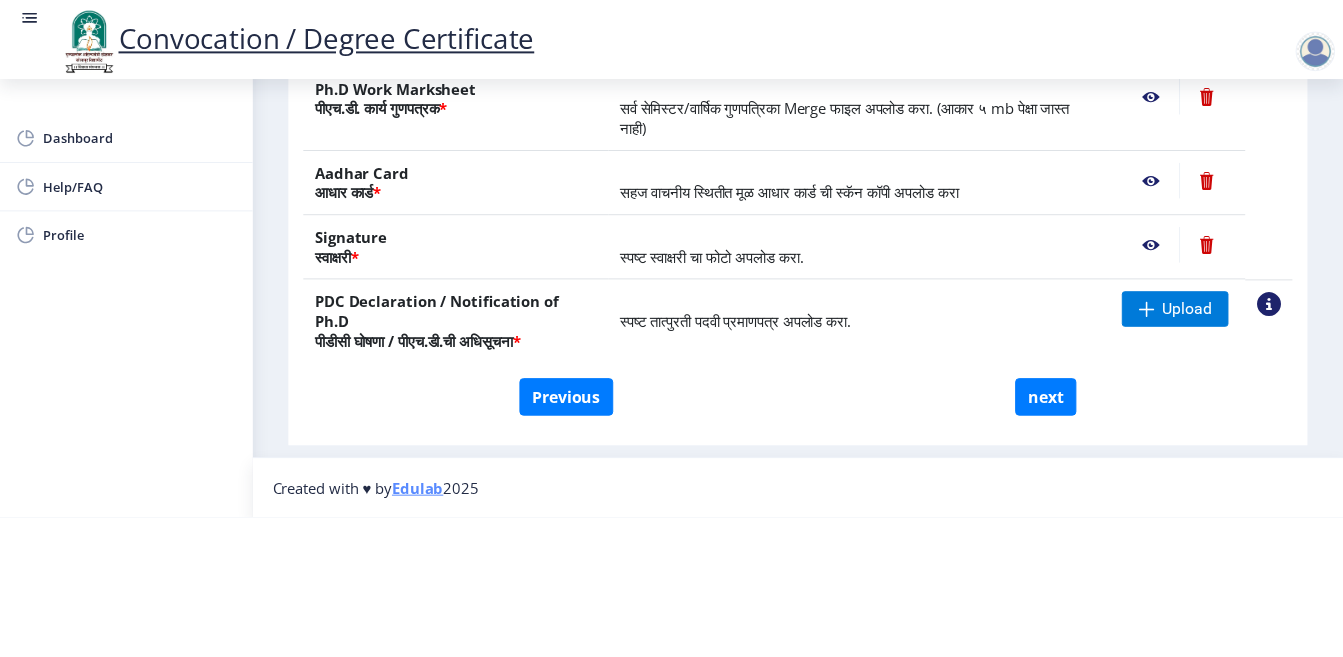 scroll, scrollTop: 0, scrollLeft: 0, axis: both 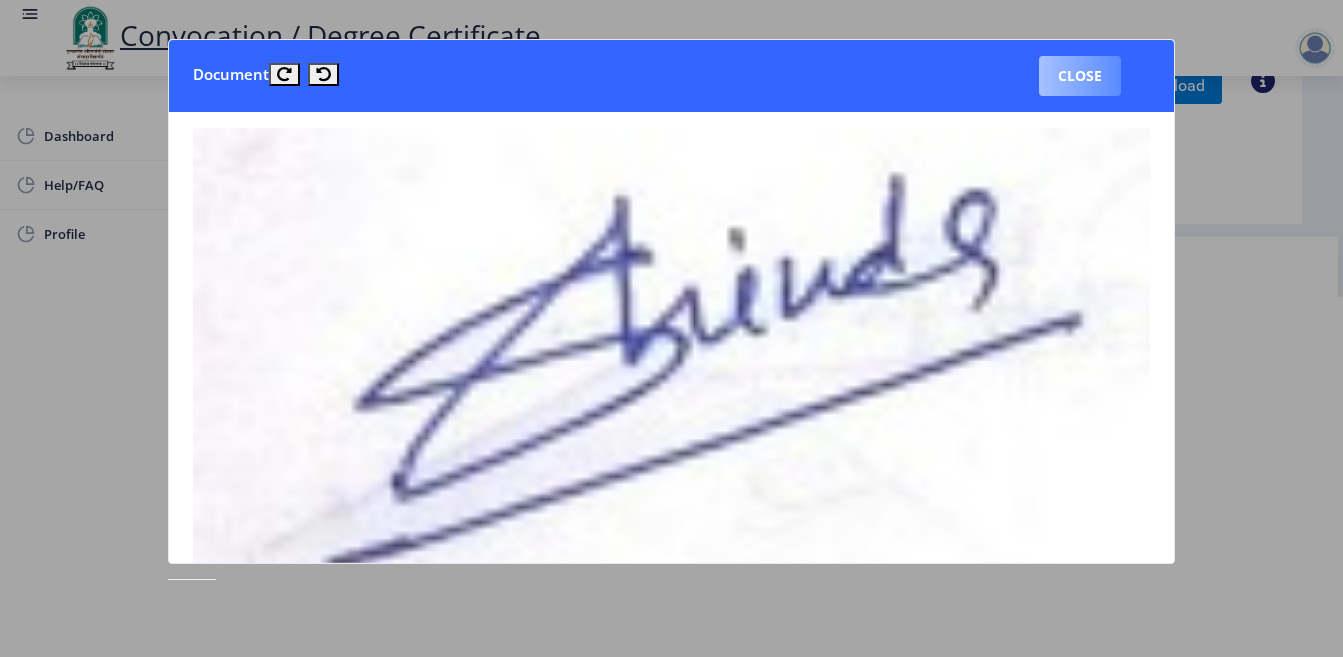 click on "Close" at bounding box center [1080, 76] 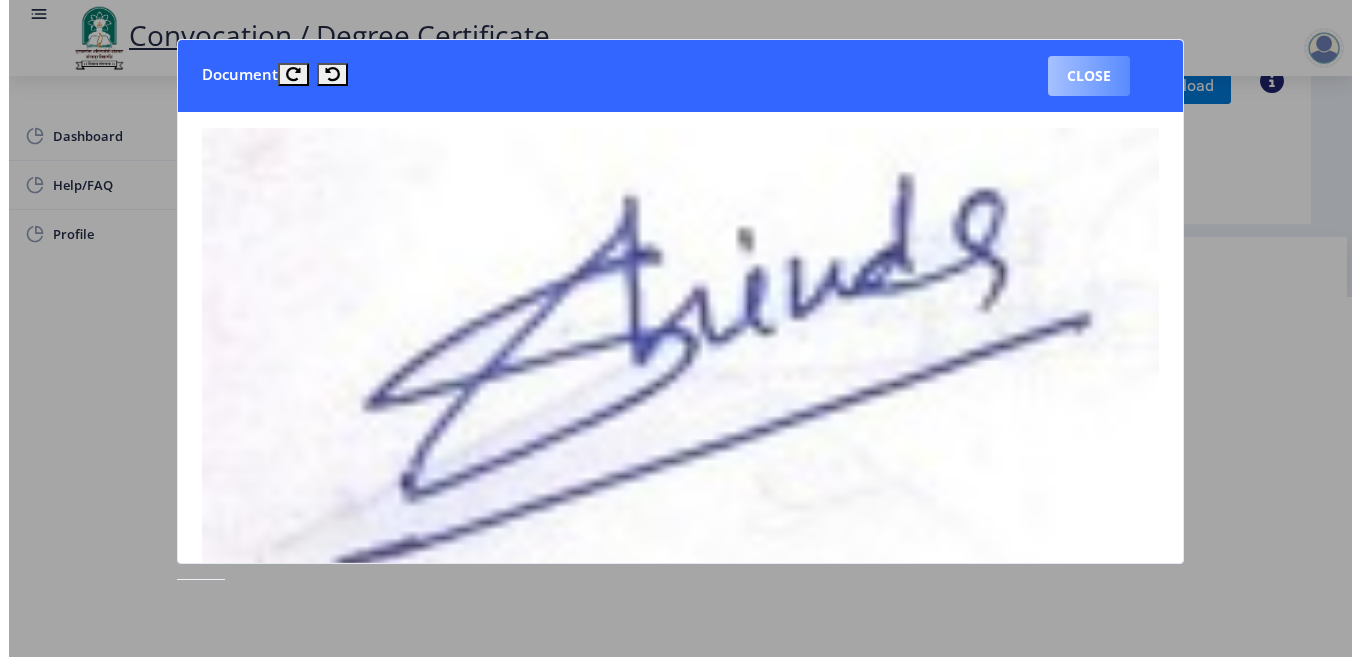 scroll, scrollTop: 157, scrollLeft: 0, axis: vertical 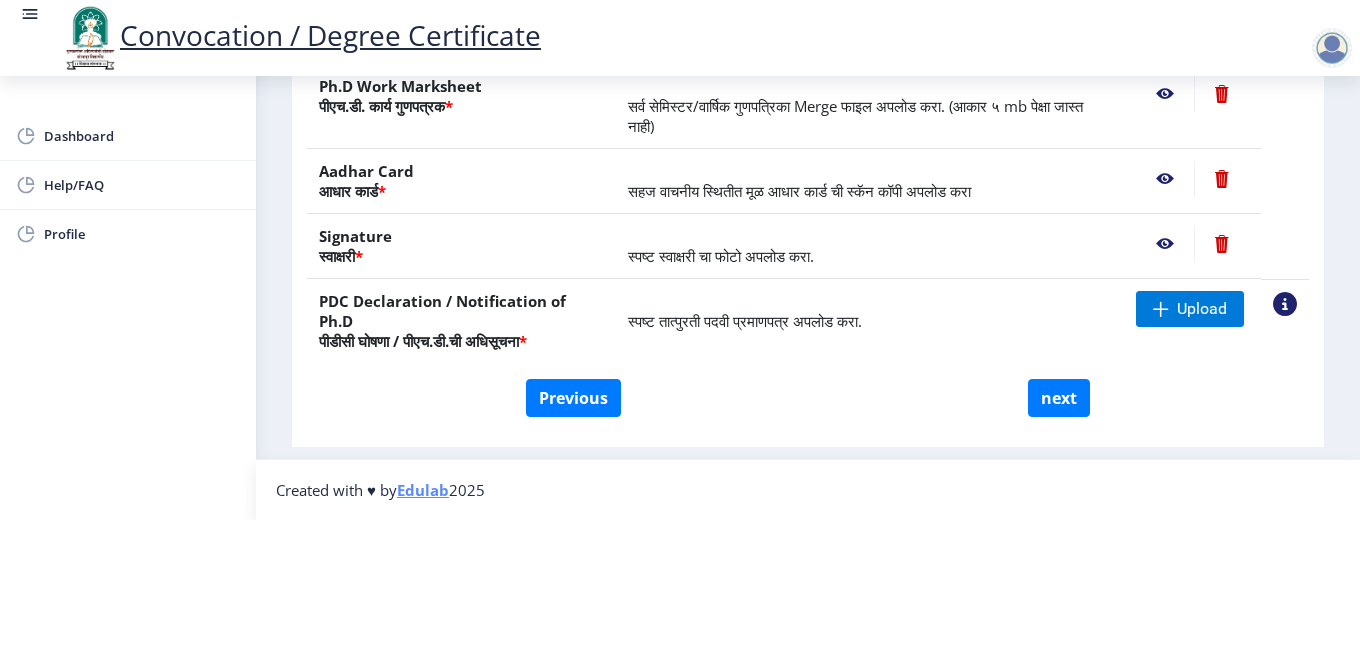 click 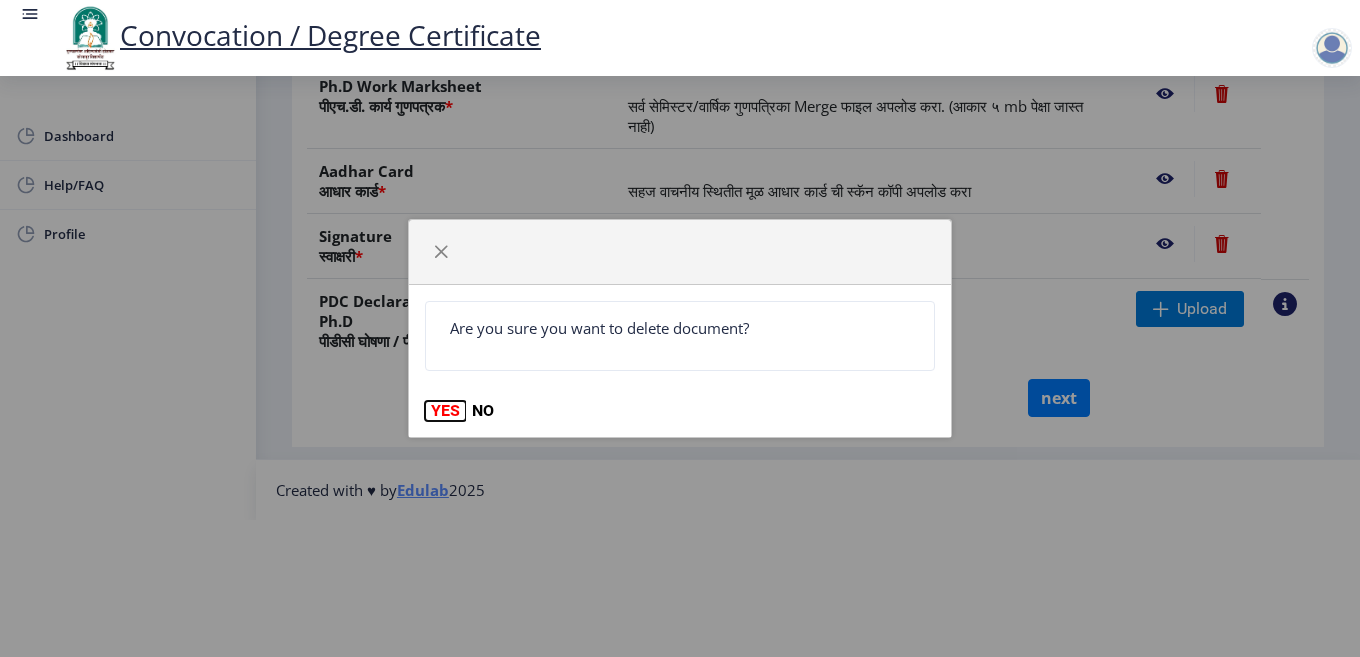click on "YES" 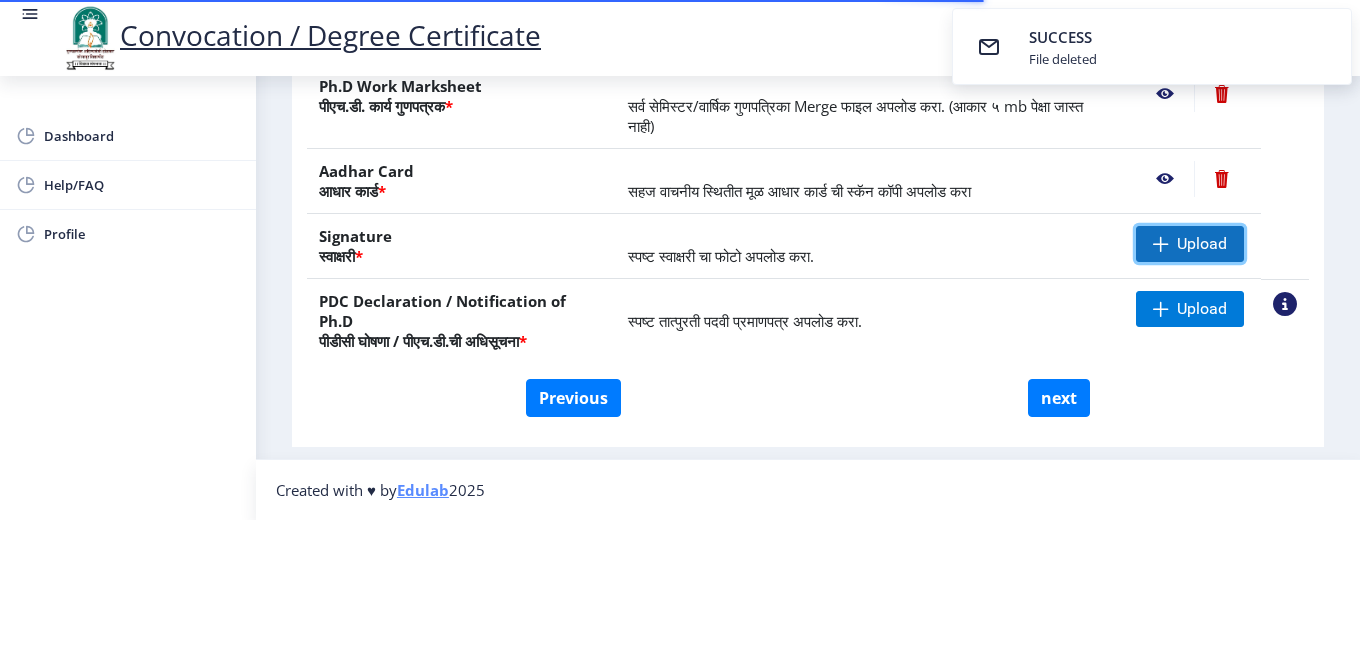 click 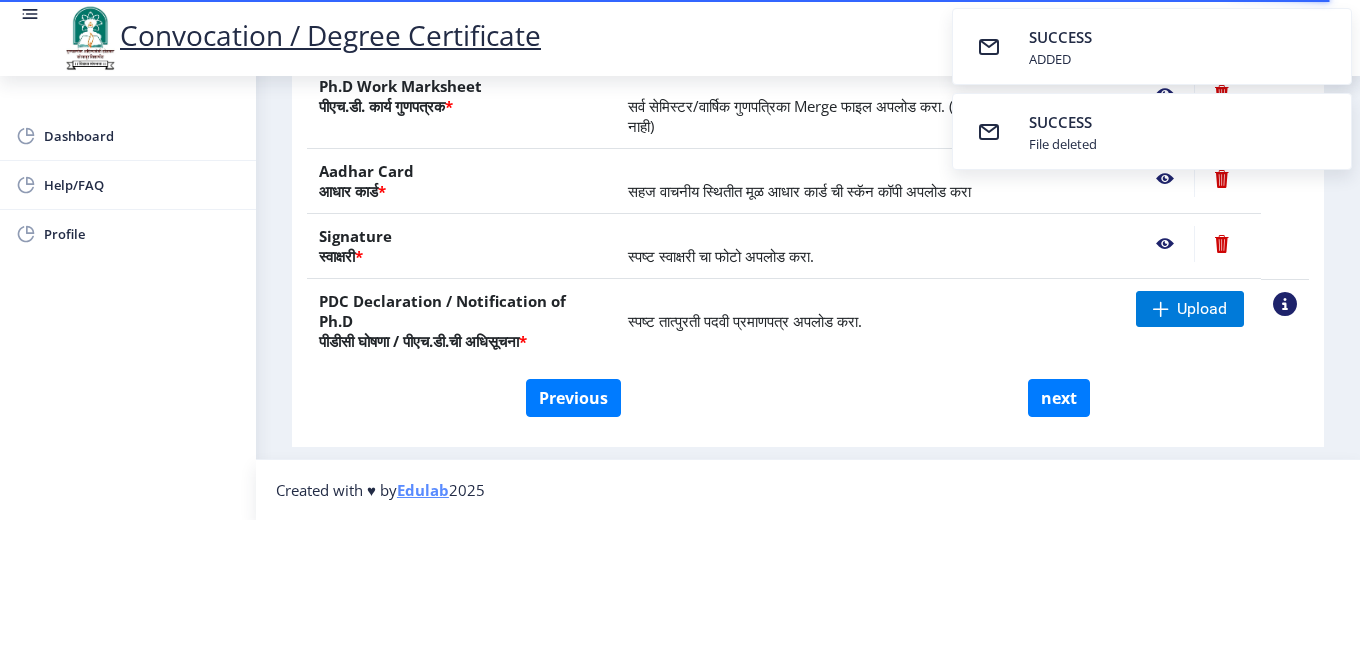 click 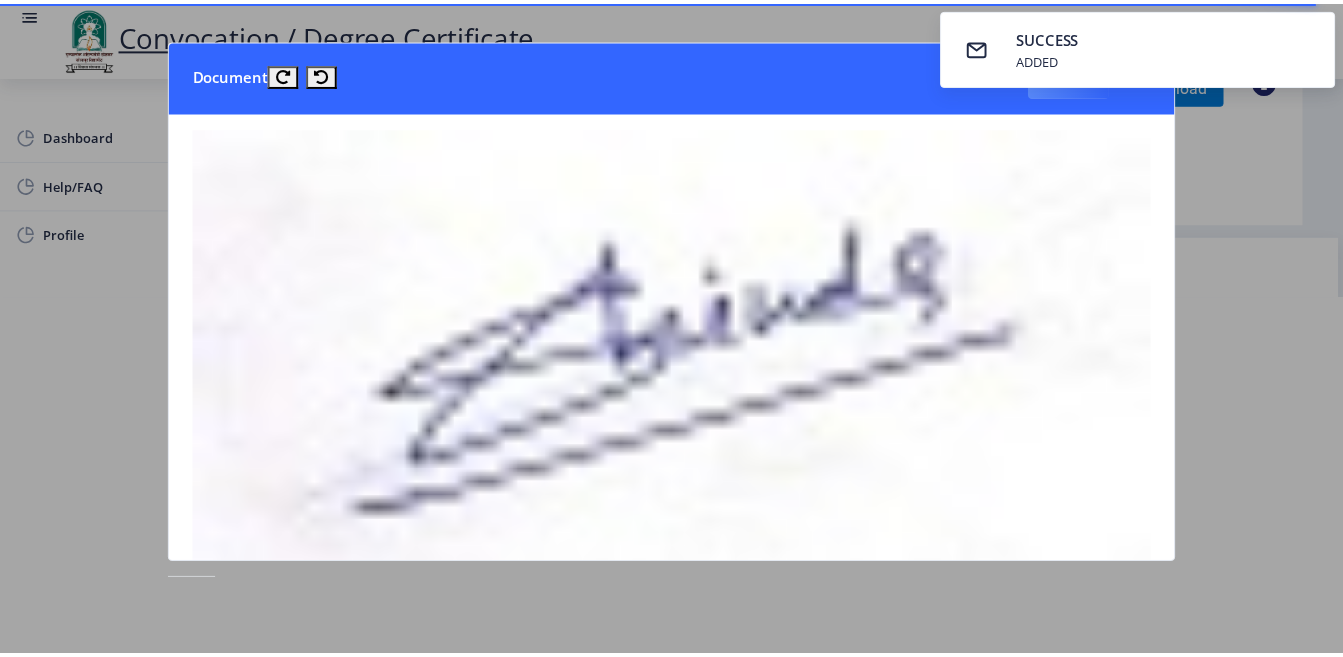 scroll, scrollTop: 0, scrollLeft: 0, axis: both 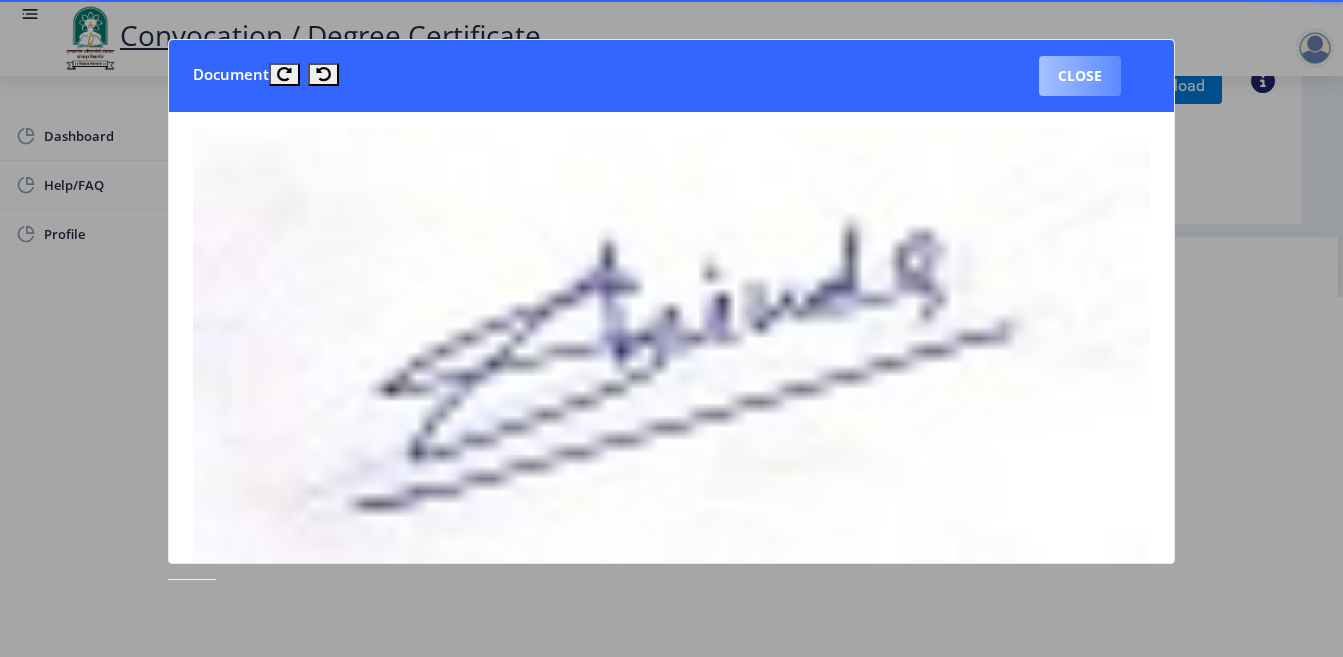 click on "Close" at bounding box center (1080, 76) 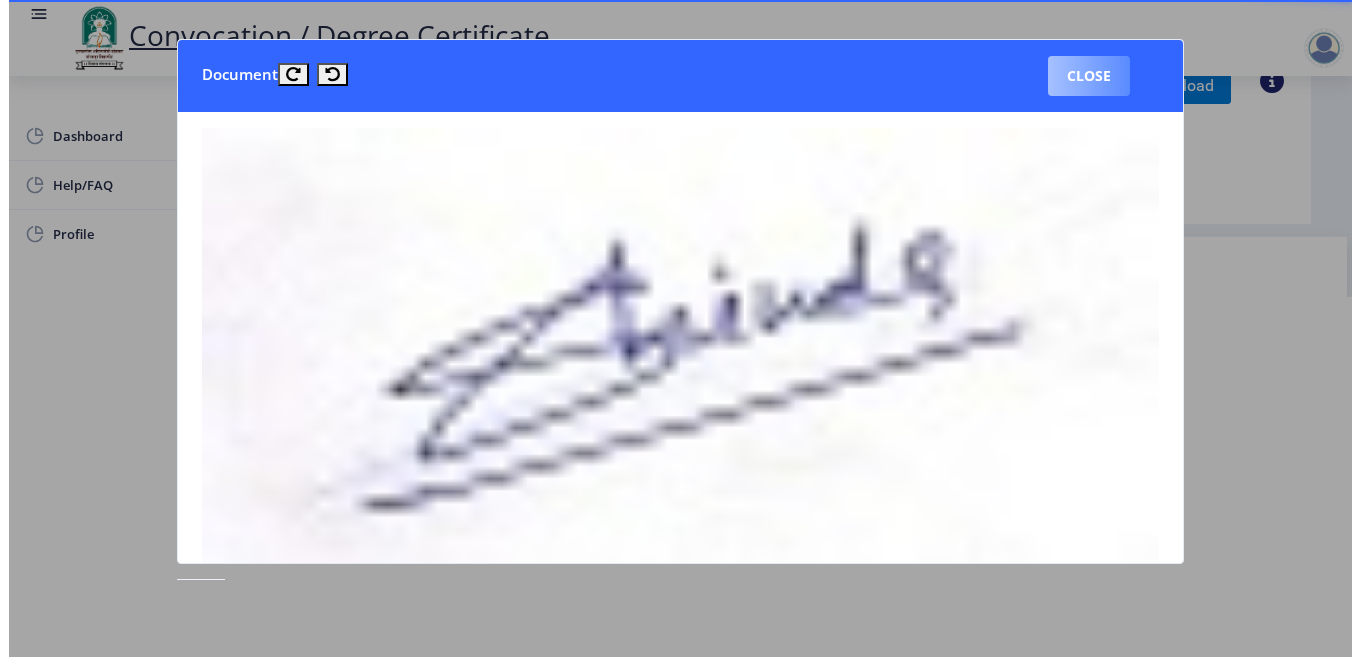 scroll, scrollTop: 157, scrollLeft: 0, axis: vertical 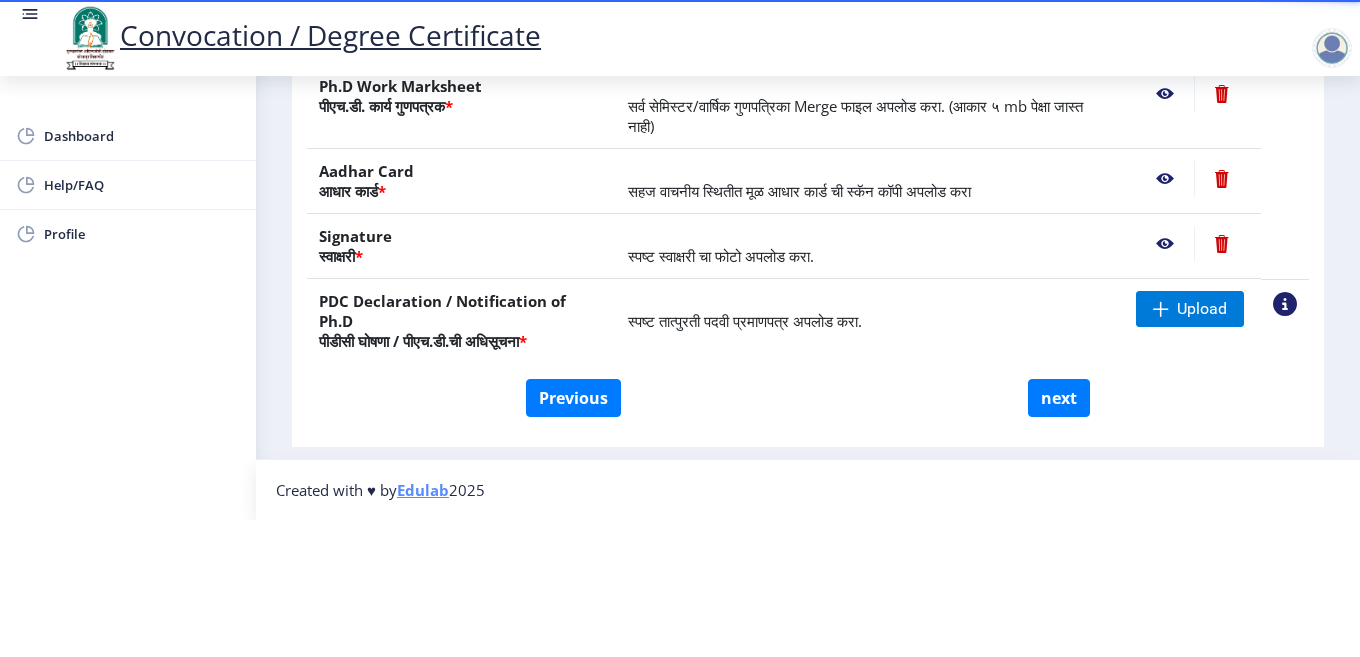 click 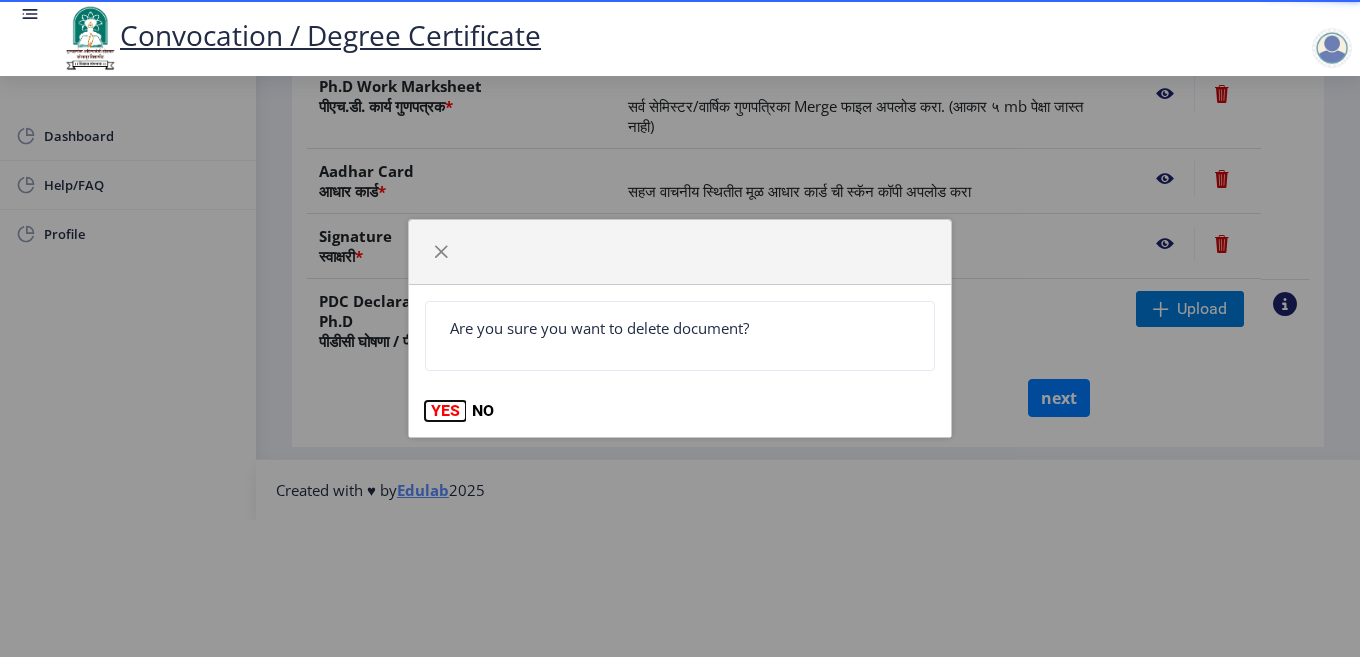 click on "YES" 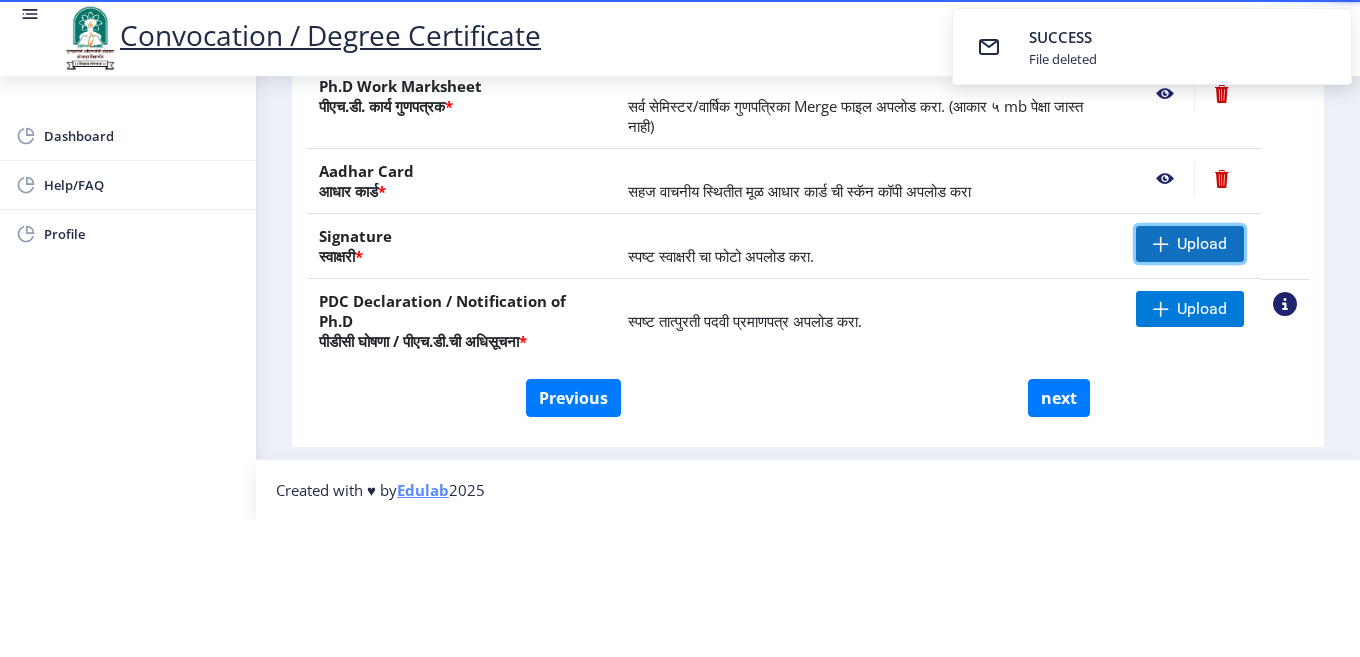 click on "Upload" 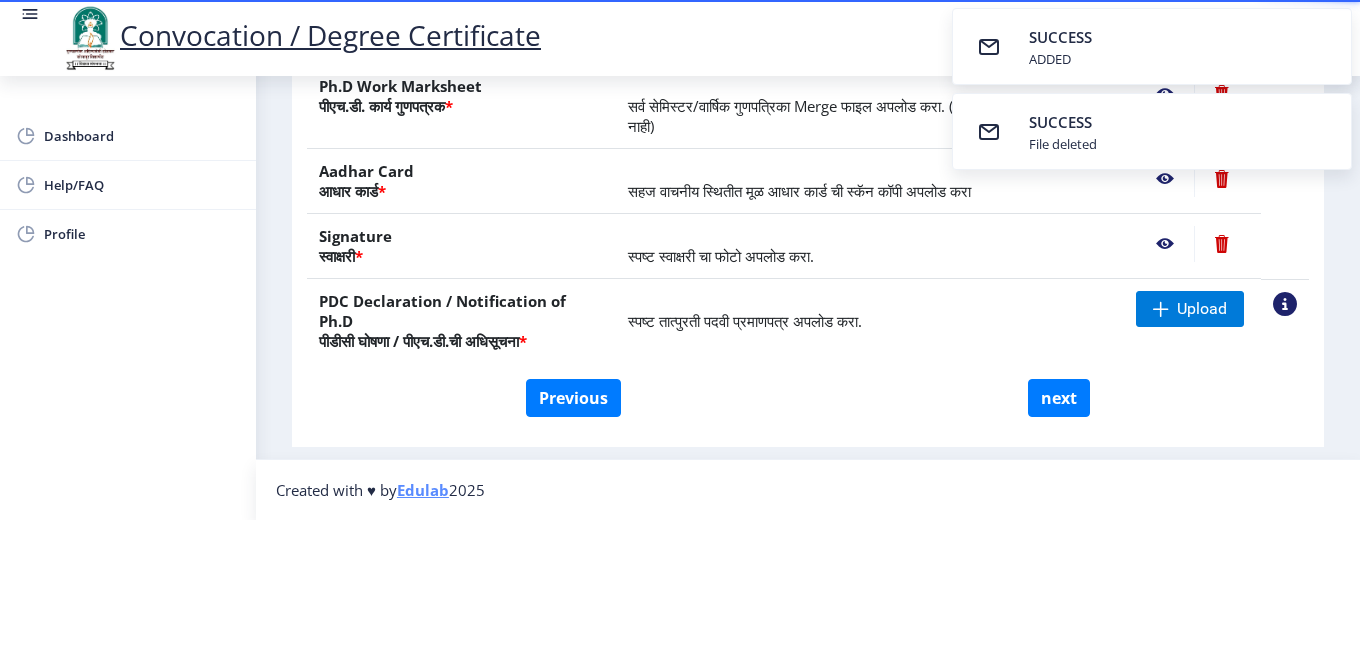click 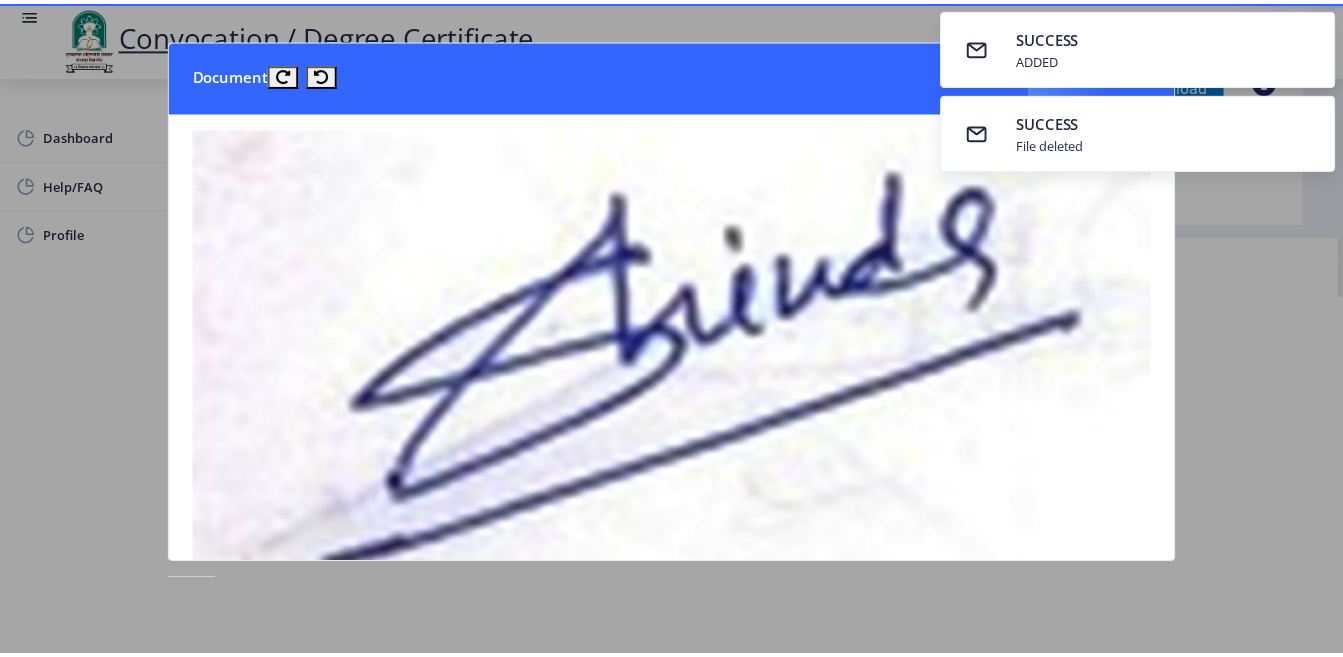 scroll, scrollTop: 0, scrollLeft: 0, axis: both 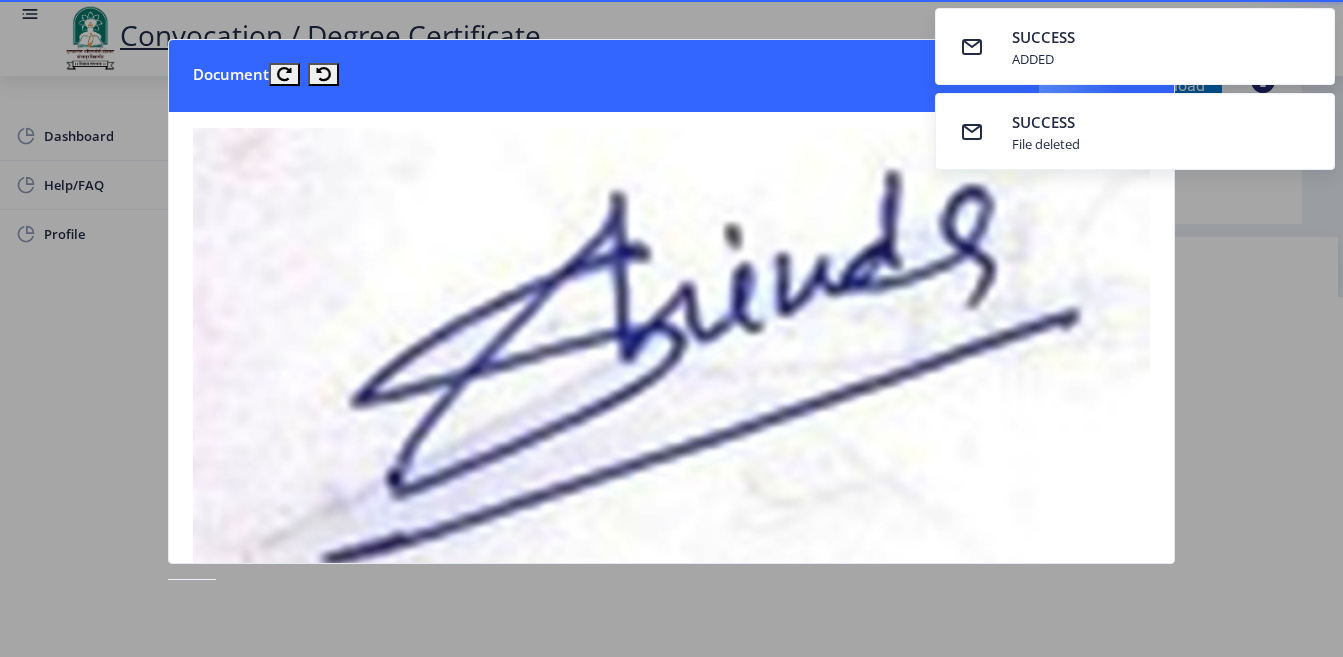 click 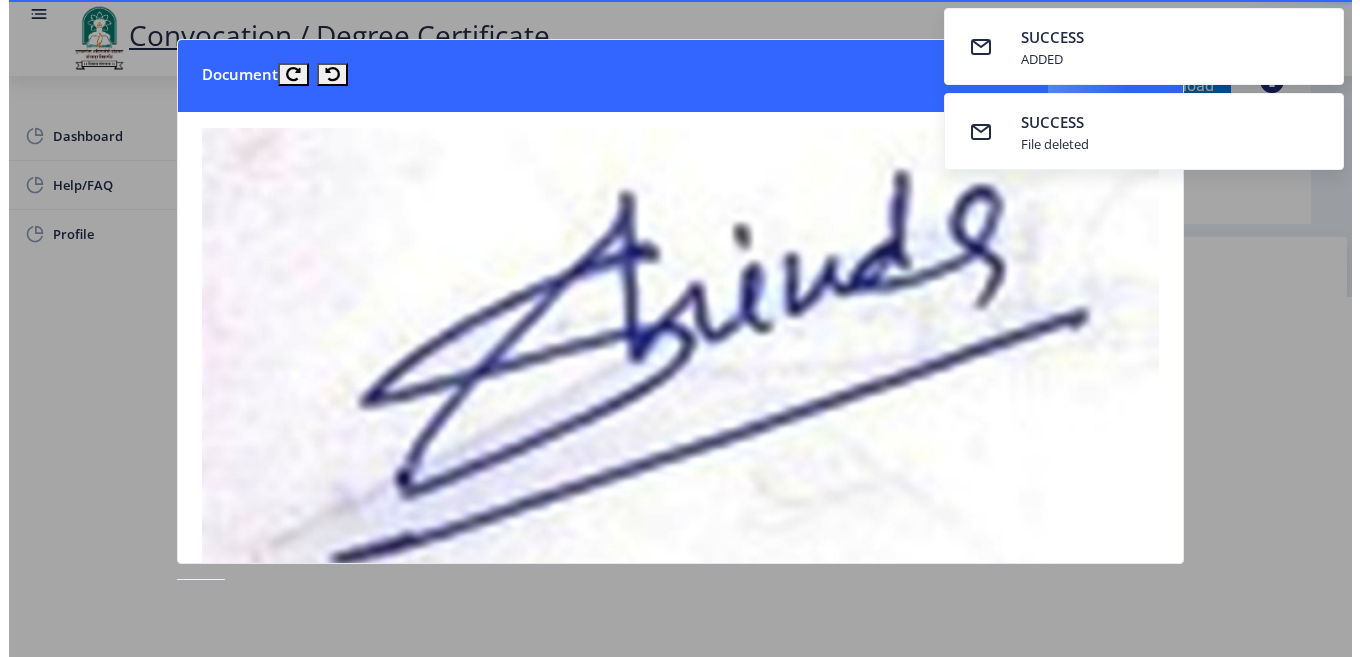 scroll, scrollTop: 157, scrollLeft: 0, axis: vertical 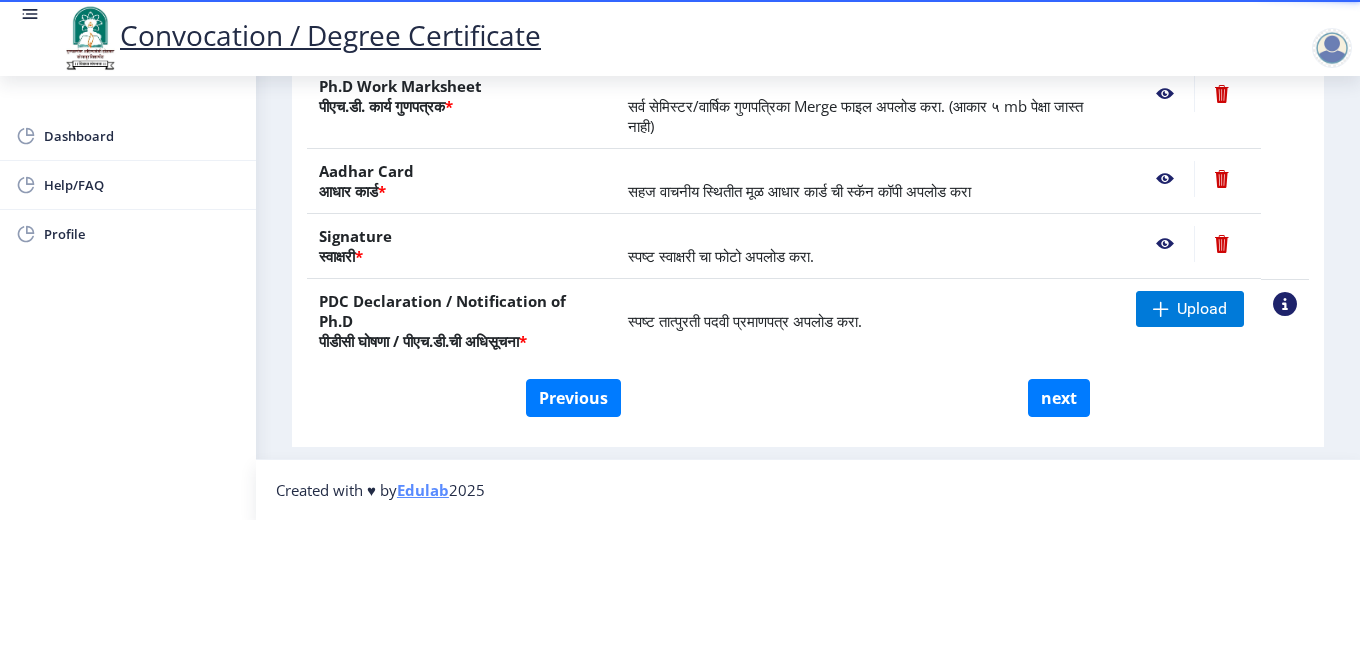 drag, startPoint x: 1347, startPoint y: 250, endPoint x: 1350, endPoint y: 201, distance: 49.09175 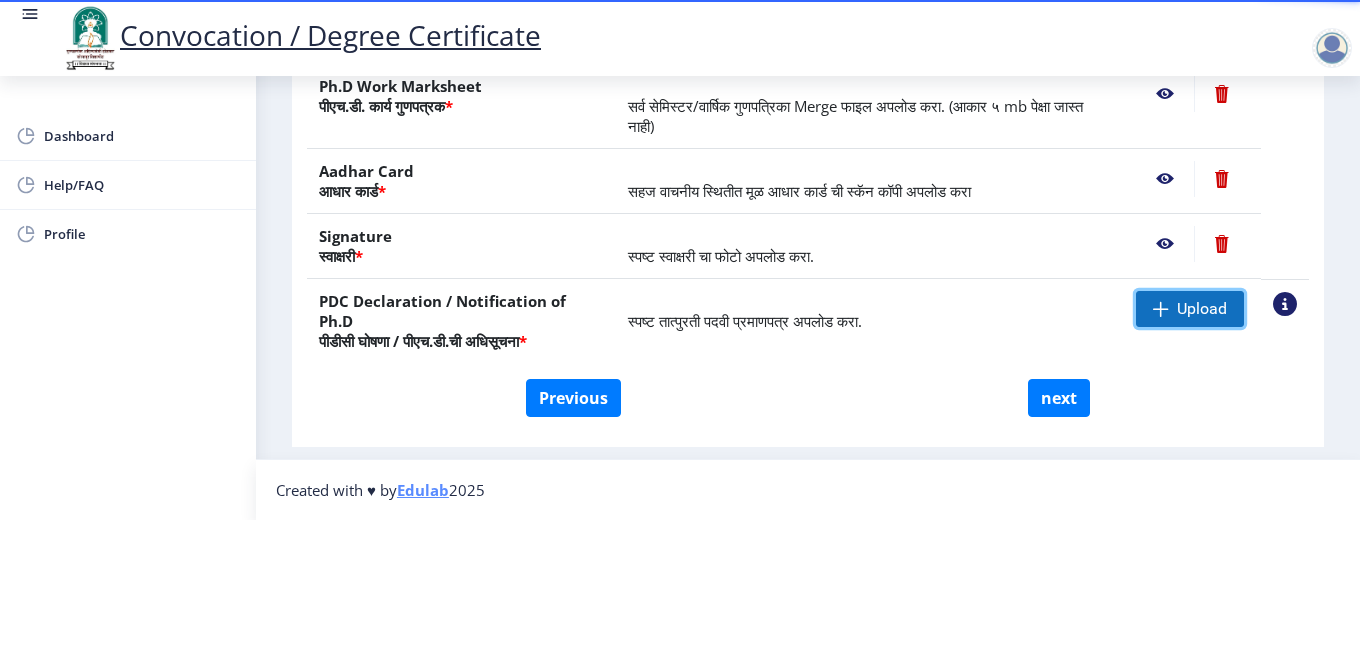 click on "Upload" 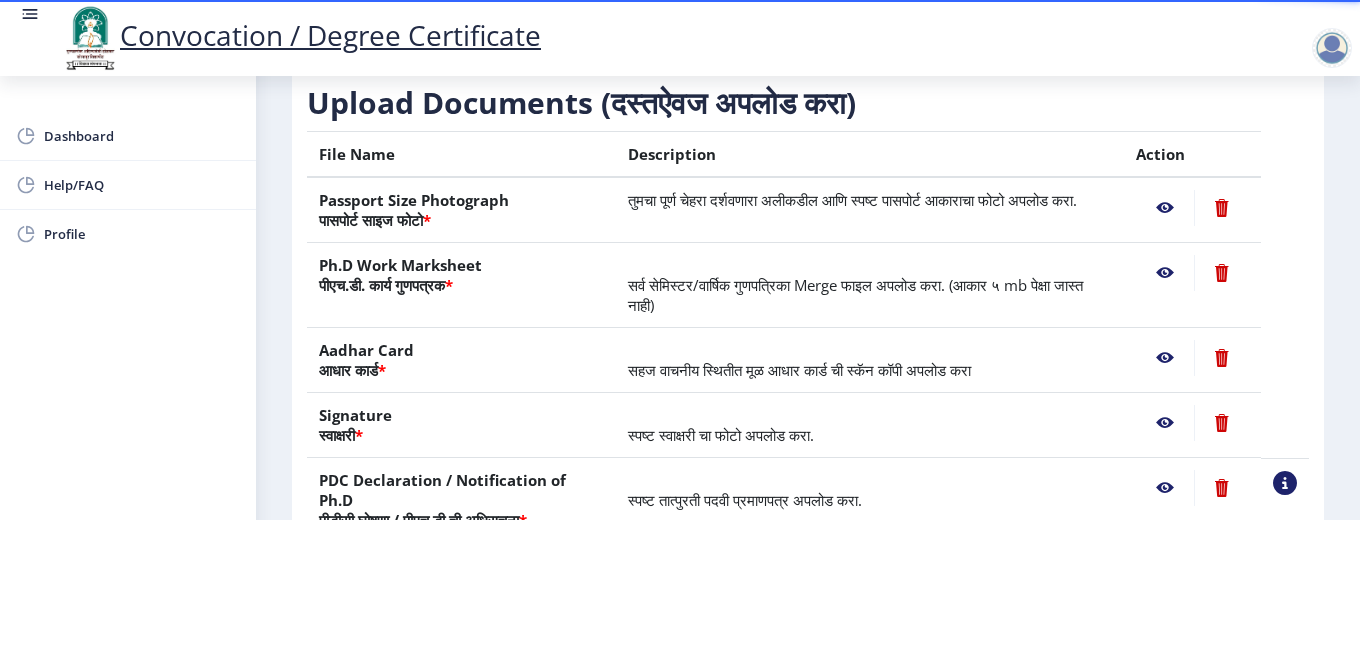 scroll, scrollTop: 175, scrollLeft: 0, axis: vertical 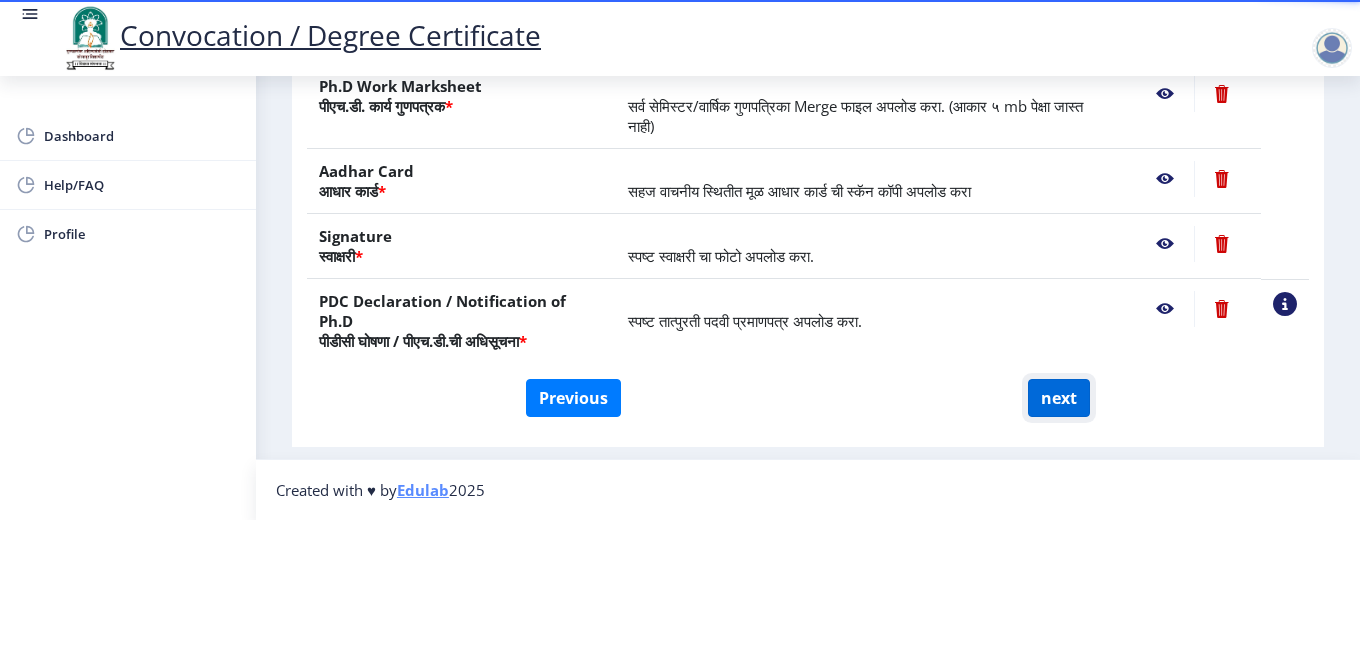 click on "next" 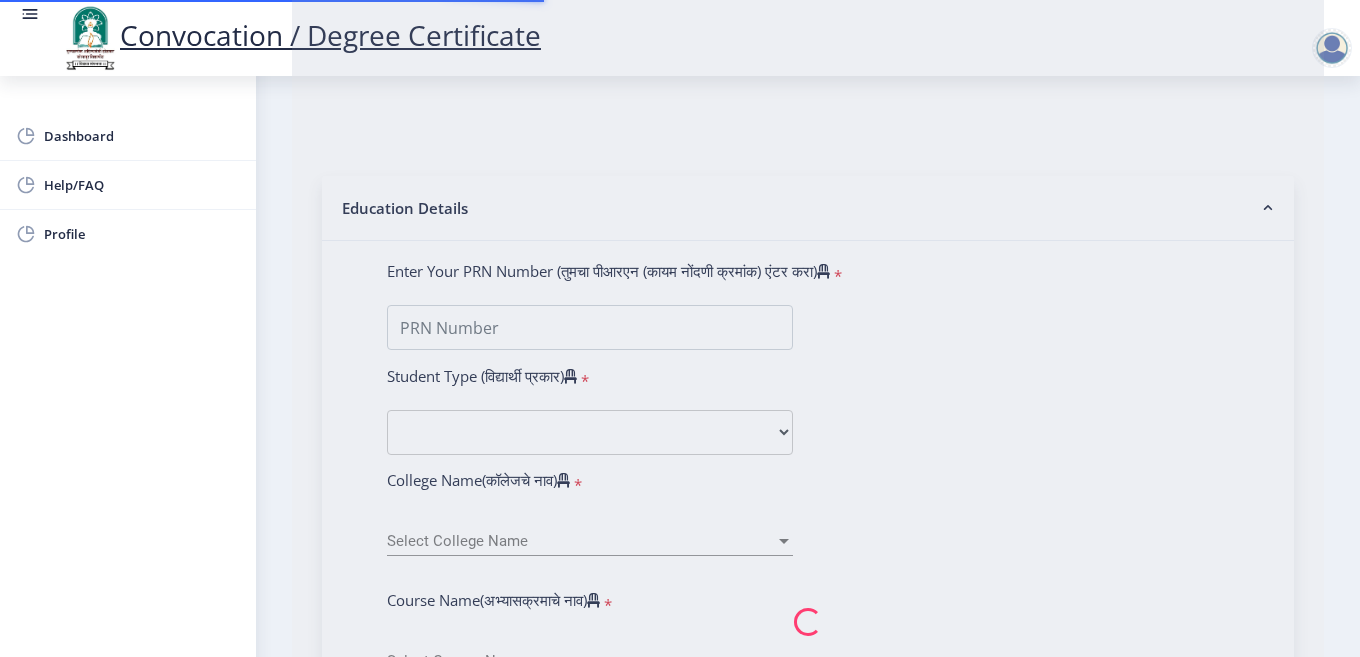 select 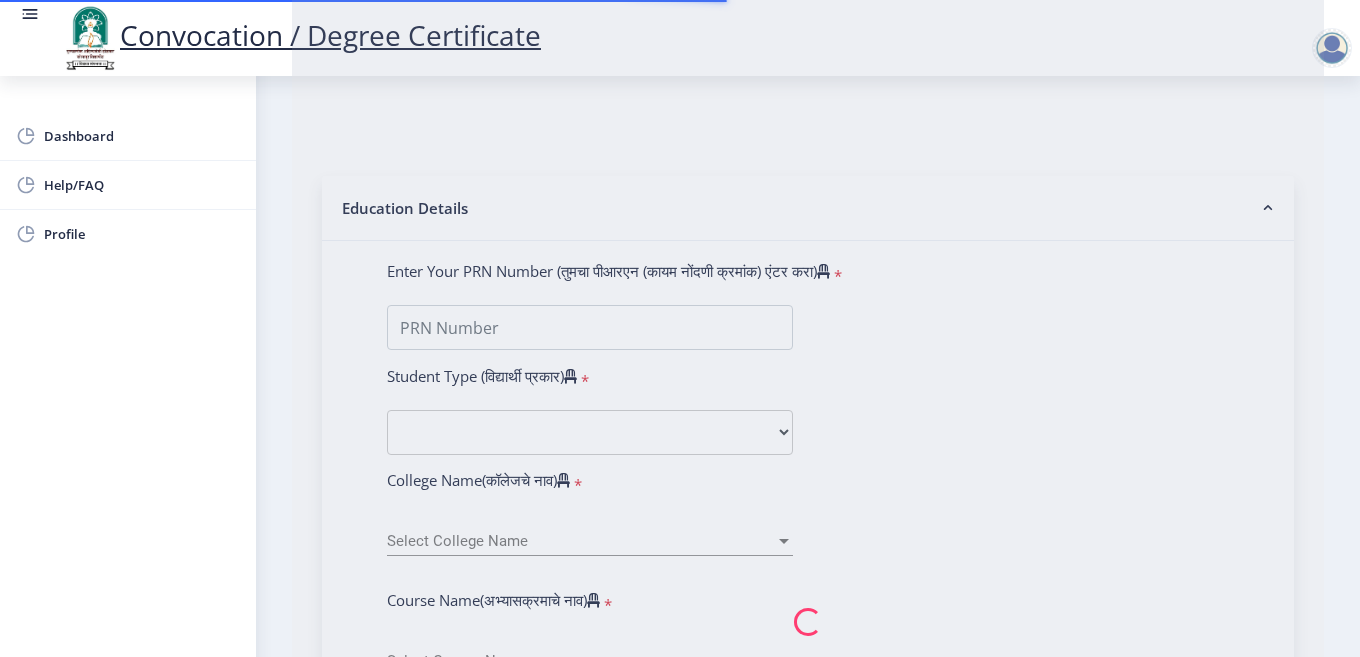 scroll, scrollTop: 0, scrollLeft: 0, axis: both 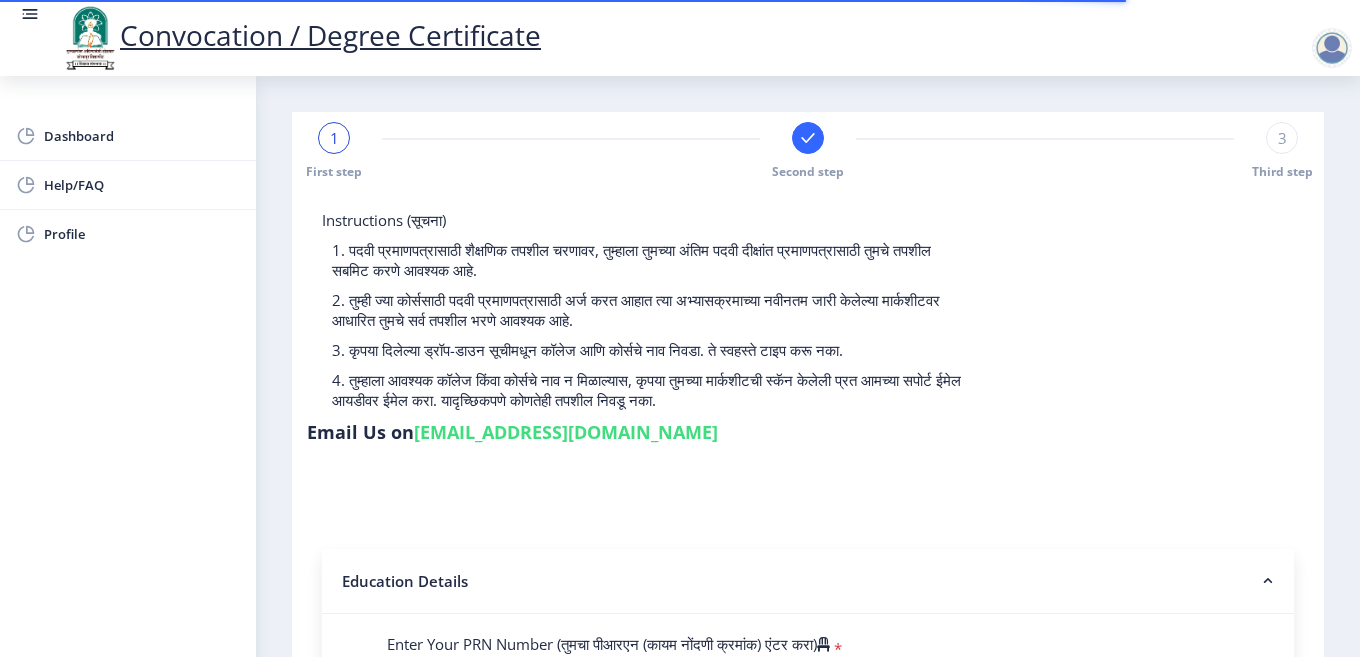 type on "[PERSON_NAME] [DEMOGRAPHIC_DATA]" 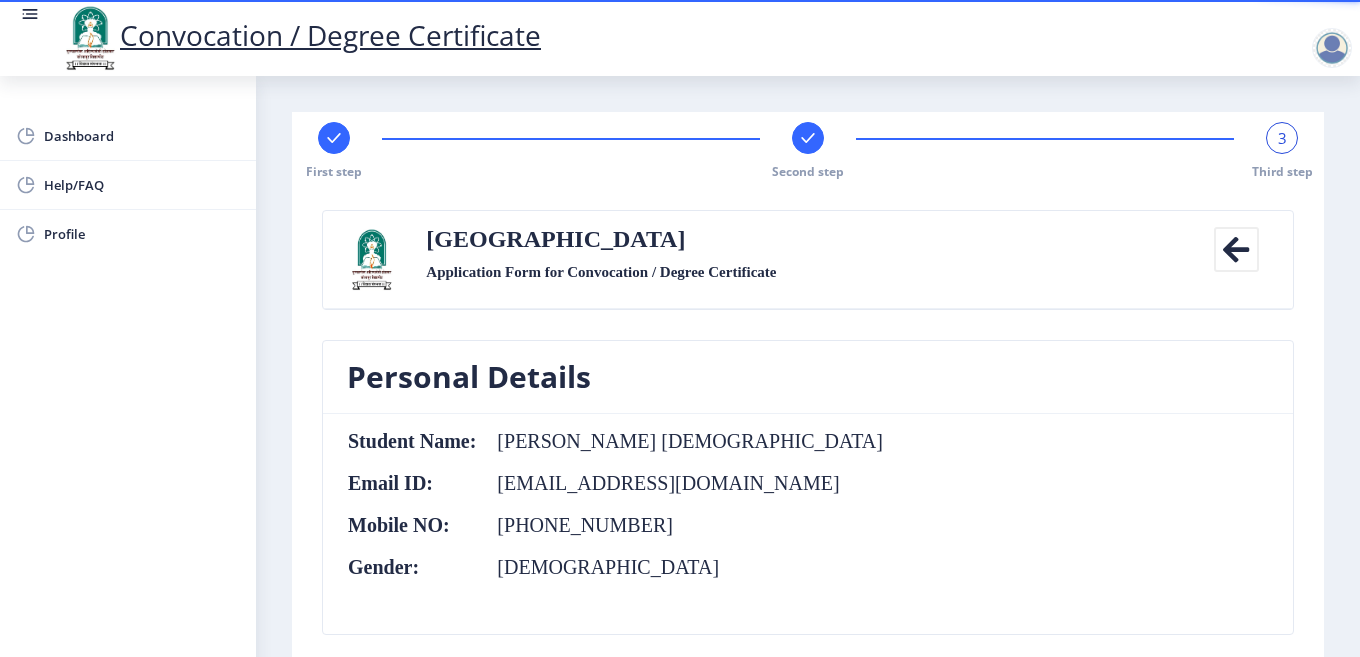 drag, startPoint x: 1353, startPoint y: 333, endPoint x: 1356, endPoint y: 475, distance: 142.0317 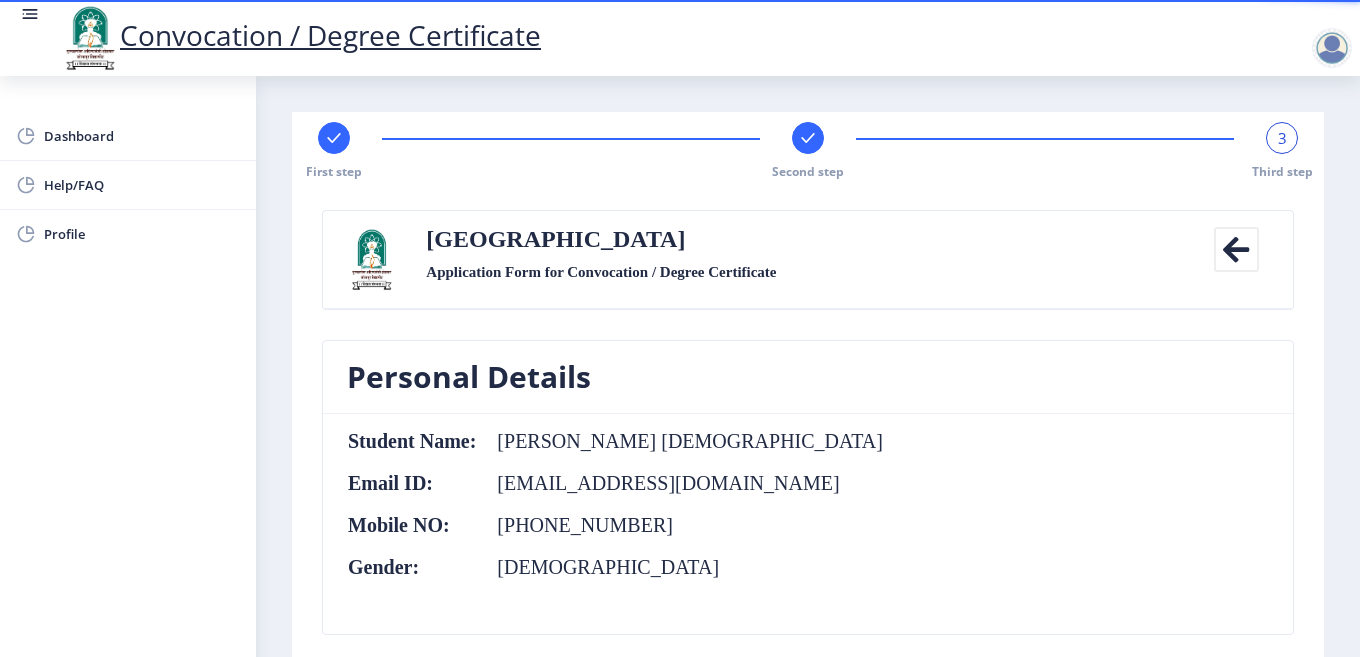 click on "Personal Details" 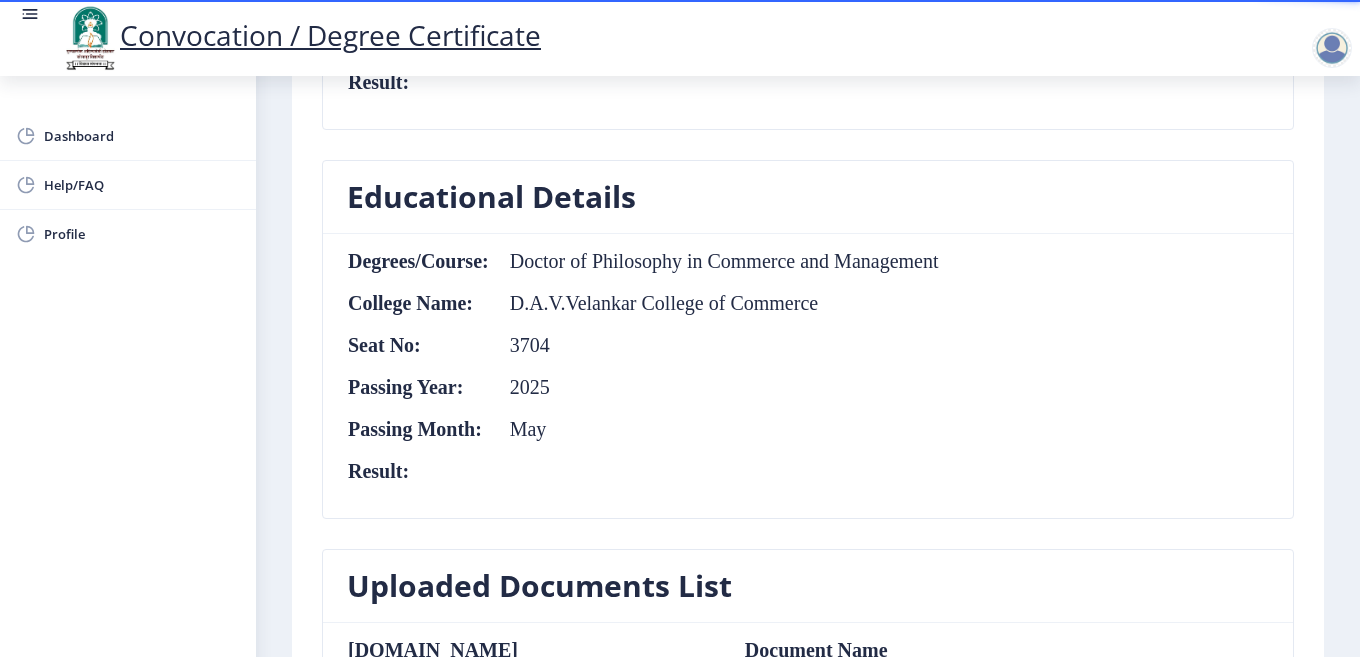 scroll, scrollTop: 2277, scrollLeft: 0, axis: vertical 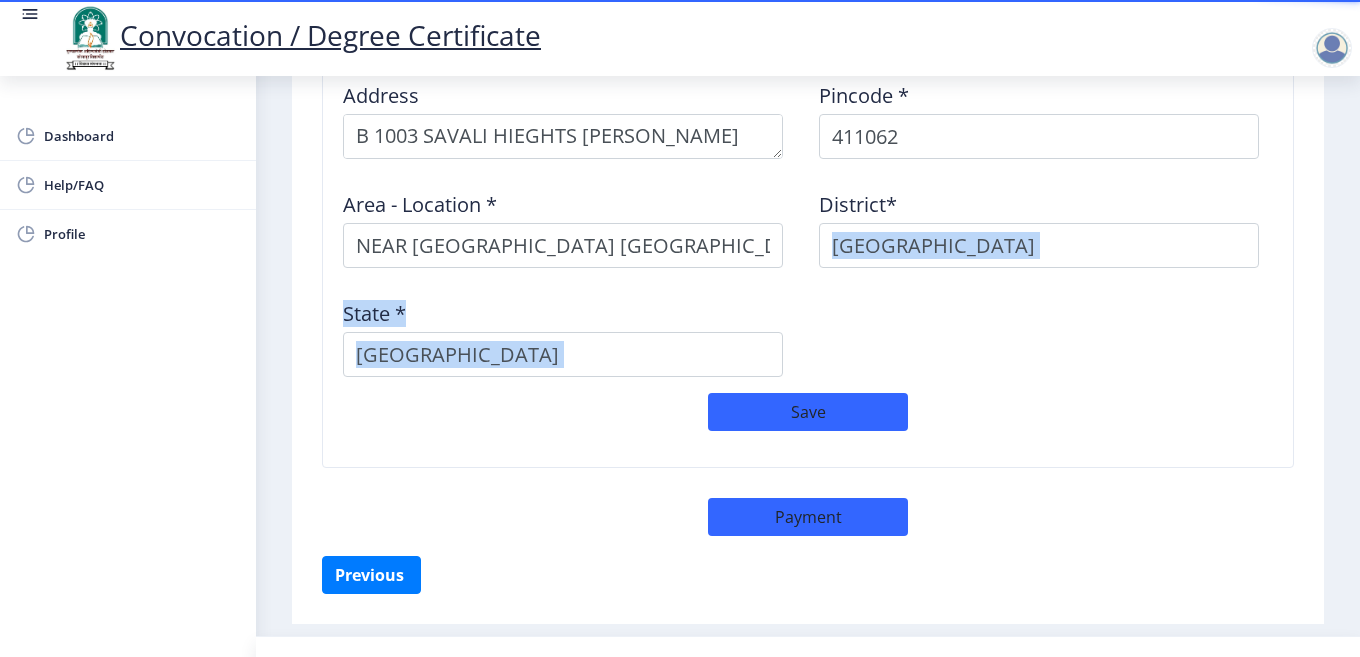 drag, startPoint x: 1353, startPoint y: 397, endPoint x: 1359, endPoint y: 303, distance: 94.19129 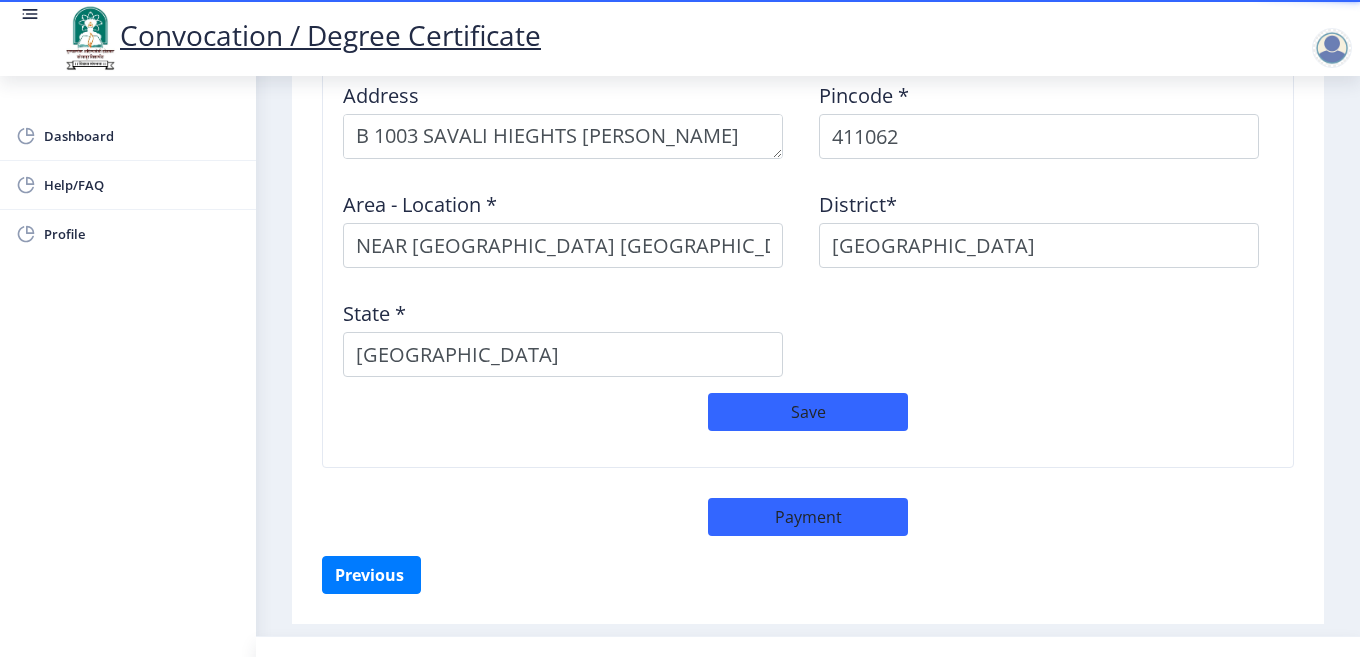 scroll, scrollTop: 1702, scrollLeft: 0, axis: vertical 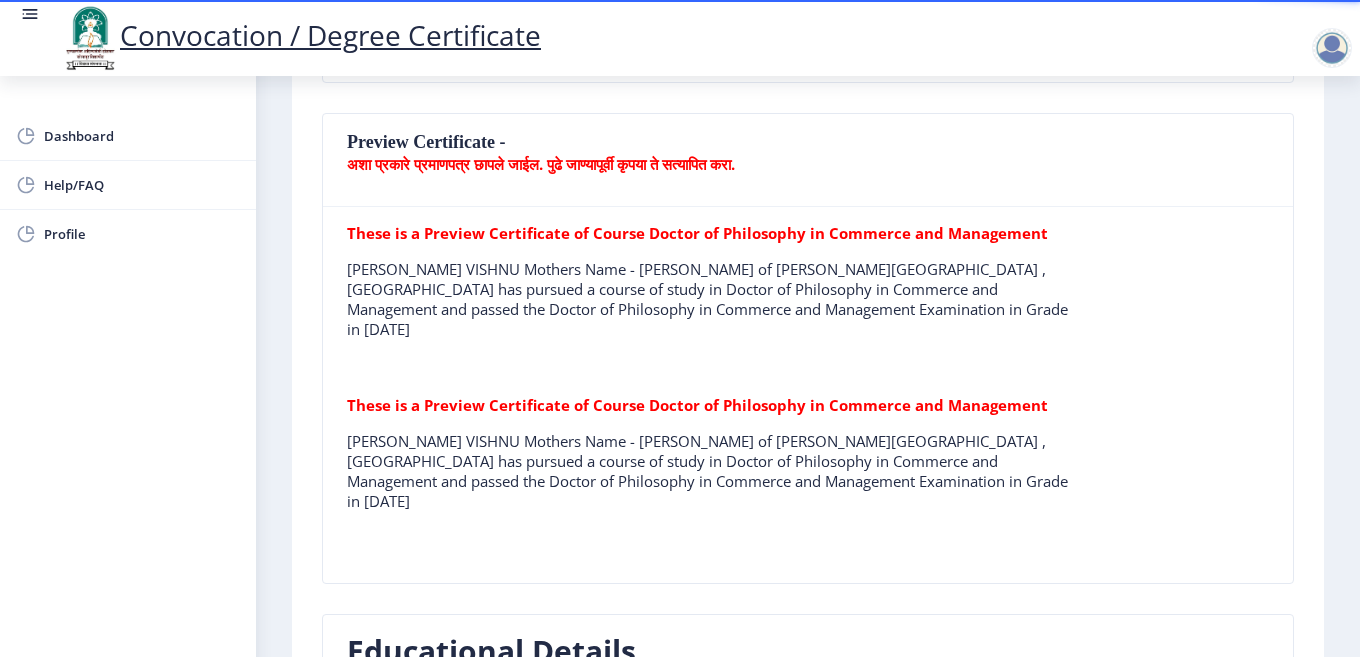 click on "First step Second step 3 Third step Solapur University Application Form for Convocation / Degree Certificate  Back  Personal Details  Student Name:  [PERSON_NAME] VISHNU Email ID:  [EMAIL_ADDRESS][DOMAIN_NAME] Mobile NO:  [PHONE_NUMBER] Gender:  [DEMOGRAPHIC_DATA]  Preview Certificate -  अशा प्रकारे प्रमाणपत्र छापले जाईल. पुढे जाण्यापूर्वी कृपया ते सत्यापित करा.  These is a Preview Certificate of Course Doctor of Philosophy in Commerce and Management  [PERSON_NAME] VISHNU Mothers Name - Seetabai of [PERSON_NAME][GEOGRAPHIC_DATA] , [GEOGRAPHIC_DATA] has pursued a course of study in Doctor of Philosophy in Commerce and Management and passed the Doctor of Philosophy in Commerce and Management Examination in  Grade in [DATE]  These is a Preview Certificate of Course Doctor of Philosophy in Commerce and Management Educational Details Degrees/Course:  Doctor of Philosophy in Commerce and Management  College Name:  3704" 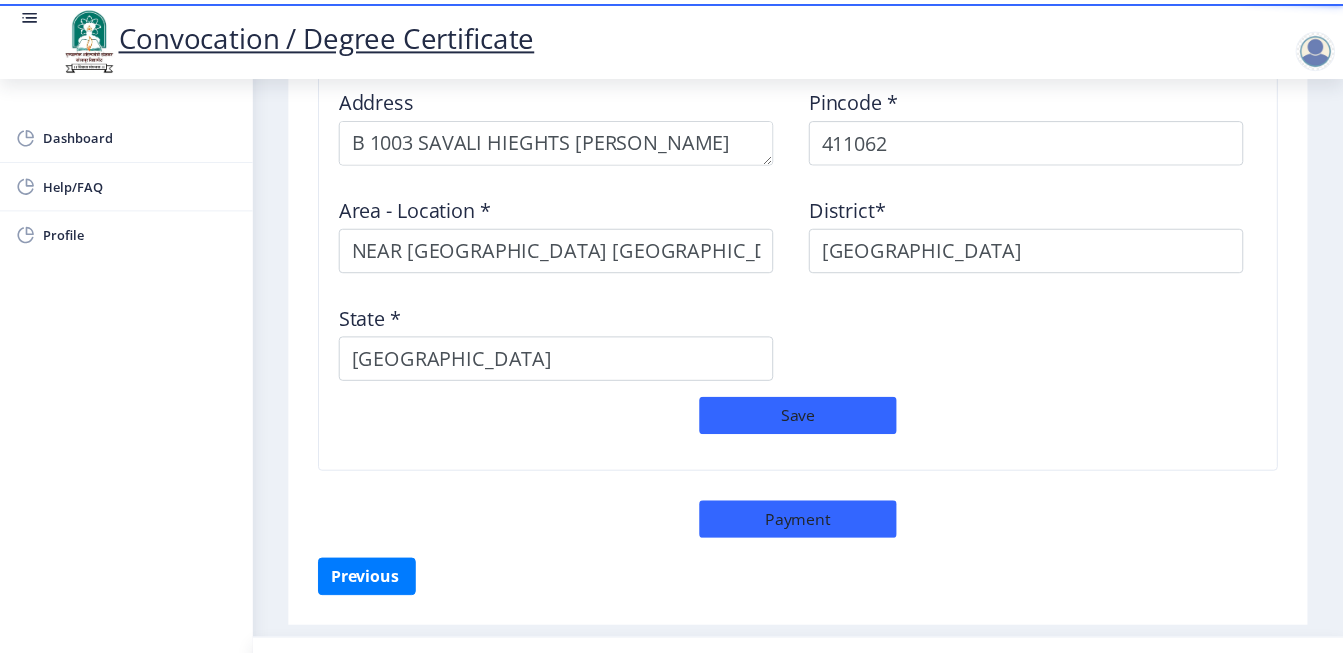 scroll, scrollTop: 2277, scrollLeft: 0, axis: vertical 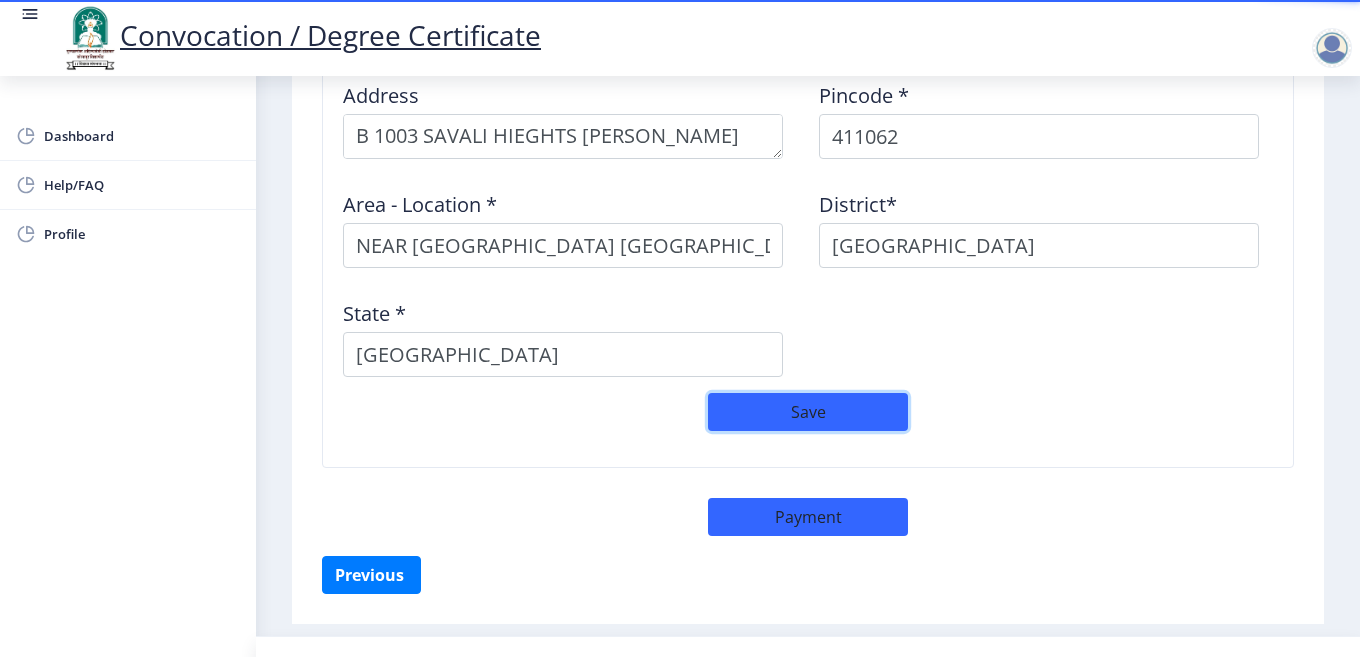 click on "Save" 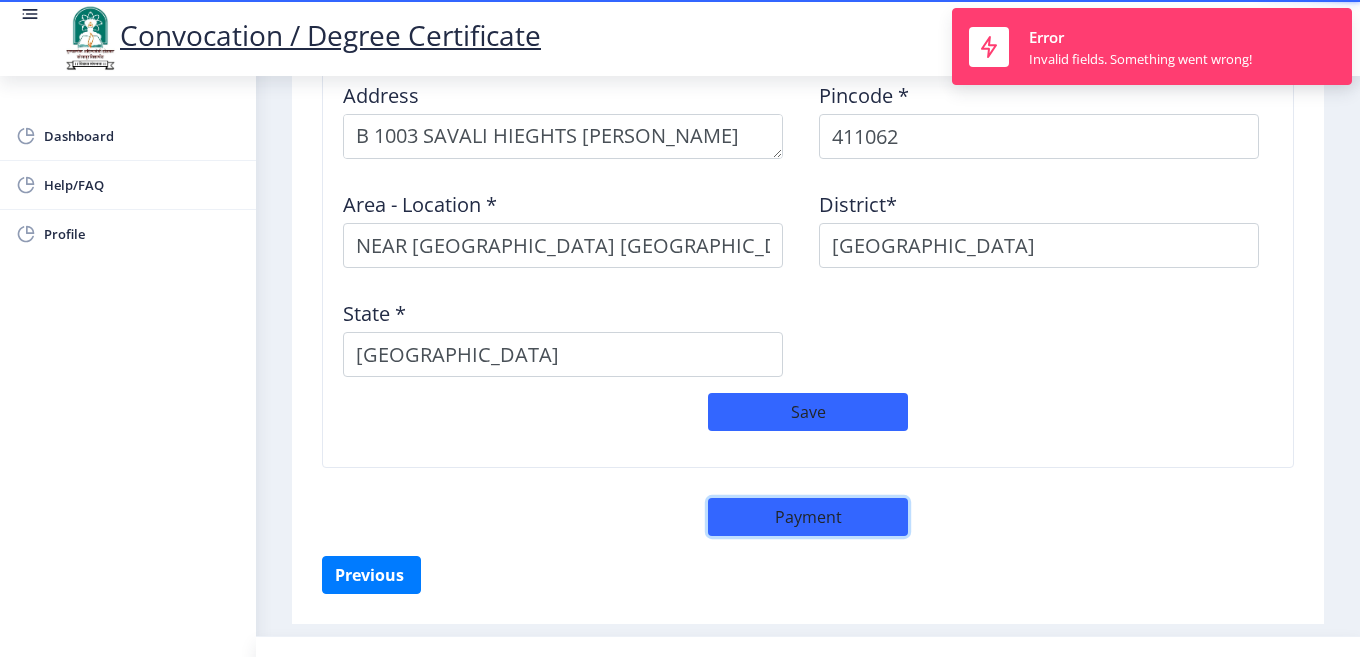 click on "Payment" 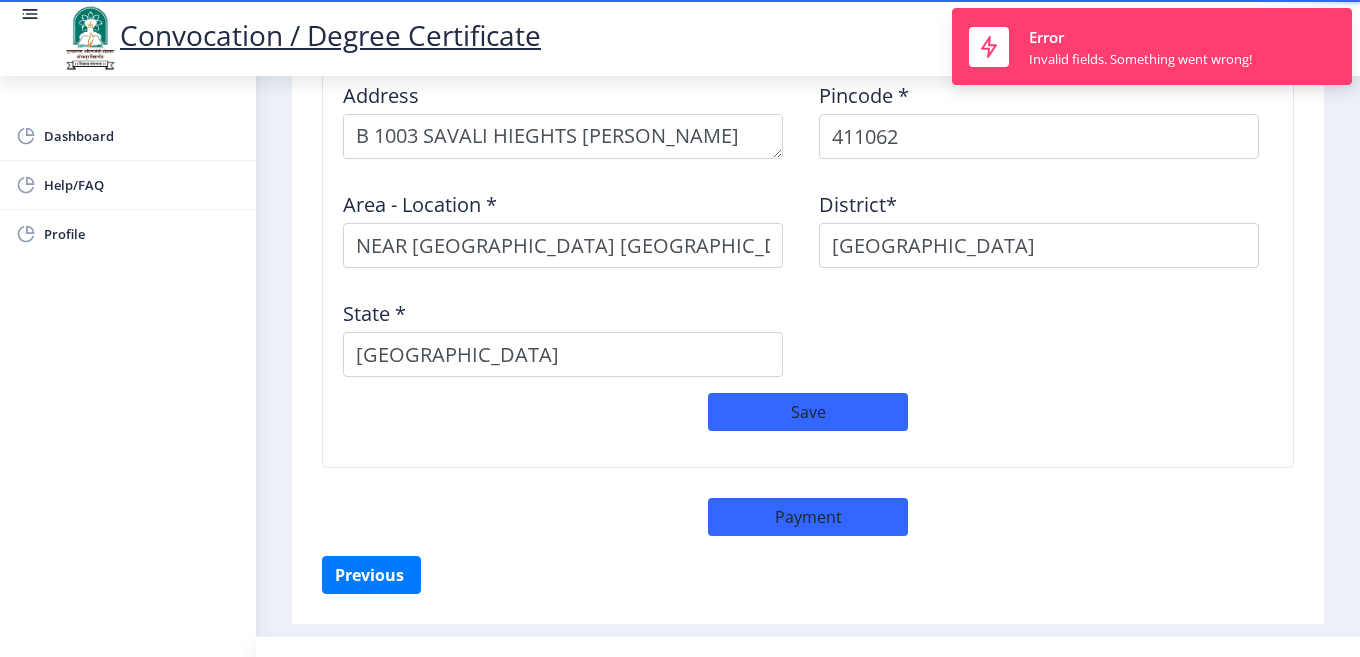 select on "sealed" 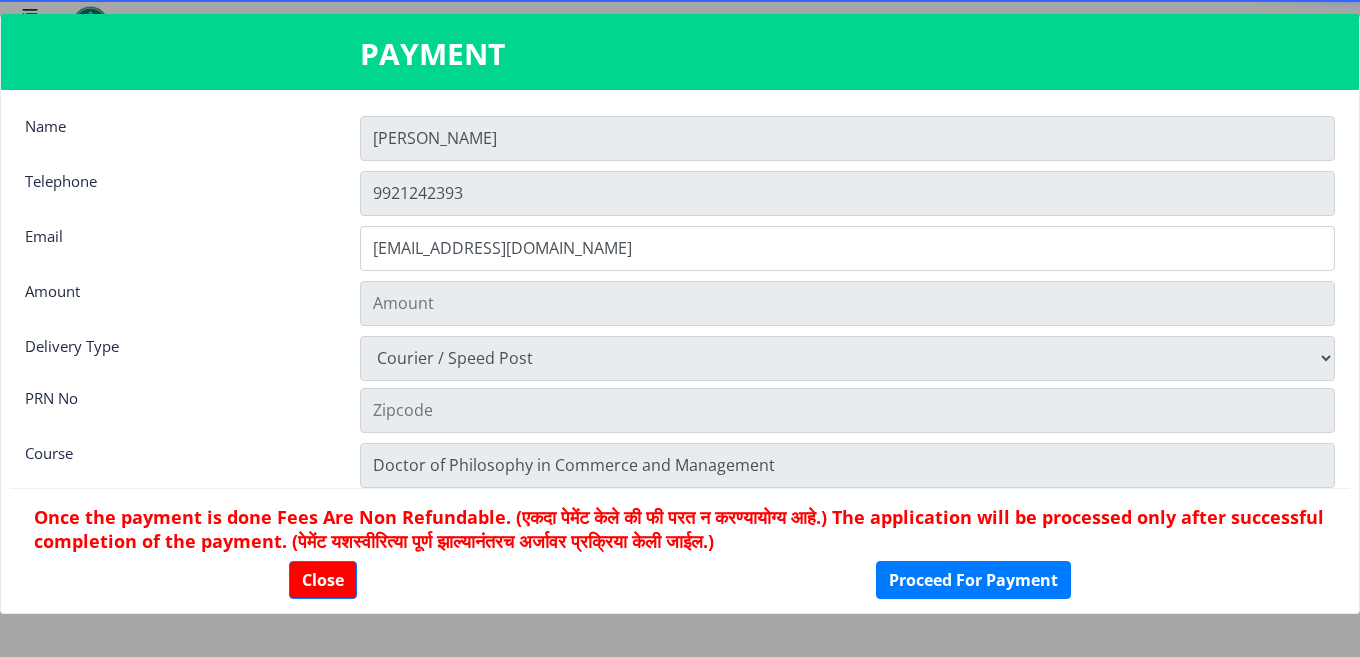 type on "600" 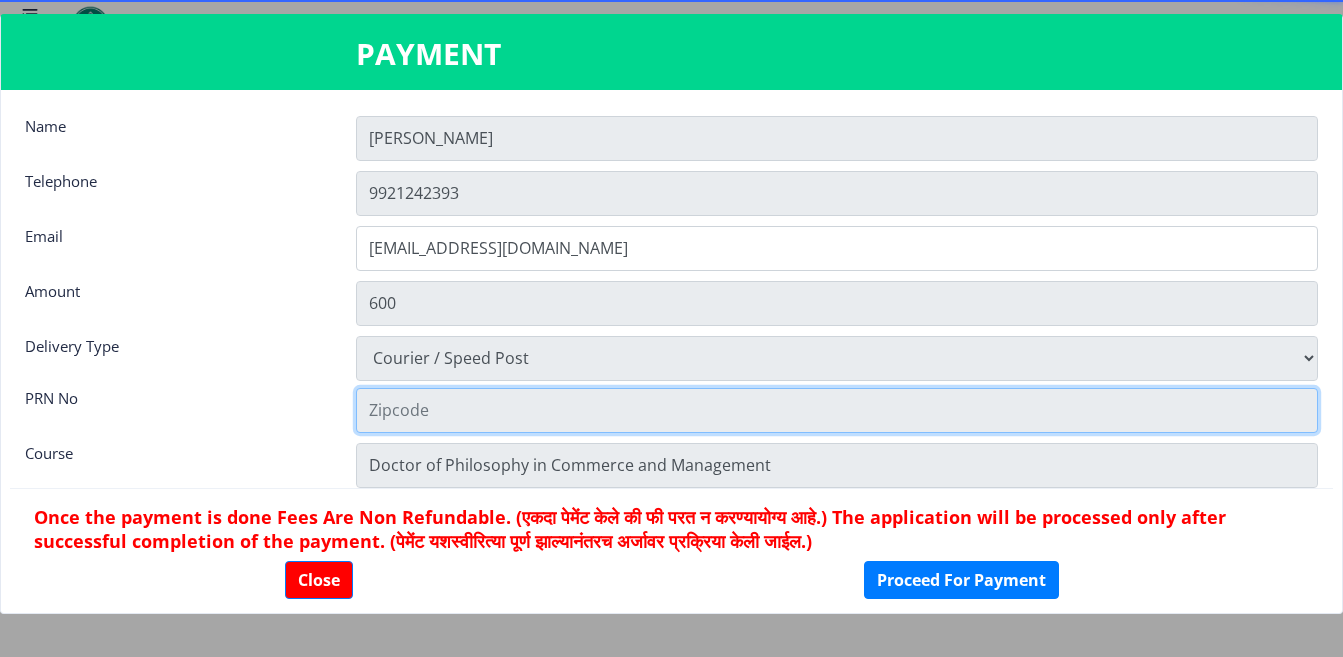 click 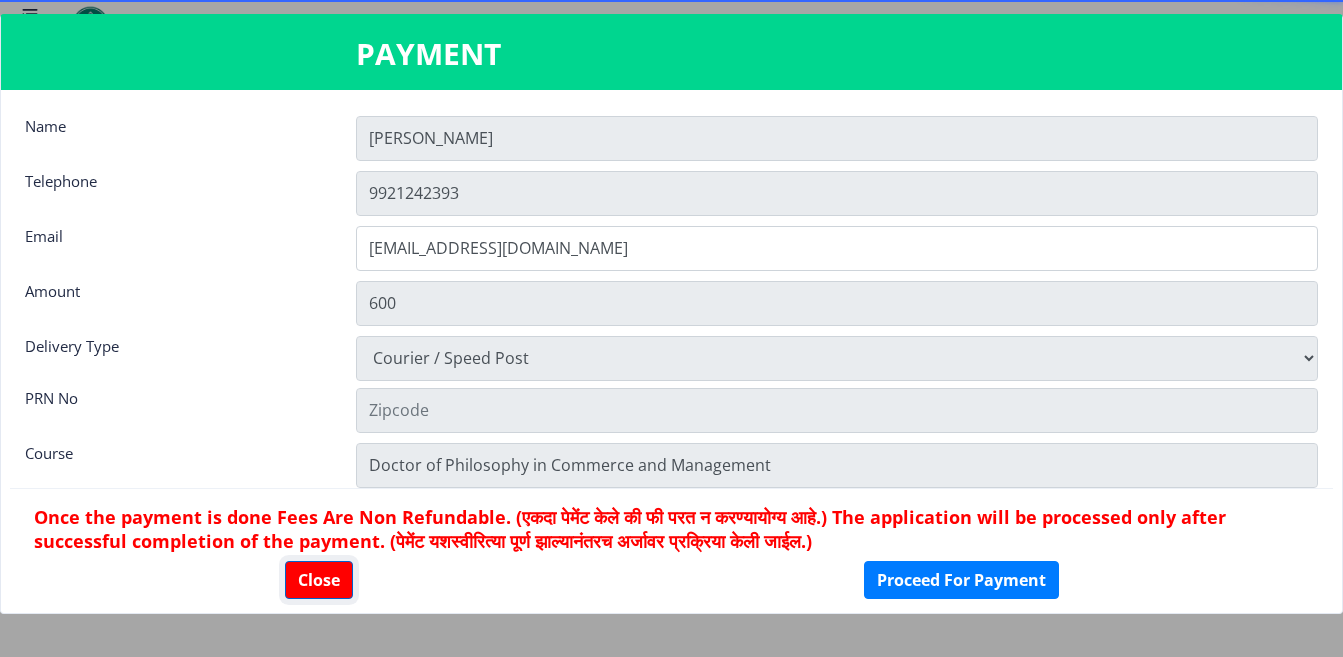click on "Close" 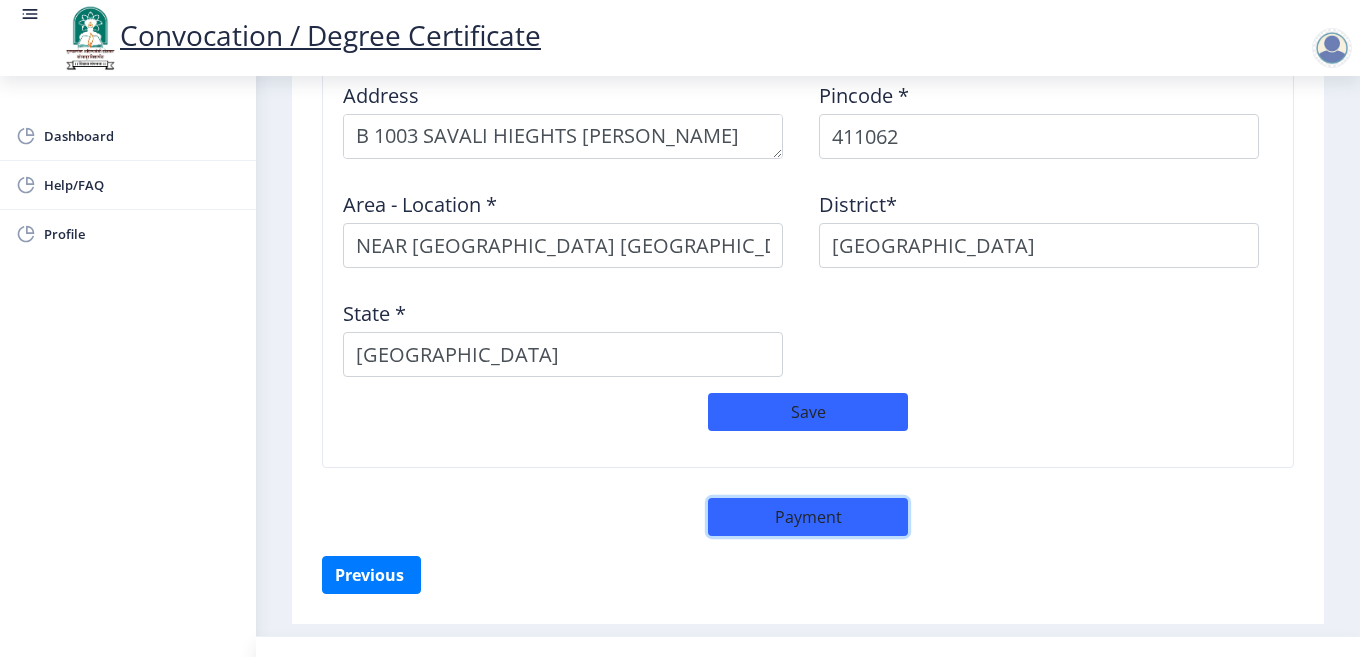 click on "Payment" 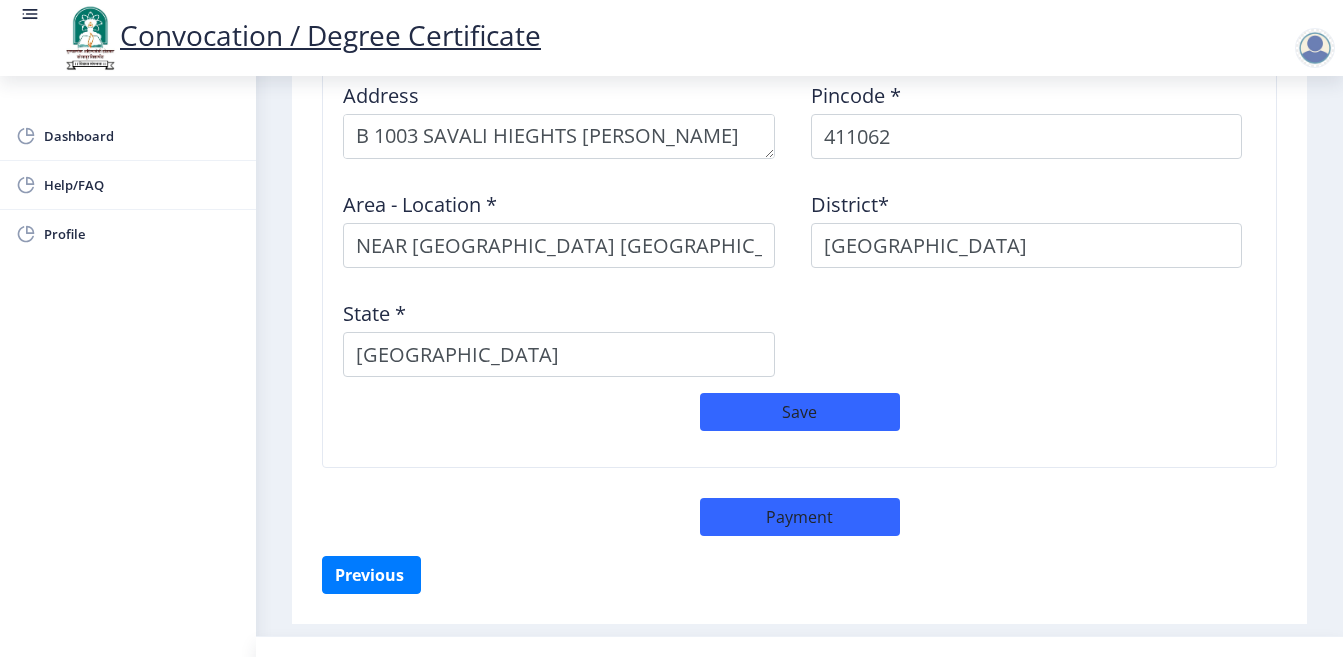 select on "sealed" 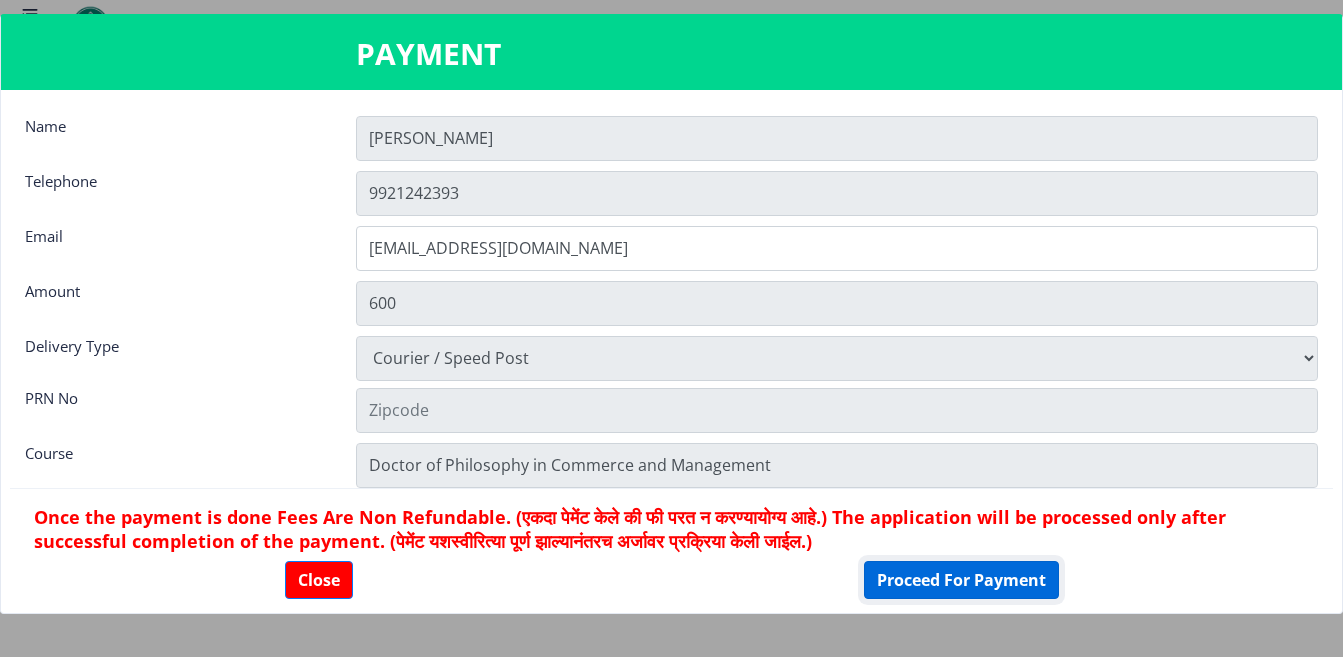 click on "Proceed For Payment" 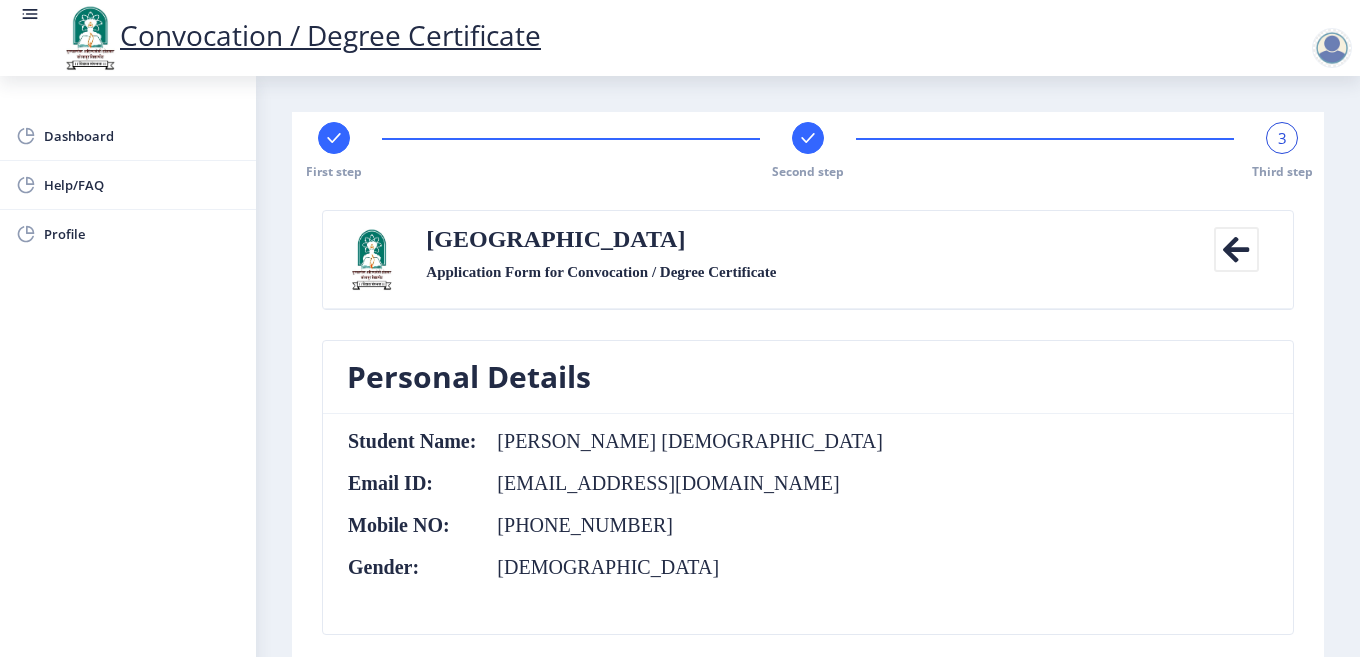 scroll, scrollTop: 0, scrollLeft: 0, axis: both 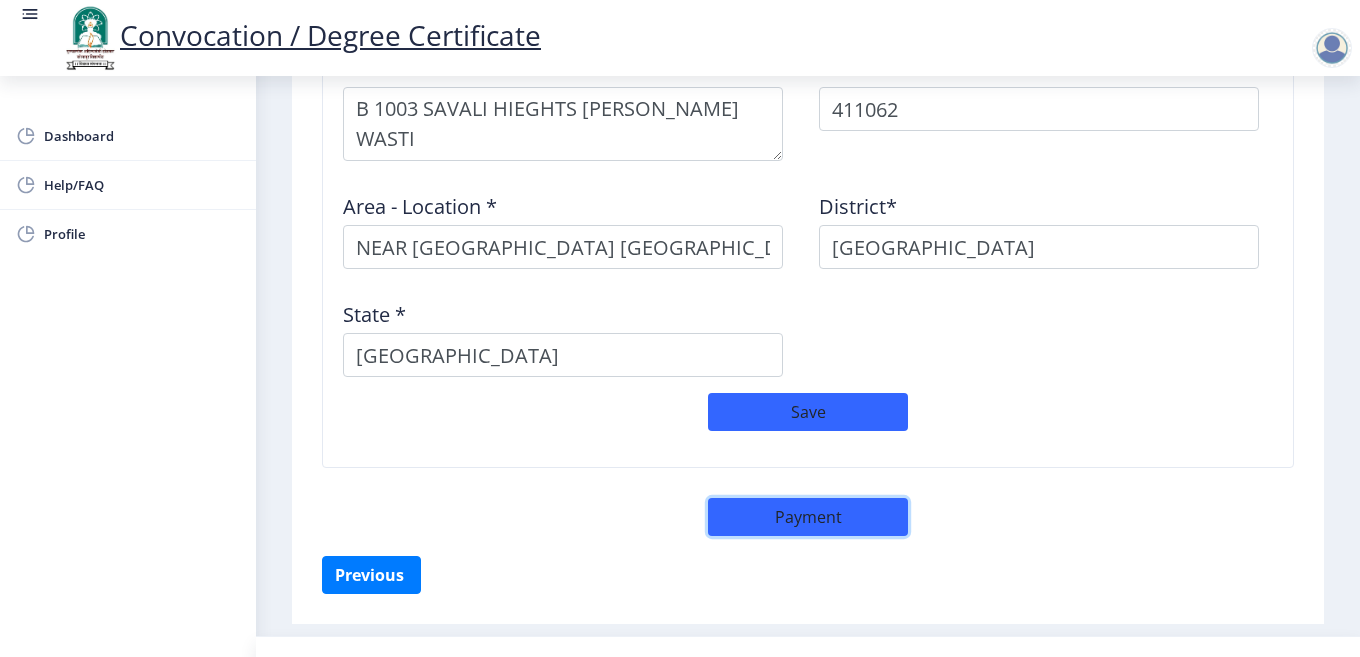 click on "Payment" 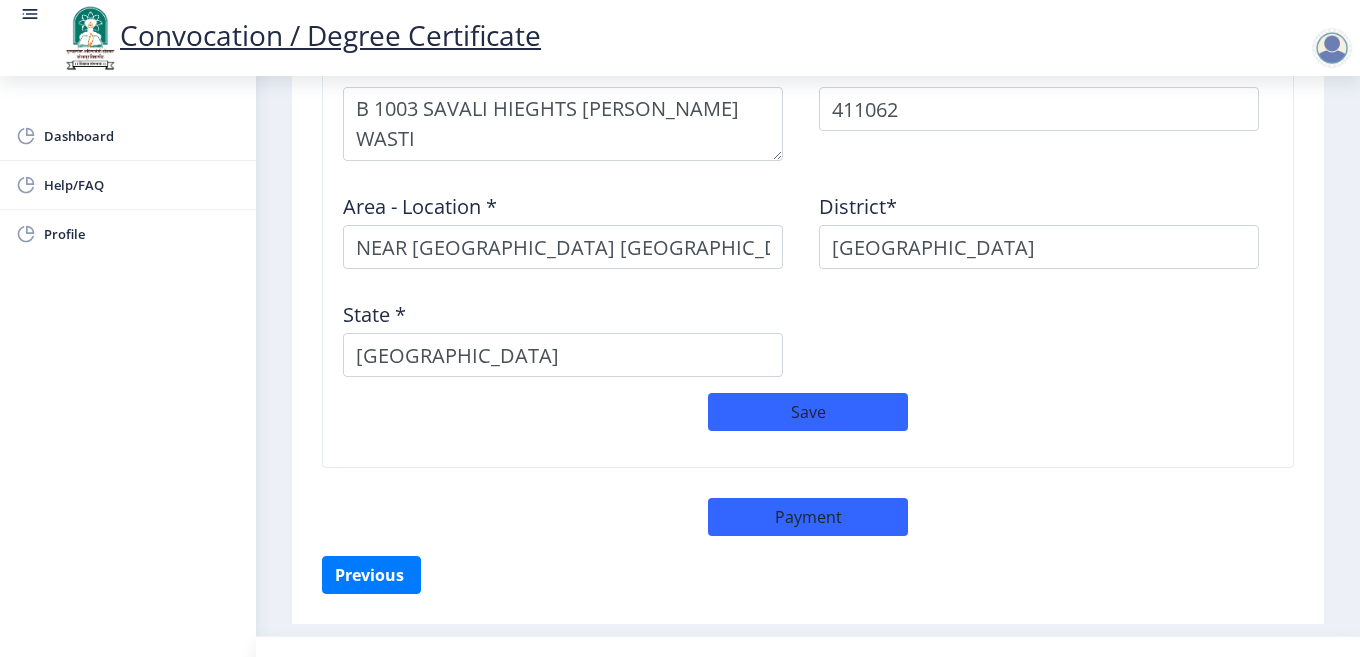 select on "sealed" 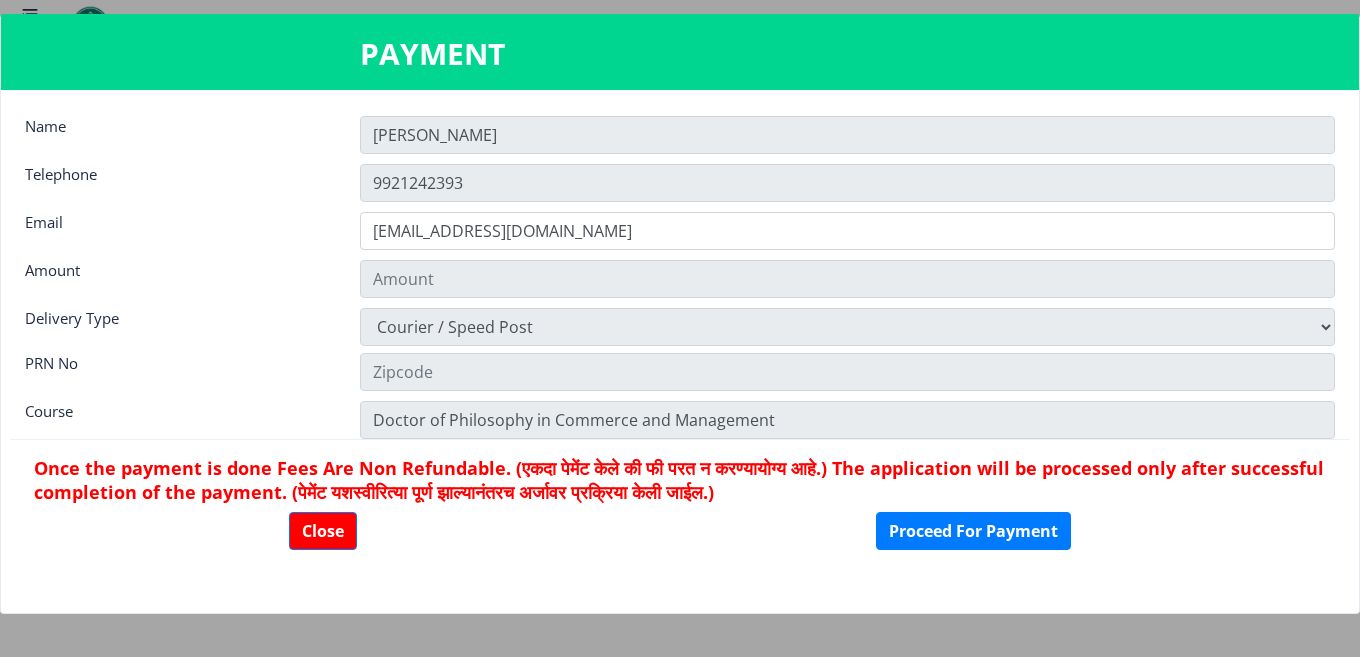 type on "600" 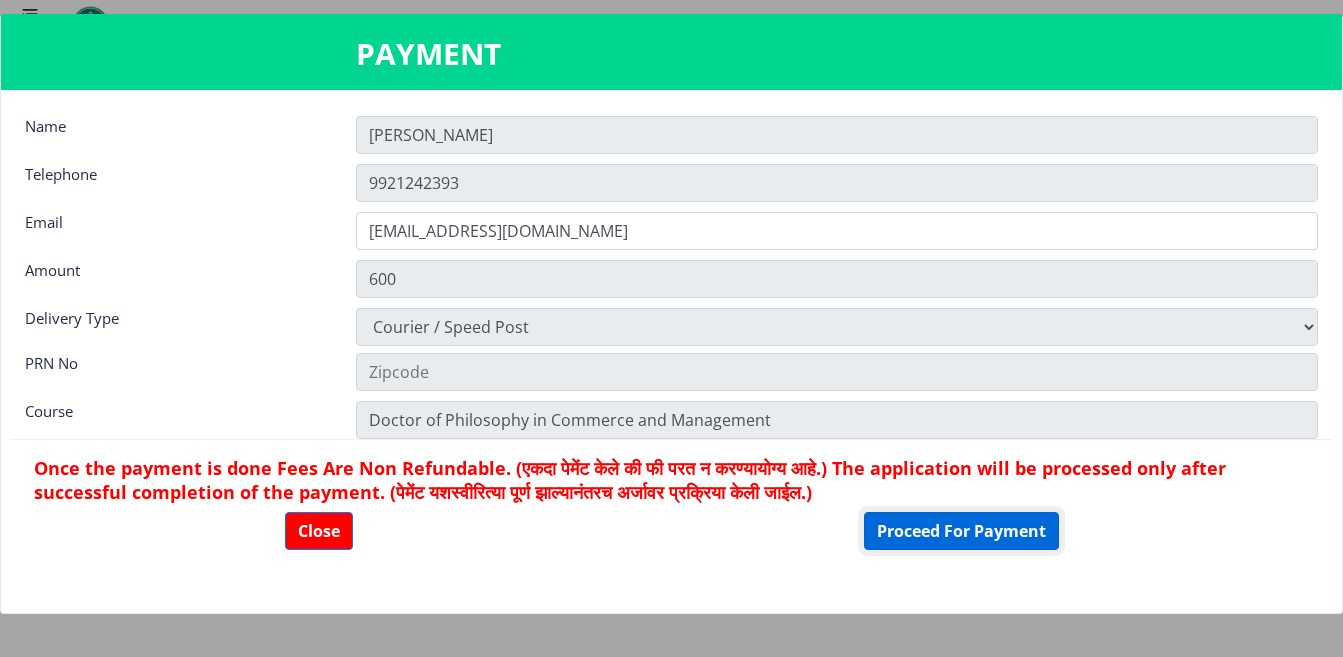 click on "Proceed For Payment" 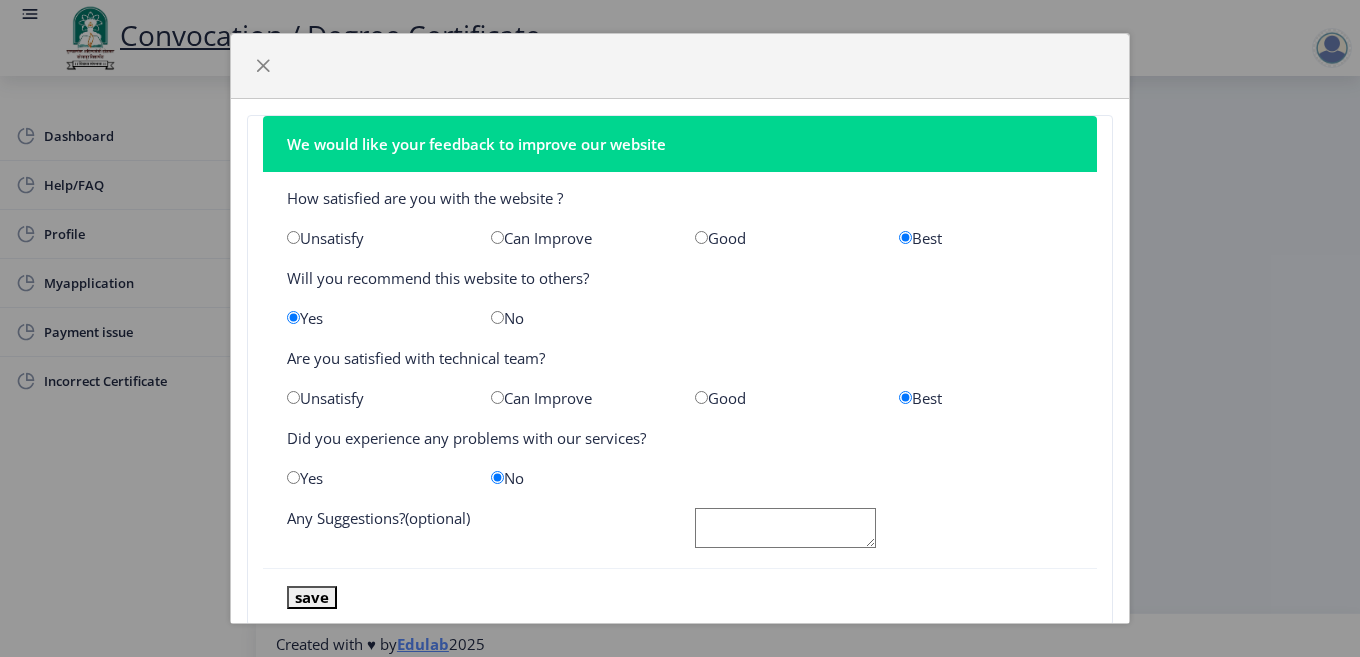 scroll, scrollTop: 0, scrollLeft: 0, axis: both 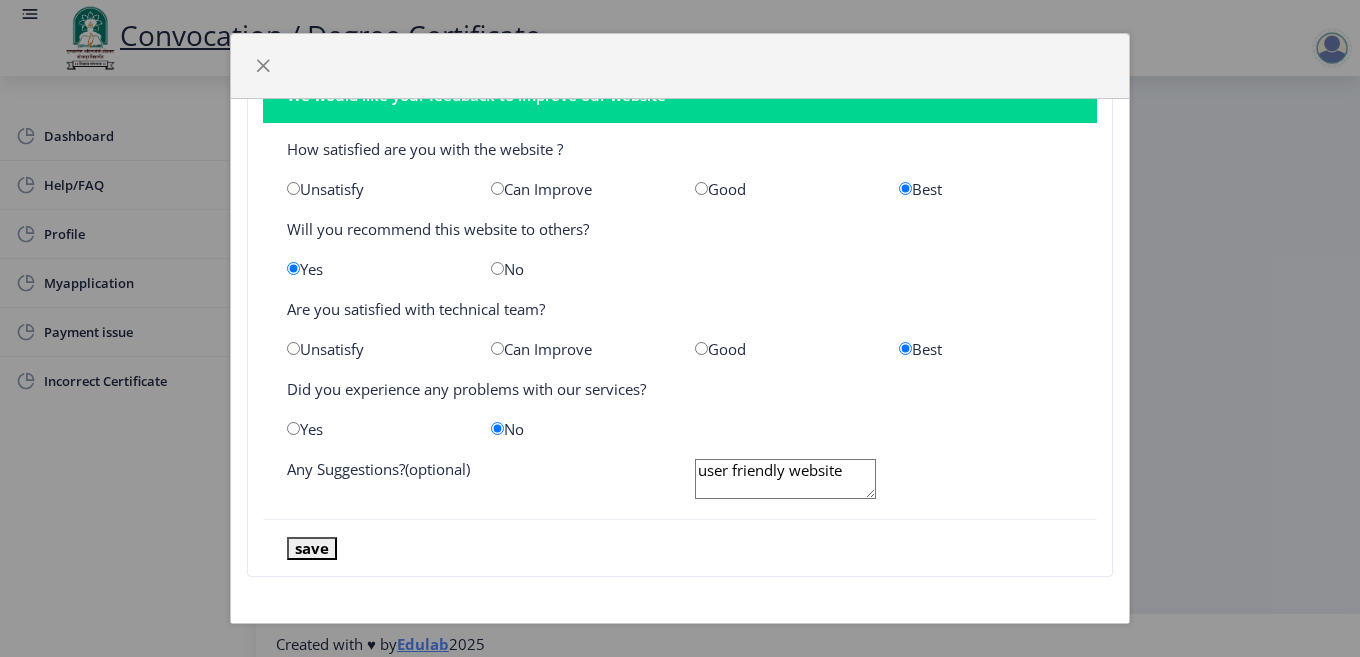 type on "user friendly website" 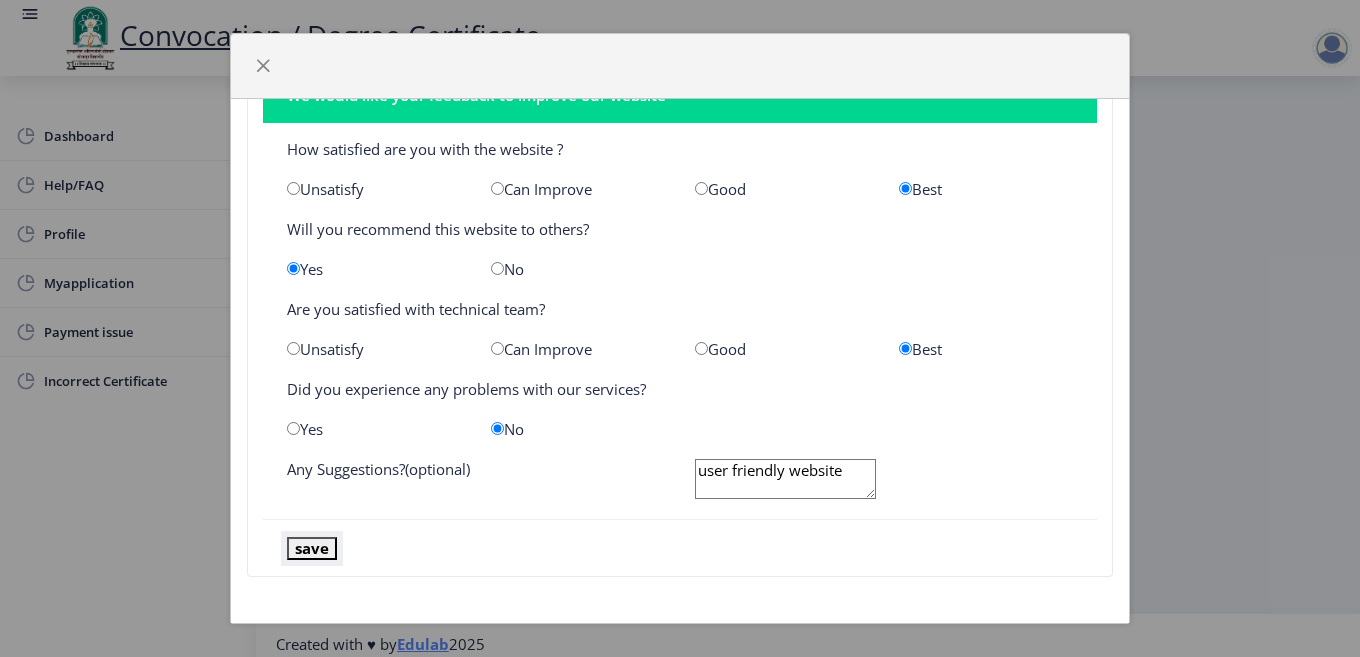 click on "save" 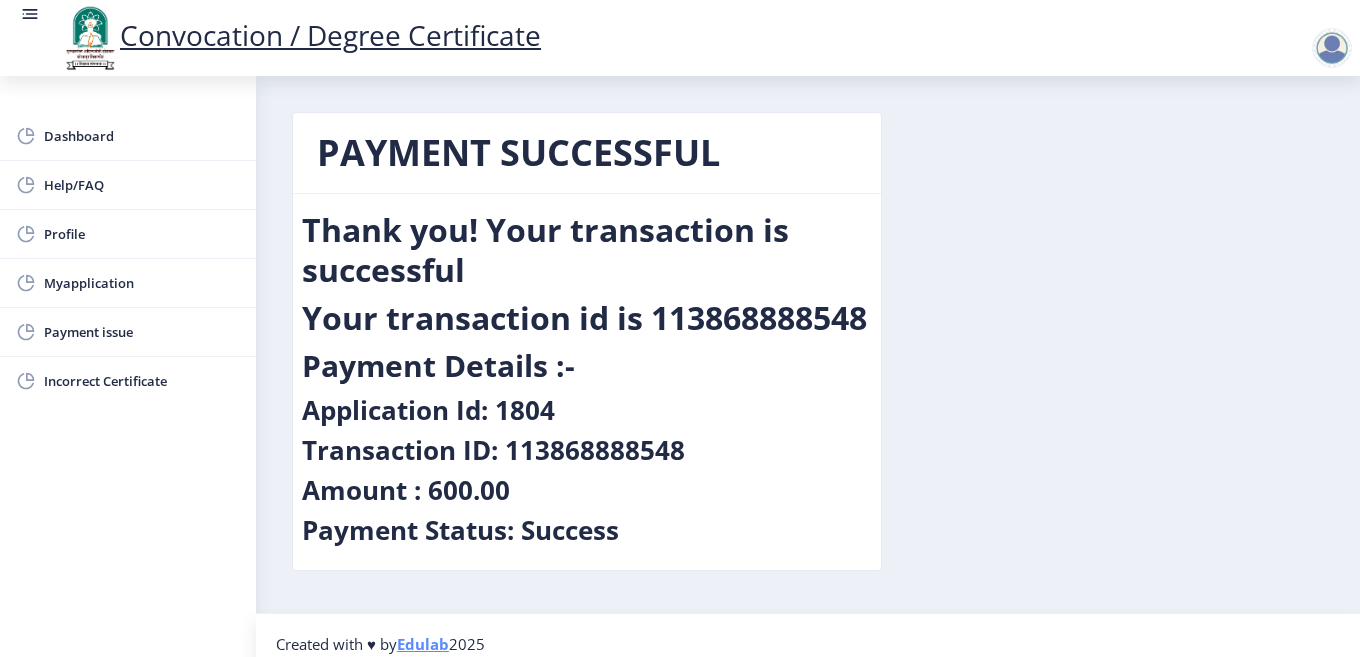 scroll, scrollTop: 17, scrollLeft: 0, axis: vertical 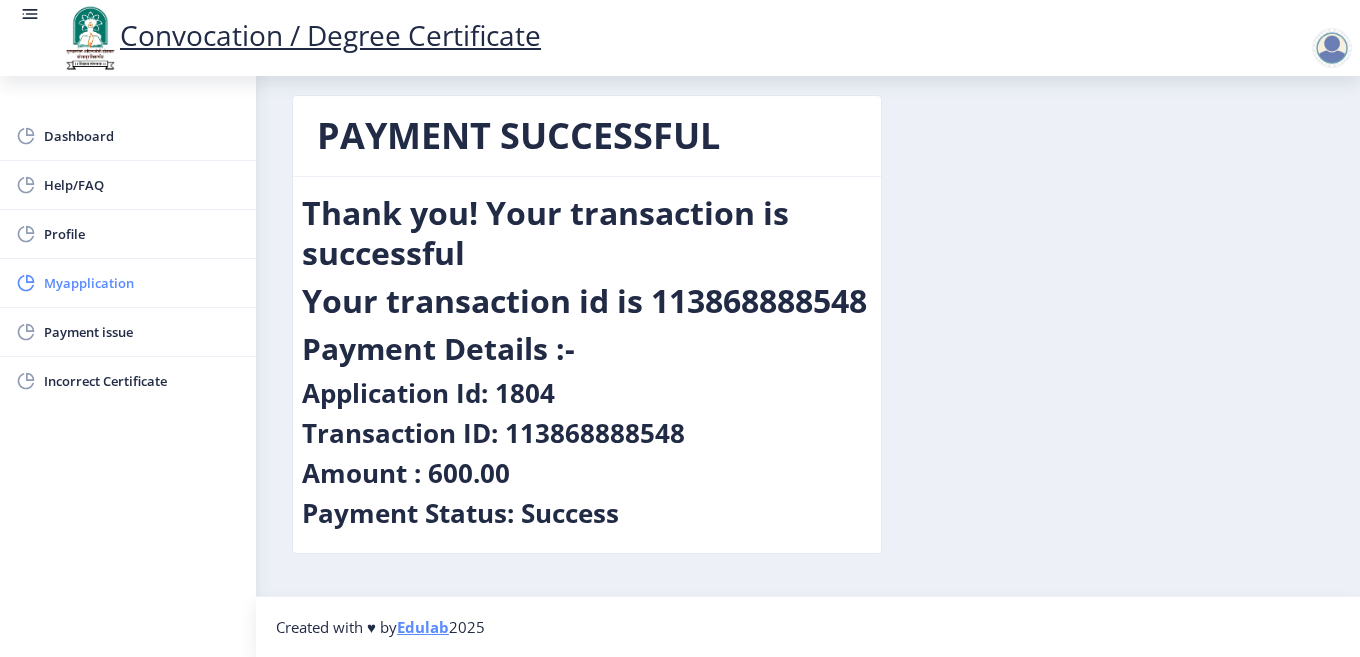 click on "Myapplication" 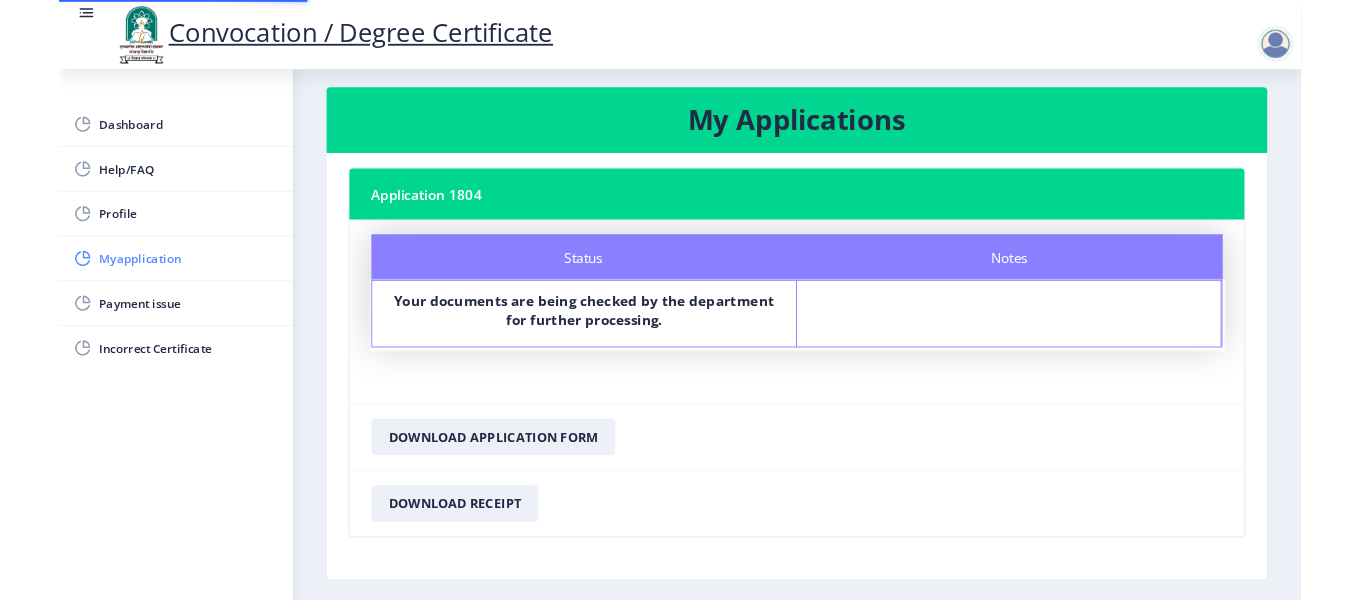 scroll, scrollTop: 0, scrollLeft: 0, axis: both 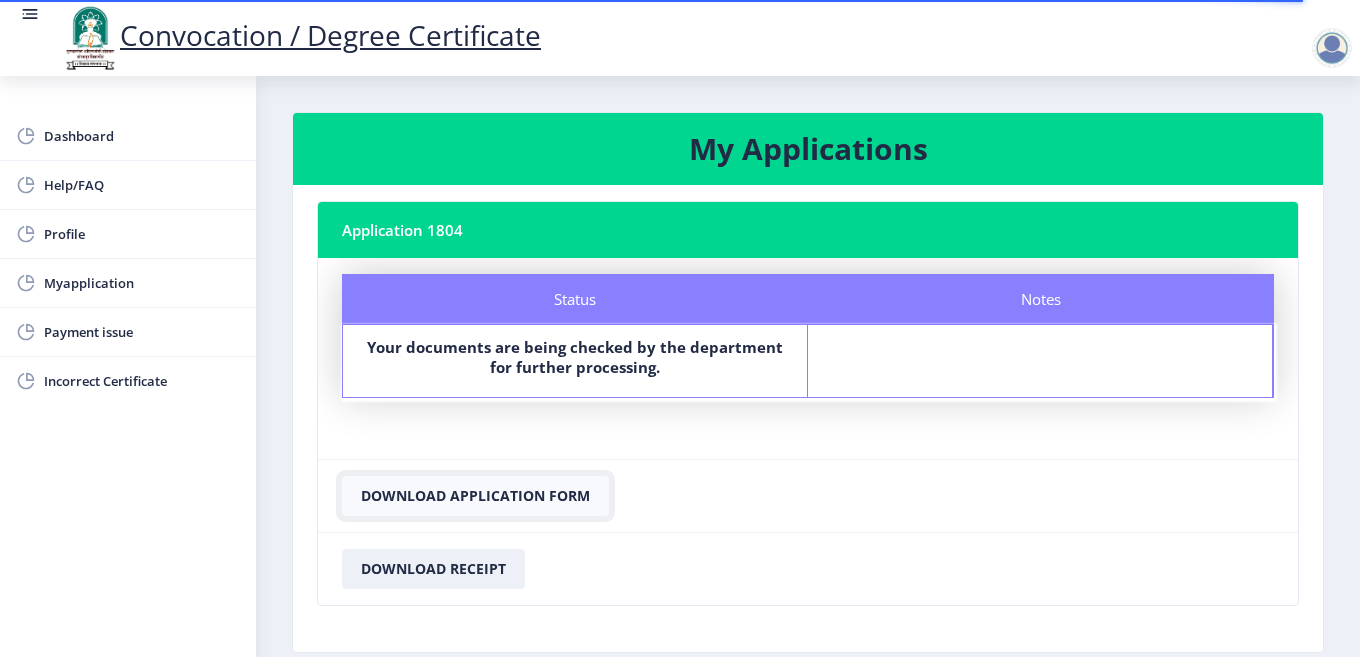 click on "Download Application Form" 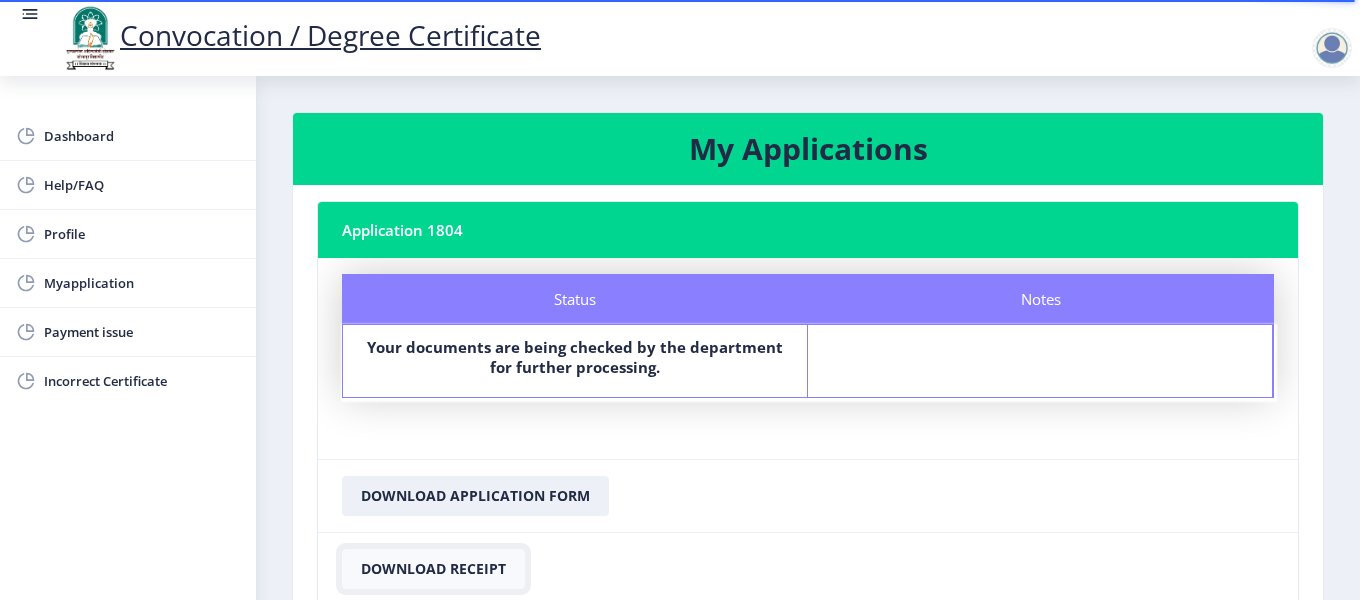 click on "Download Receipt" 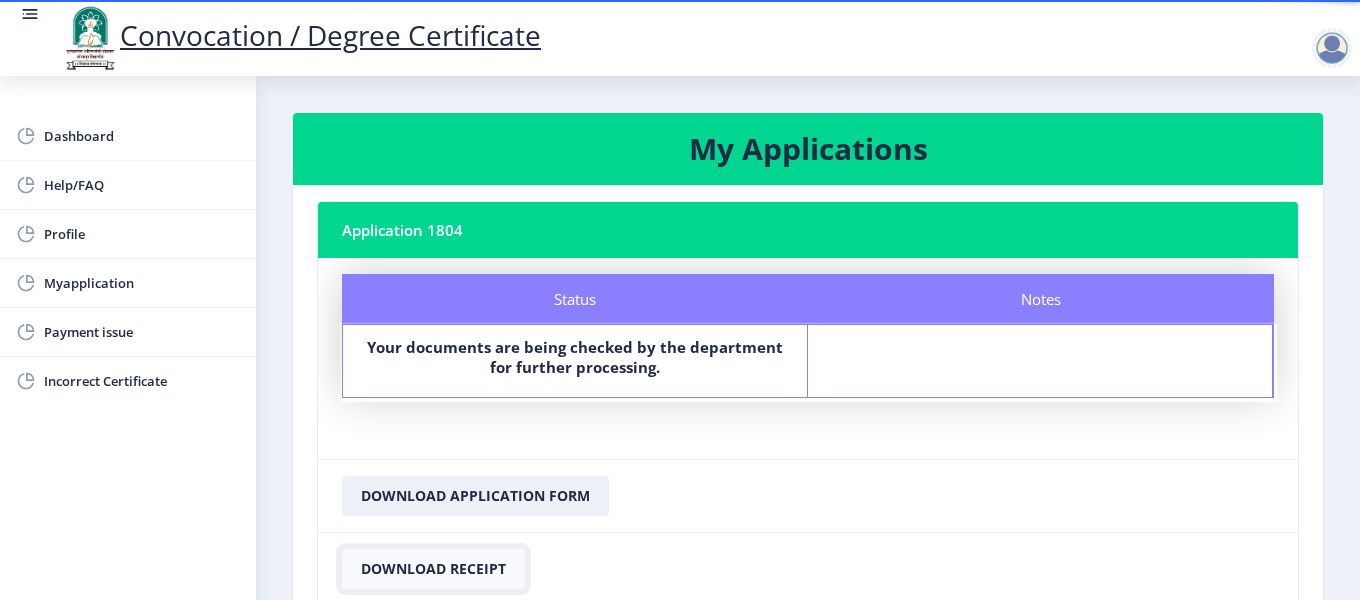 drag, startPoint x: 1263, startPoint y: 5, endPoint x: 410, endPoint y: 572, distance: 1024.2549 